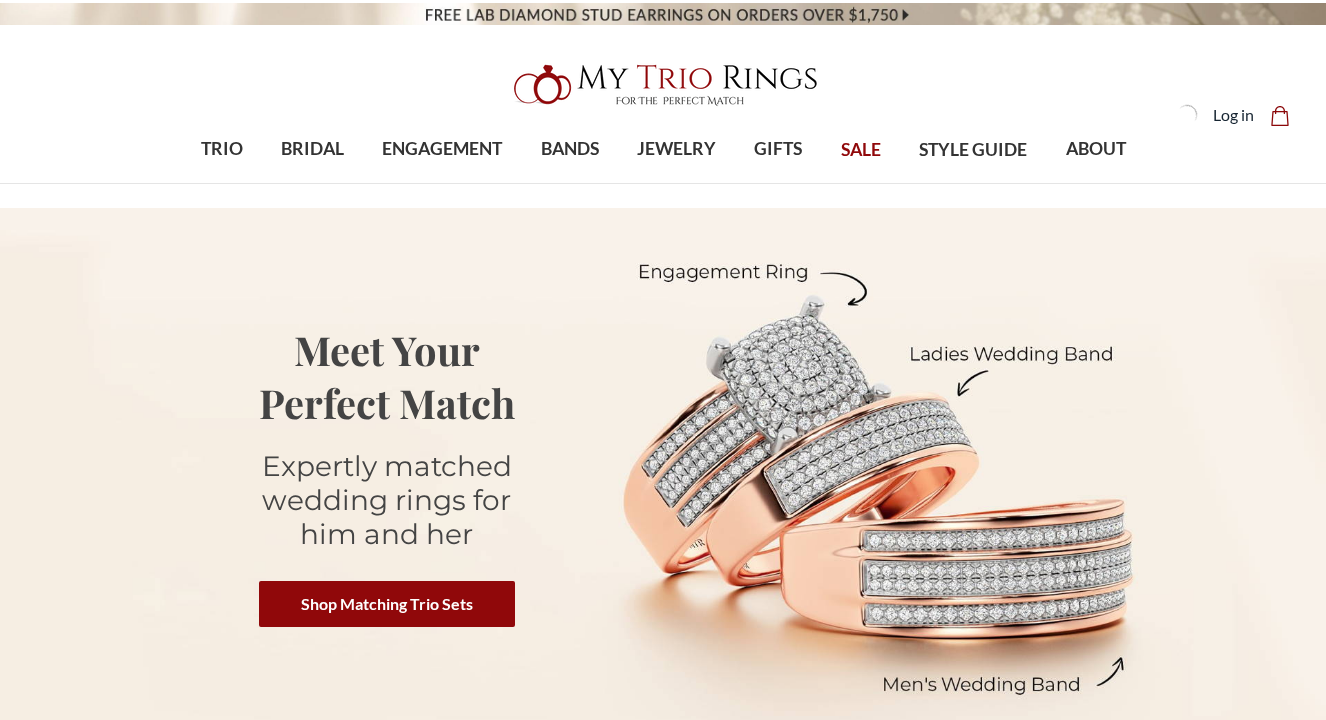 scroll, scrollTop: 0, scrollLeft: 0, axis: both 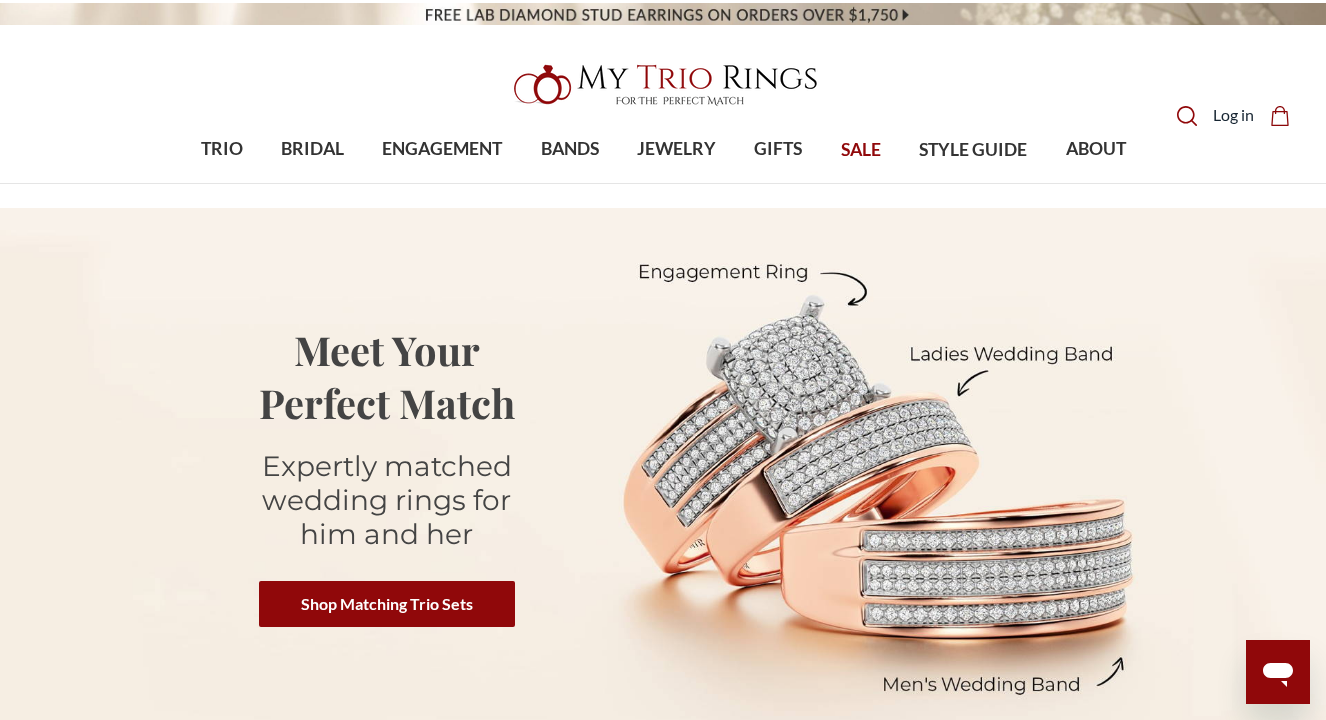 click on "Search
Search" 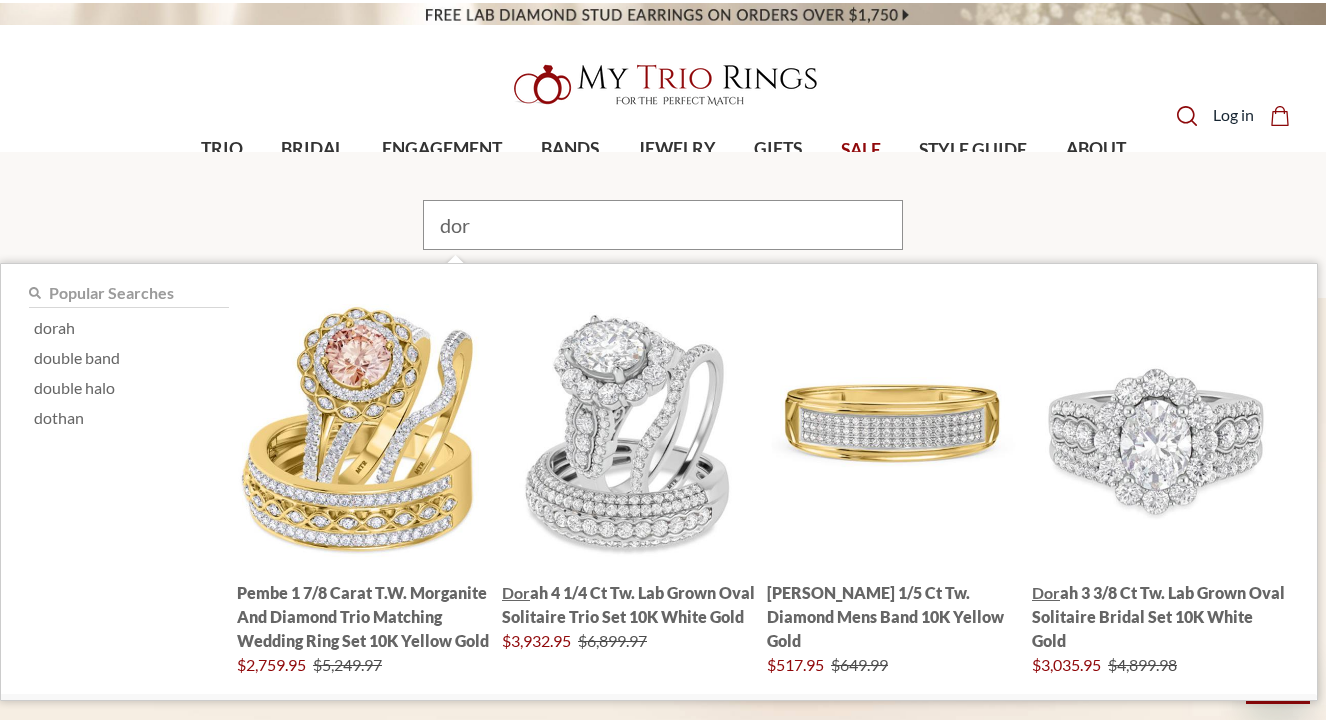 click on "Toggle menu
Search" at bounding box center (663, 92) 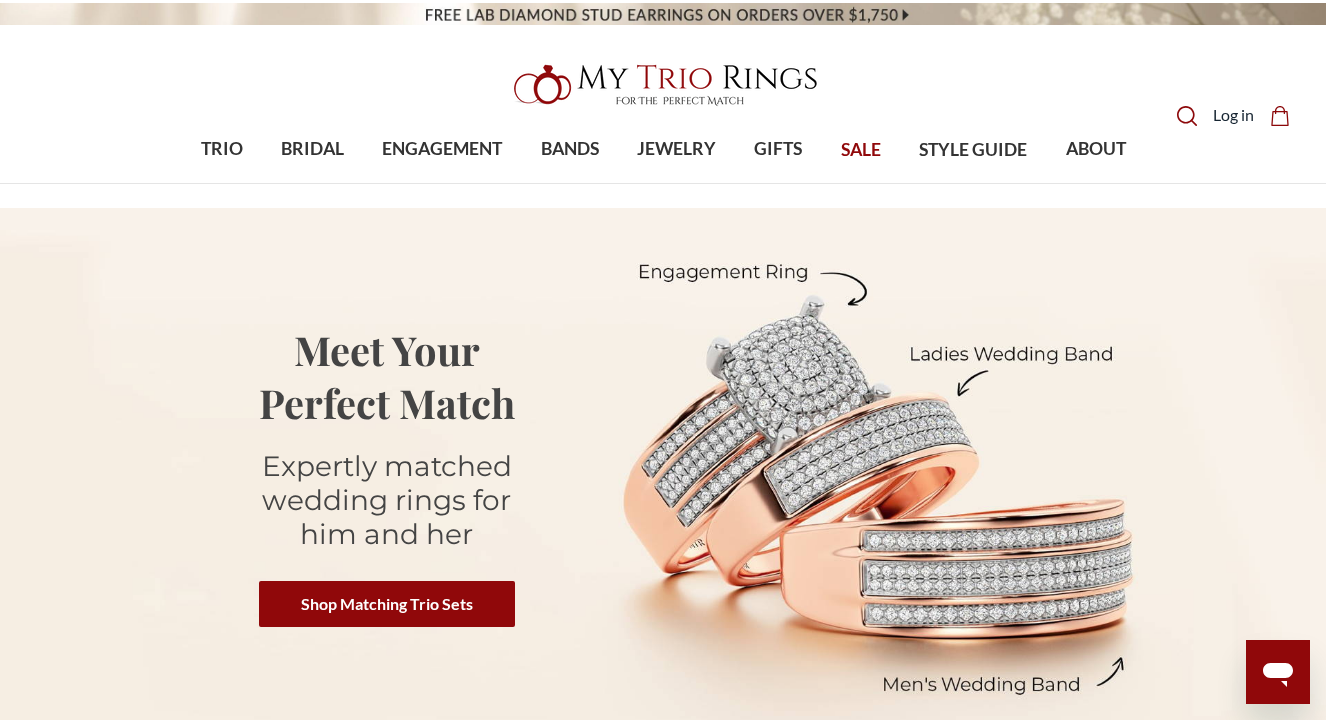 click at bounding box center [663, 16] 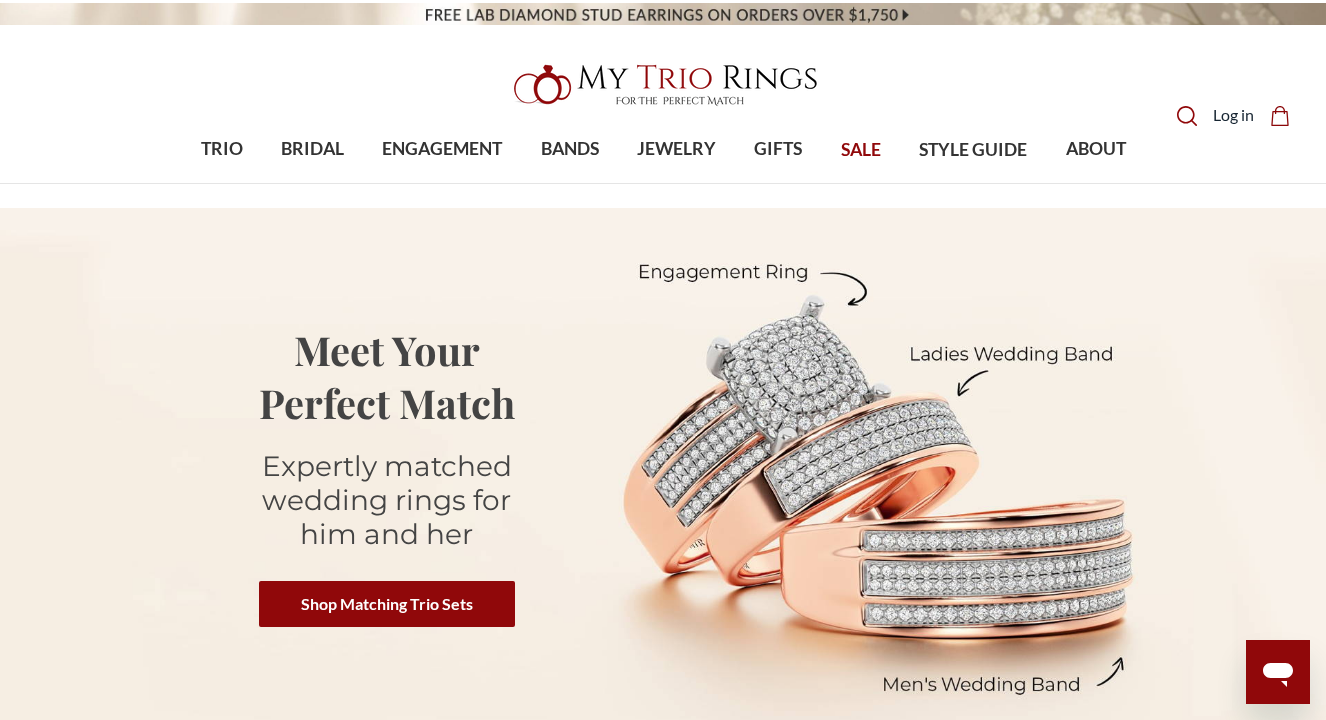 click on "Search
Search" 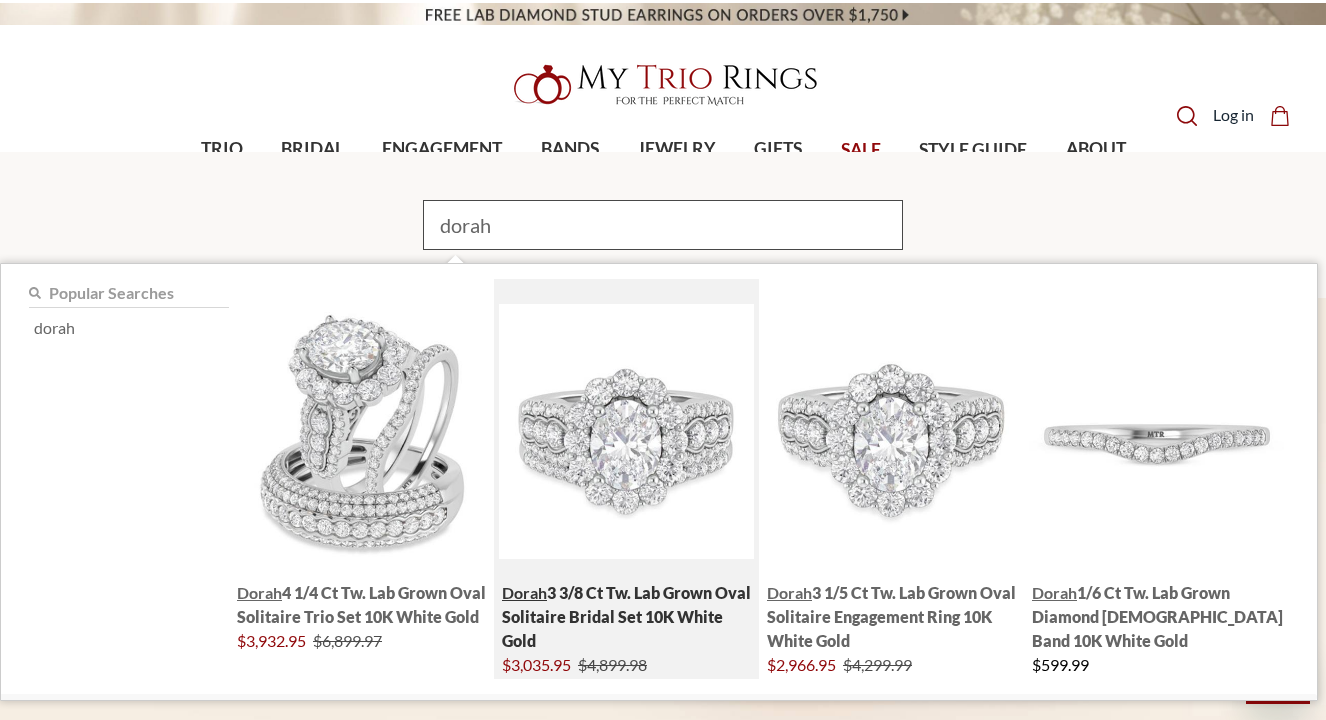 type on "dorah" 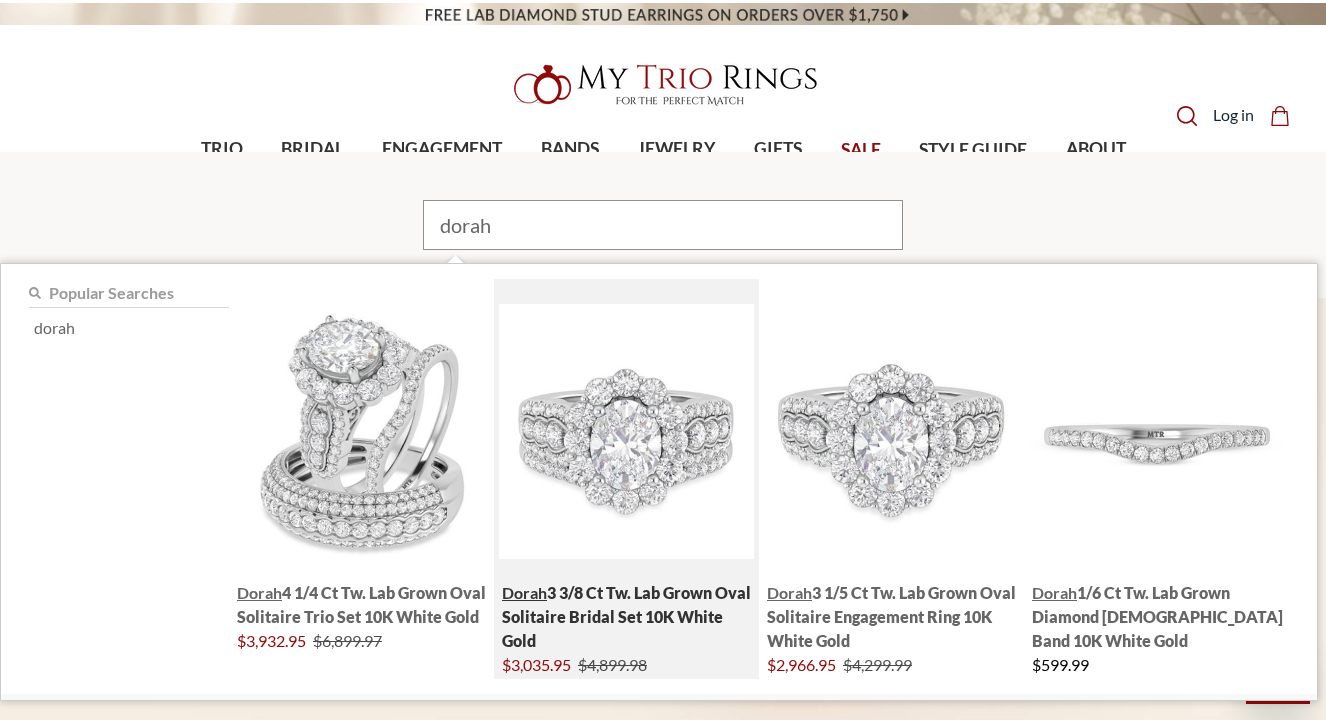 click at bounding box center [626, 431] 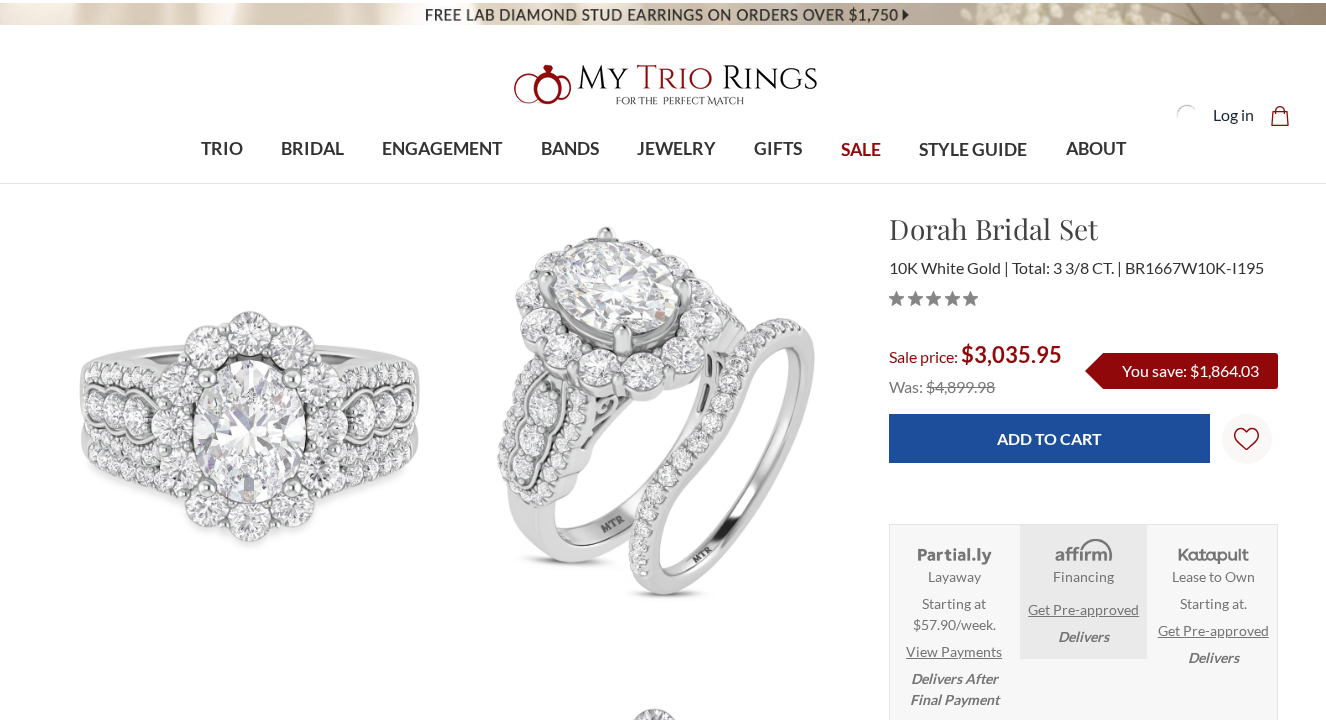 scroll, scrollTop: 0, scrollLeft: 0, axis: both 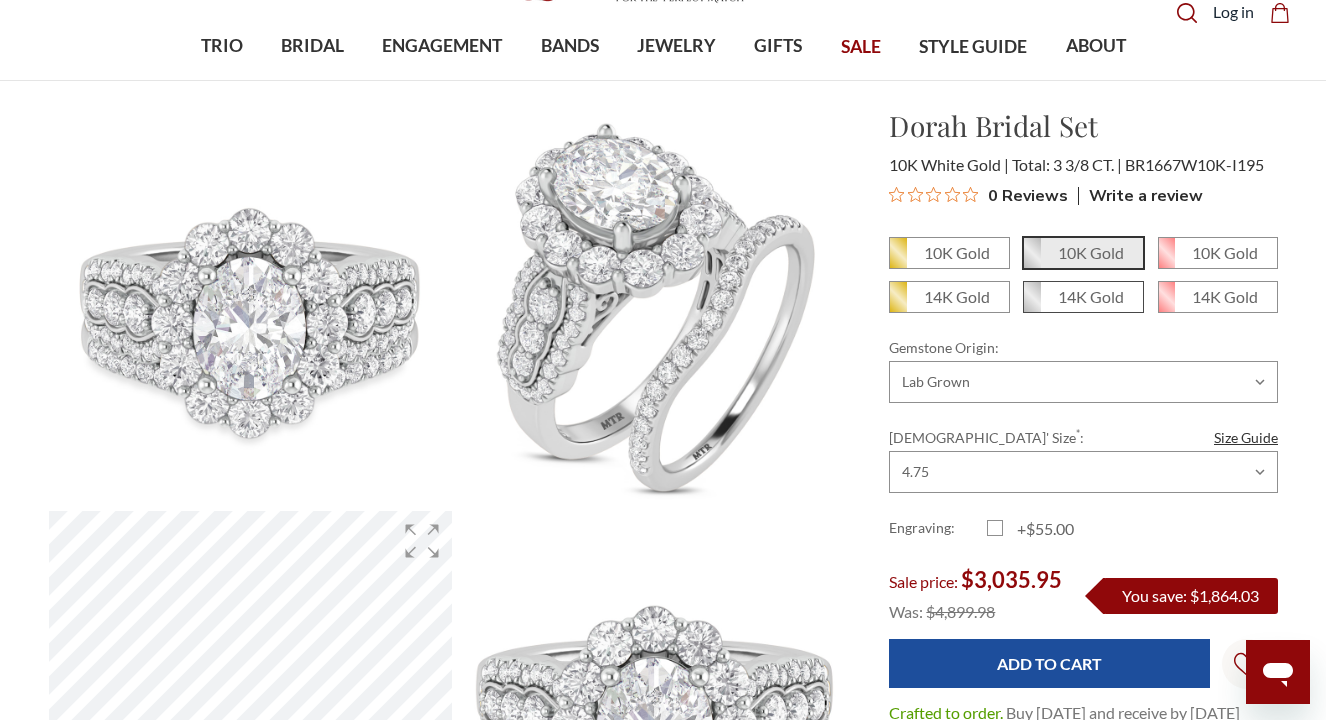 click on "14K  Gold" at bounding box center (1083, 297) 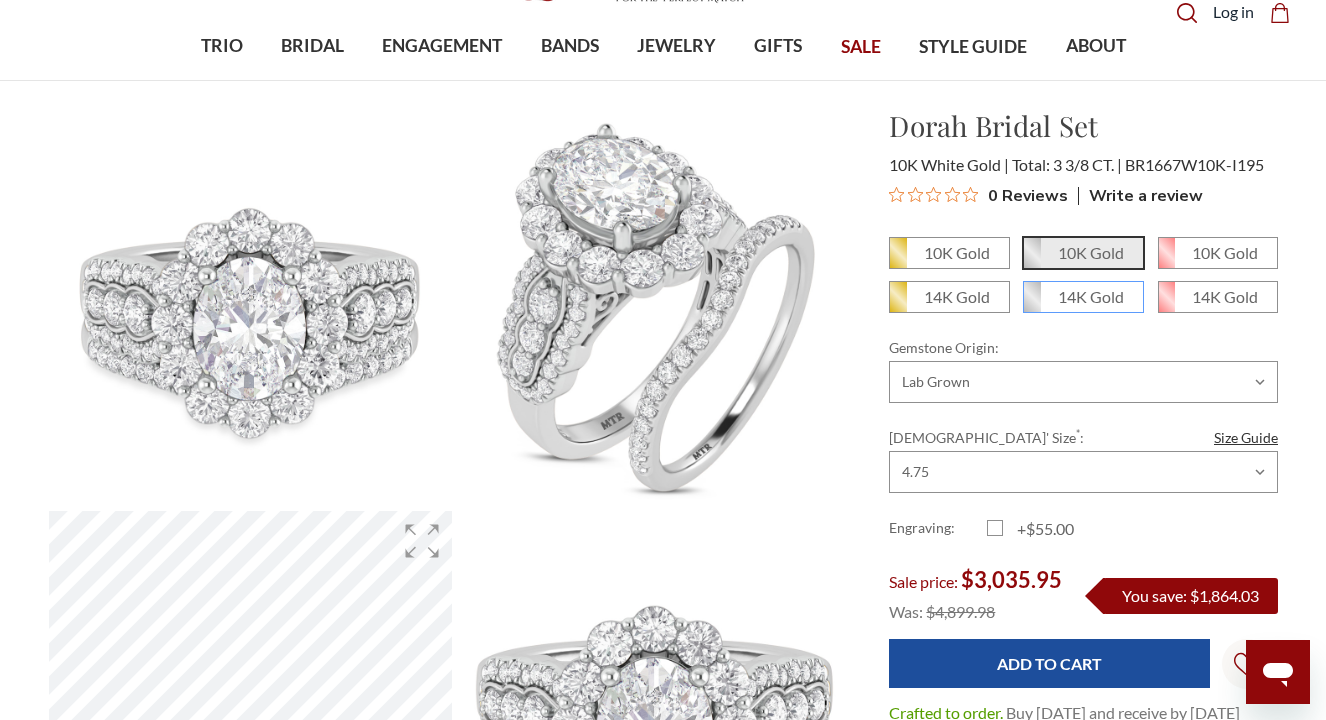 click on "14K  Gold" at bounding box center (1031, 304) 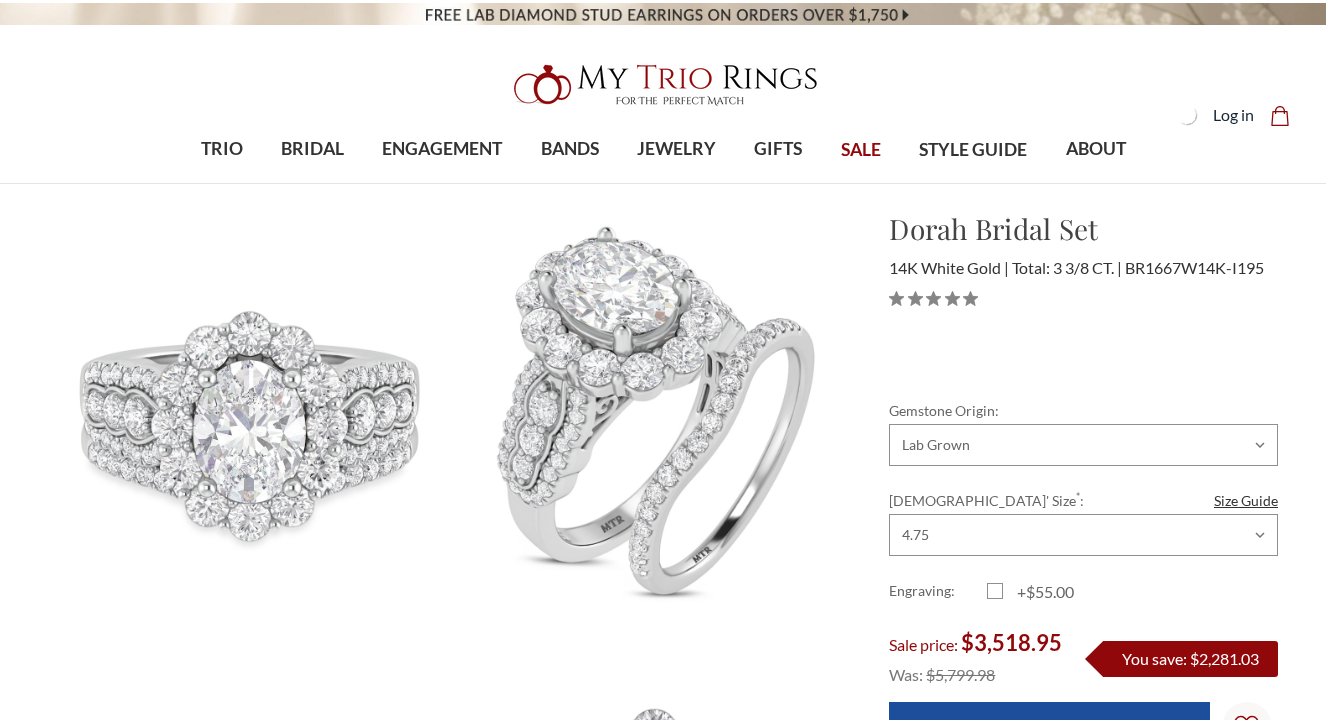 scroll, scrollTop: 0, scrollLeft: 0, axis: both 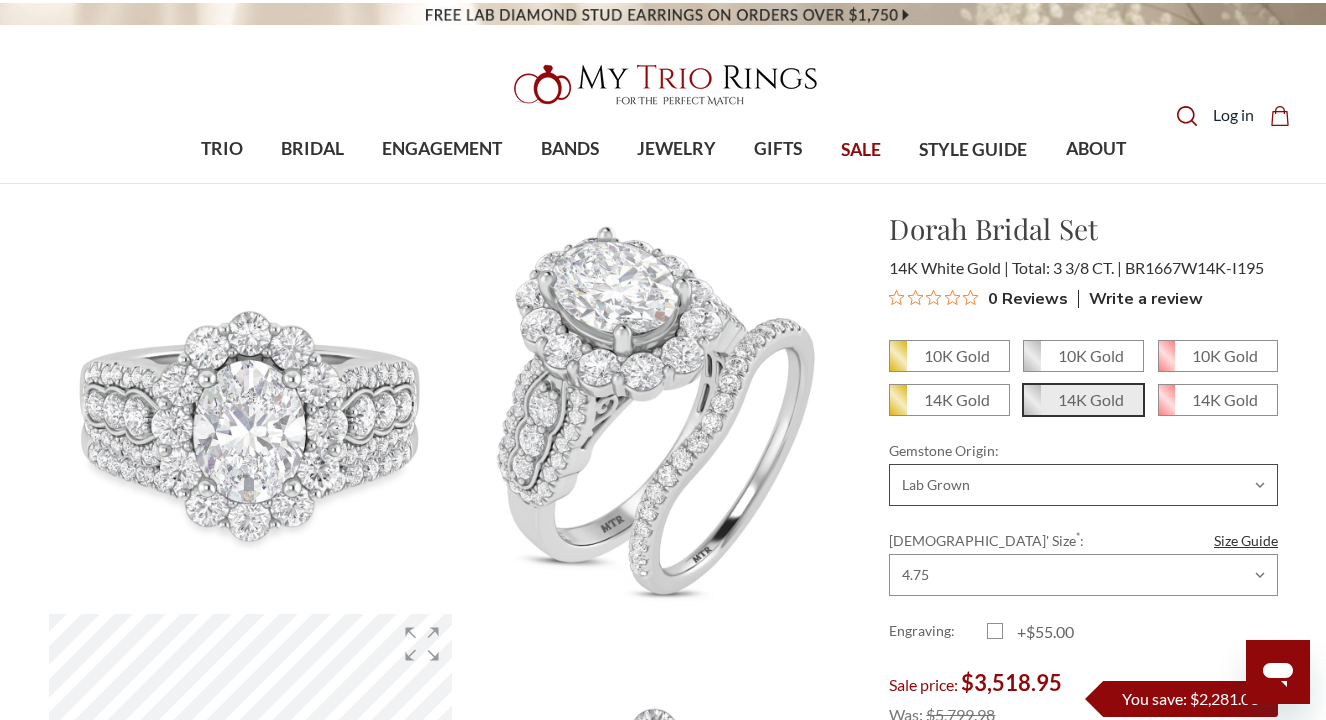 click on "Choose Options
Natural
Lab Grown" at bounding box center (1083, 485) 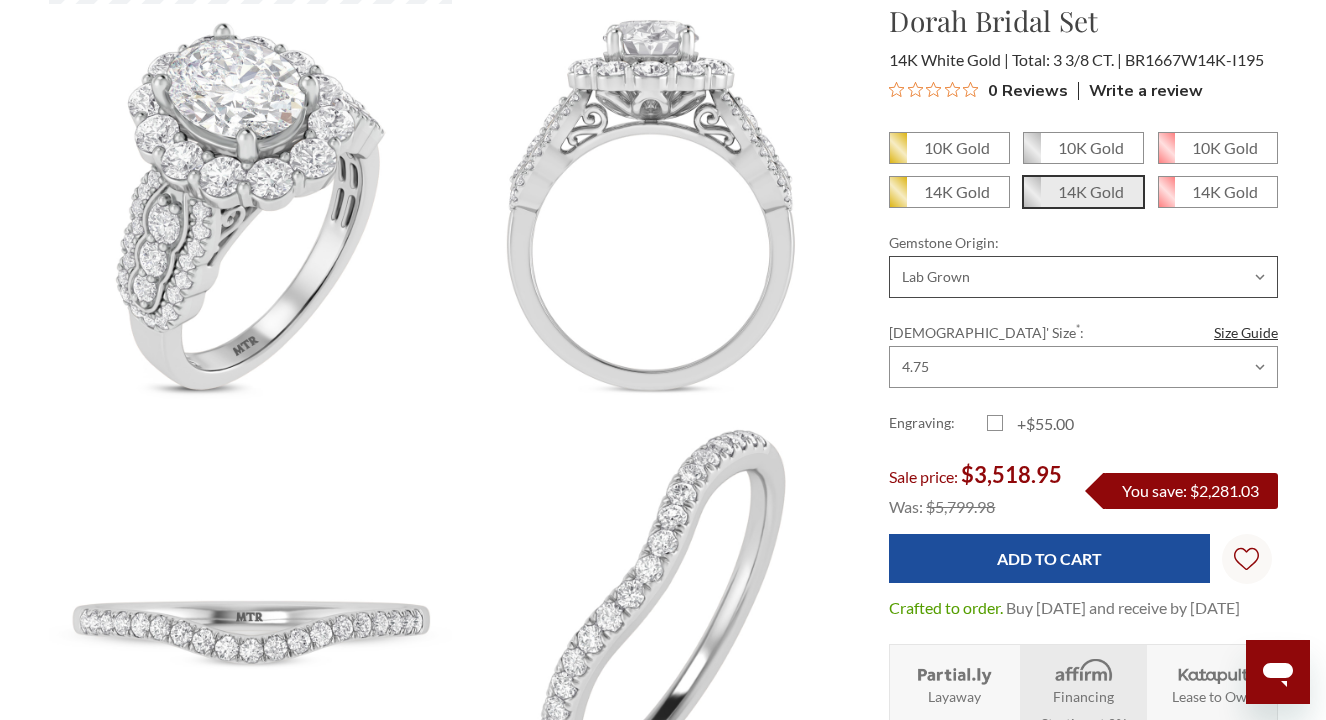 scroll, scrollTop: 1013, scrollLeft: 0, axis: vertical 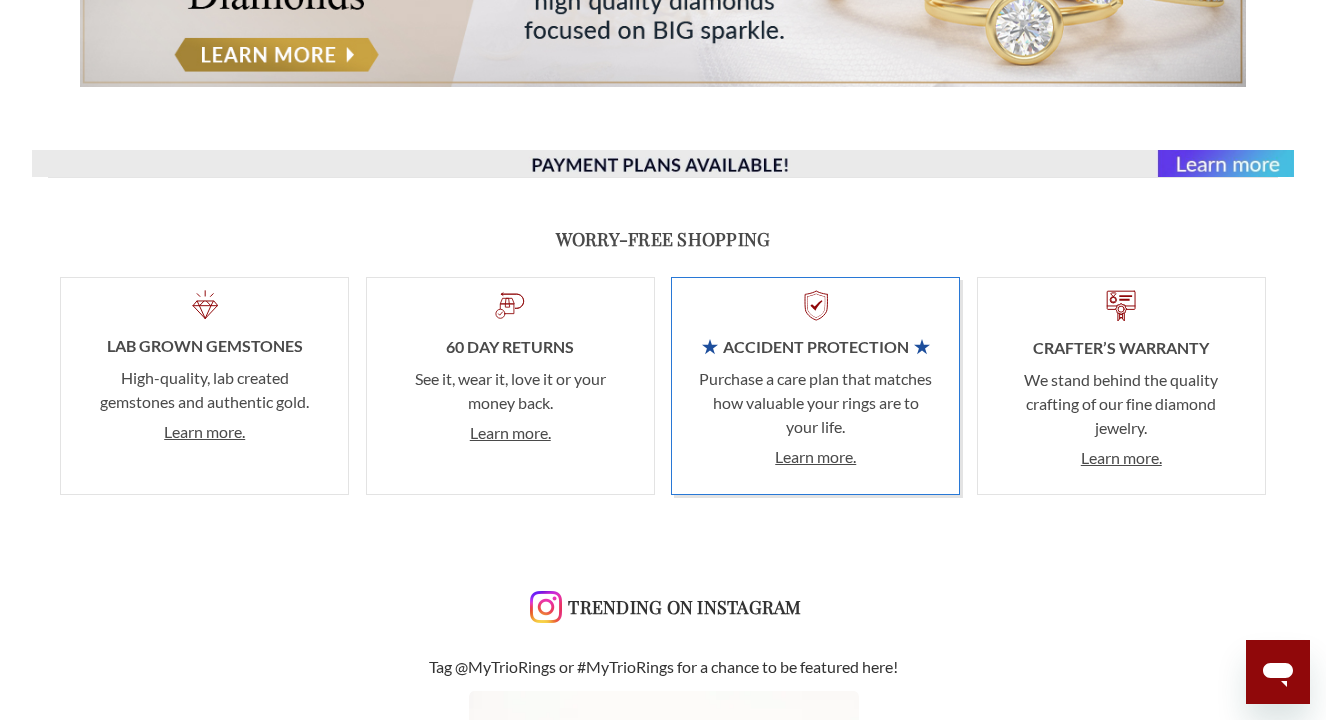 click on "60 Day Returns" at bounding box center (510, 347) 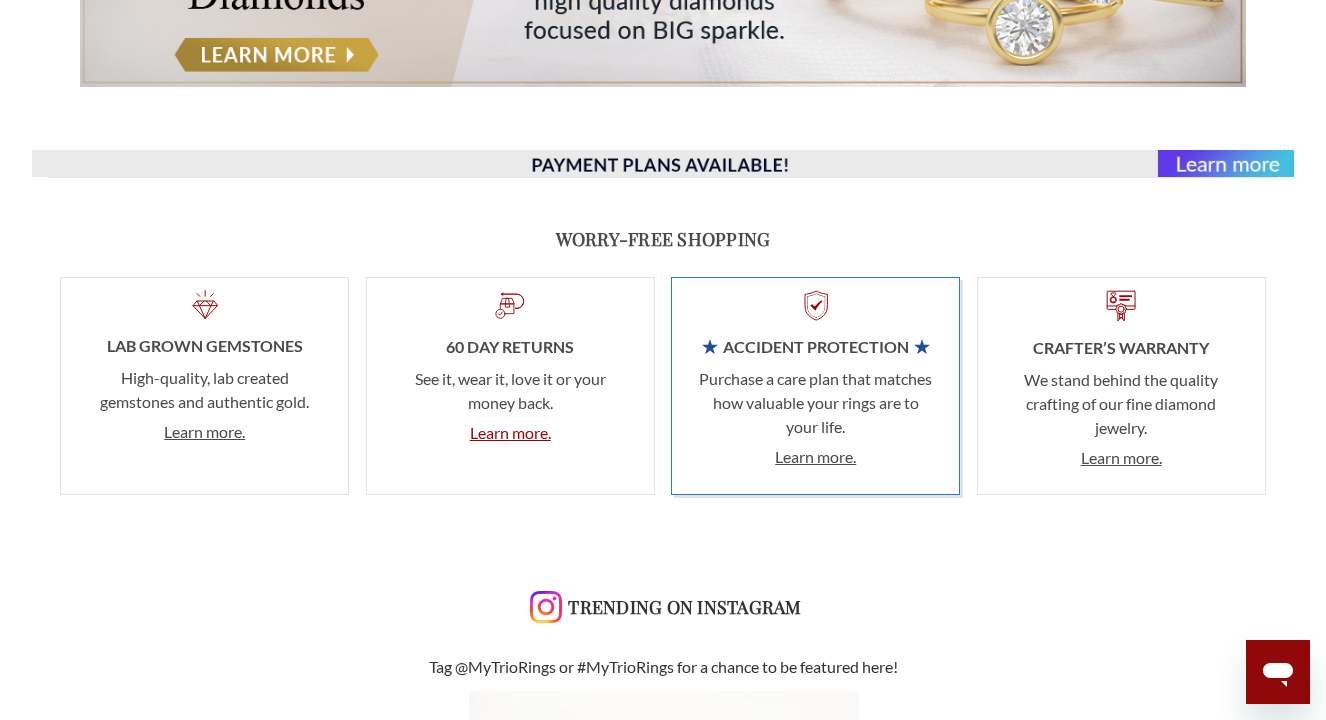 click on "Learn more." at bounding box center (510, 432) 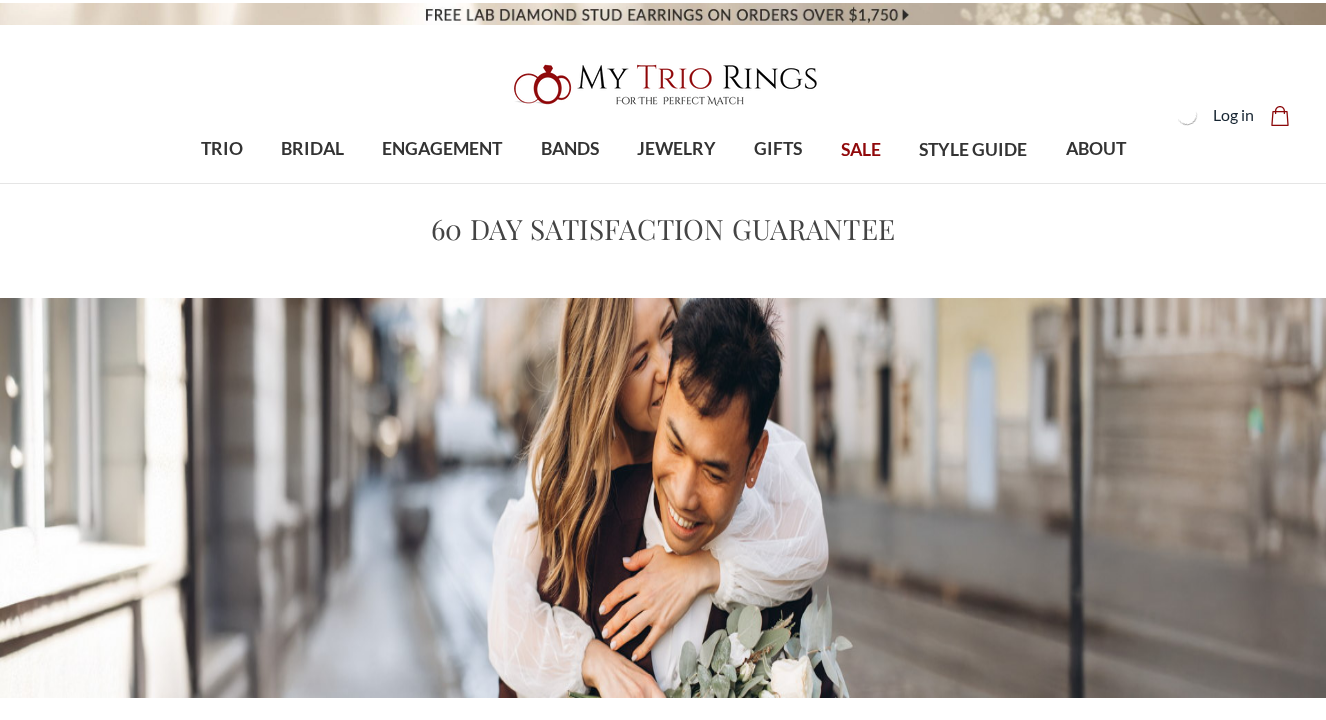 scroll, scrollTop: 0, scrollLeft: 0, axis: both 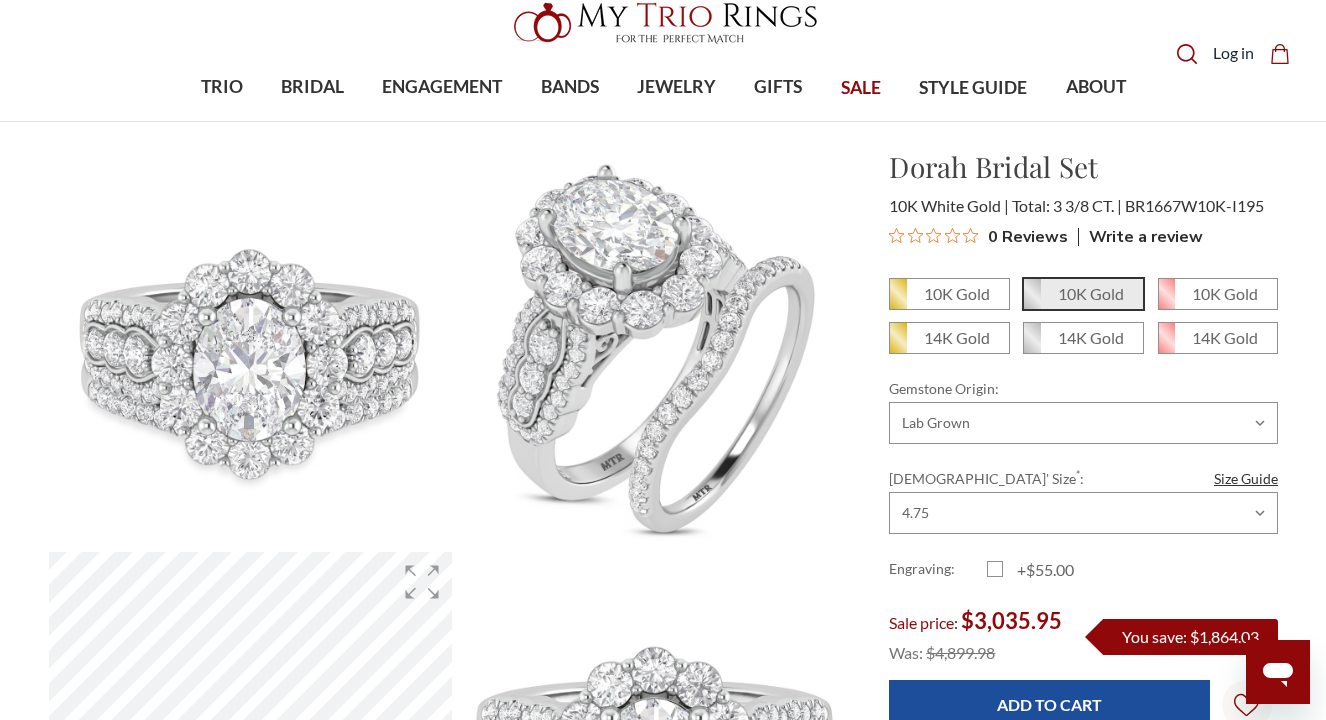 click on "Search
Search" 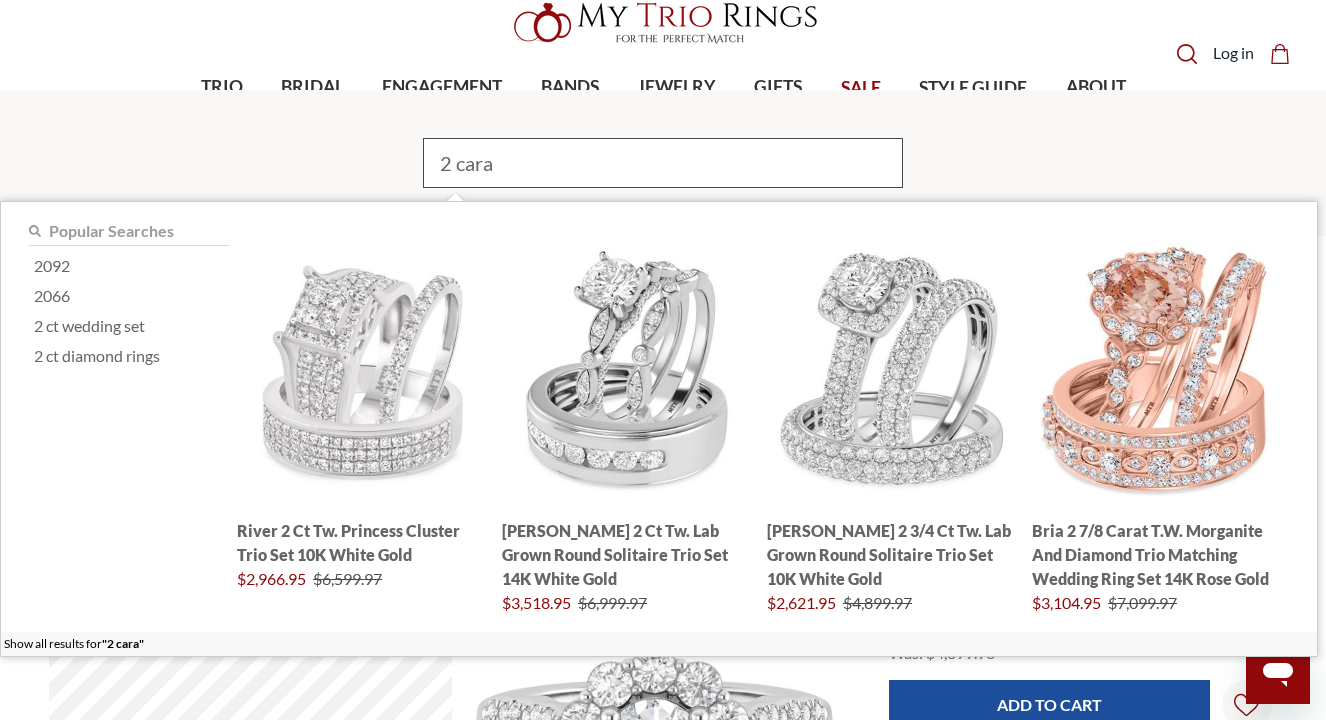 type on "2 carat" 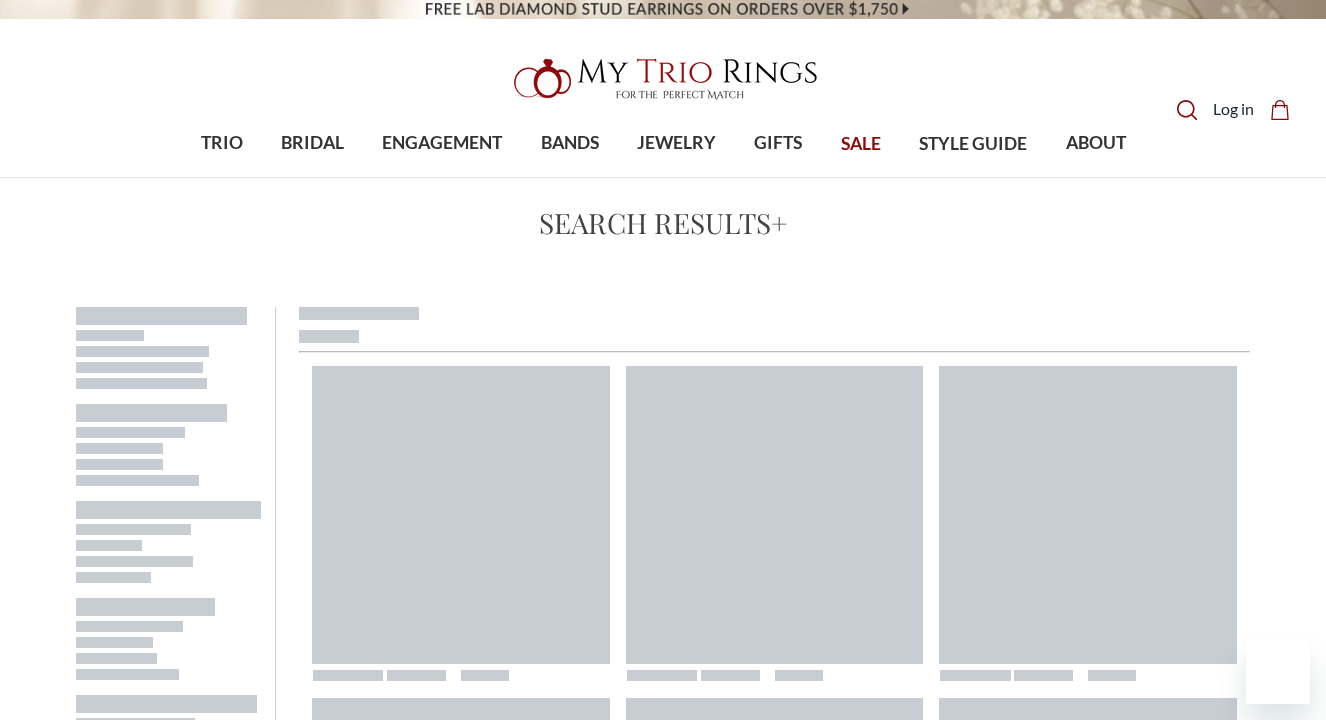scroll, scrollTop: 9, scrollLeft: 0, axis: vertical 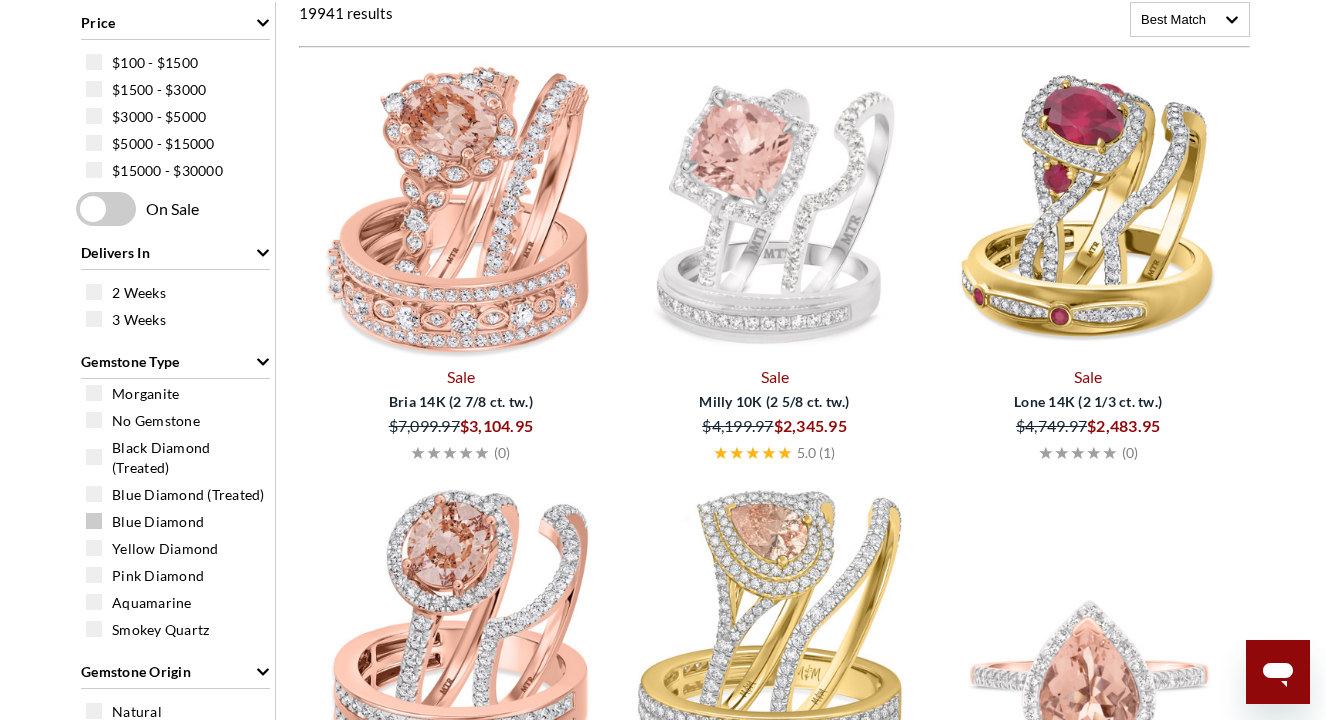 click on "Blue Diamond" at bounding box center (158, 522) 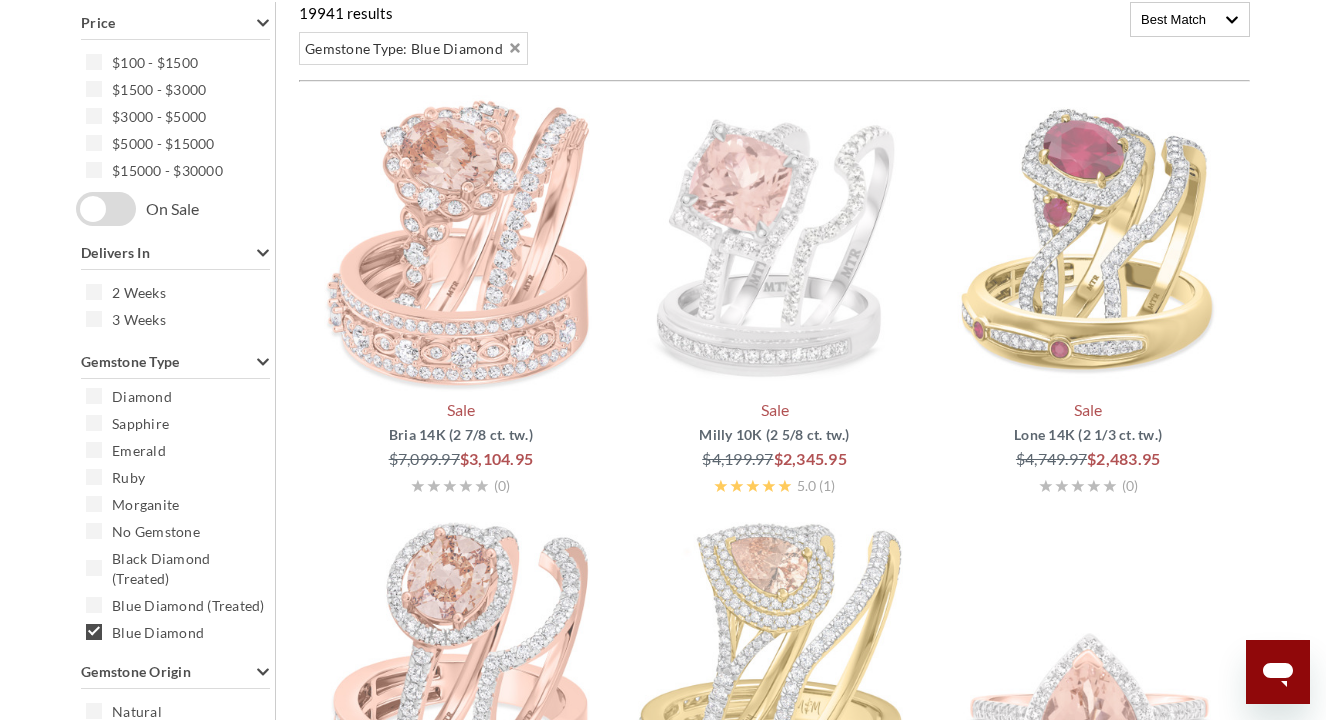scroll, scrollTop: 0, scrollLeft: 0, axis: both 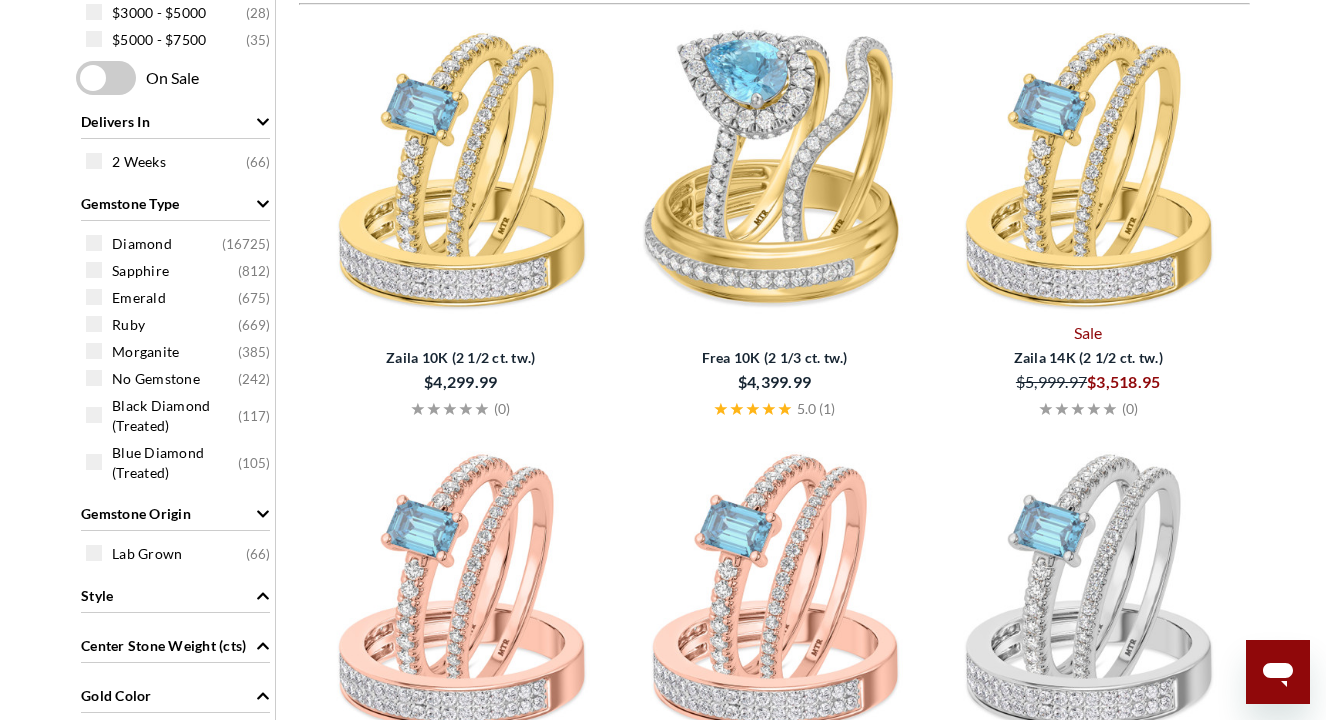 click on "Diamond" at bounding box center (142, 244) 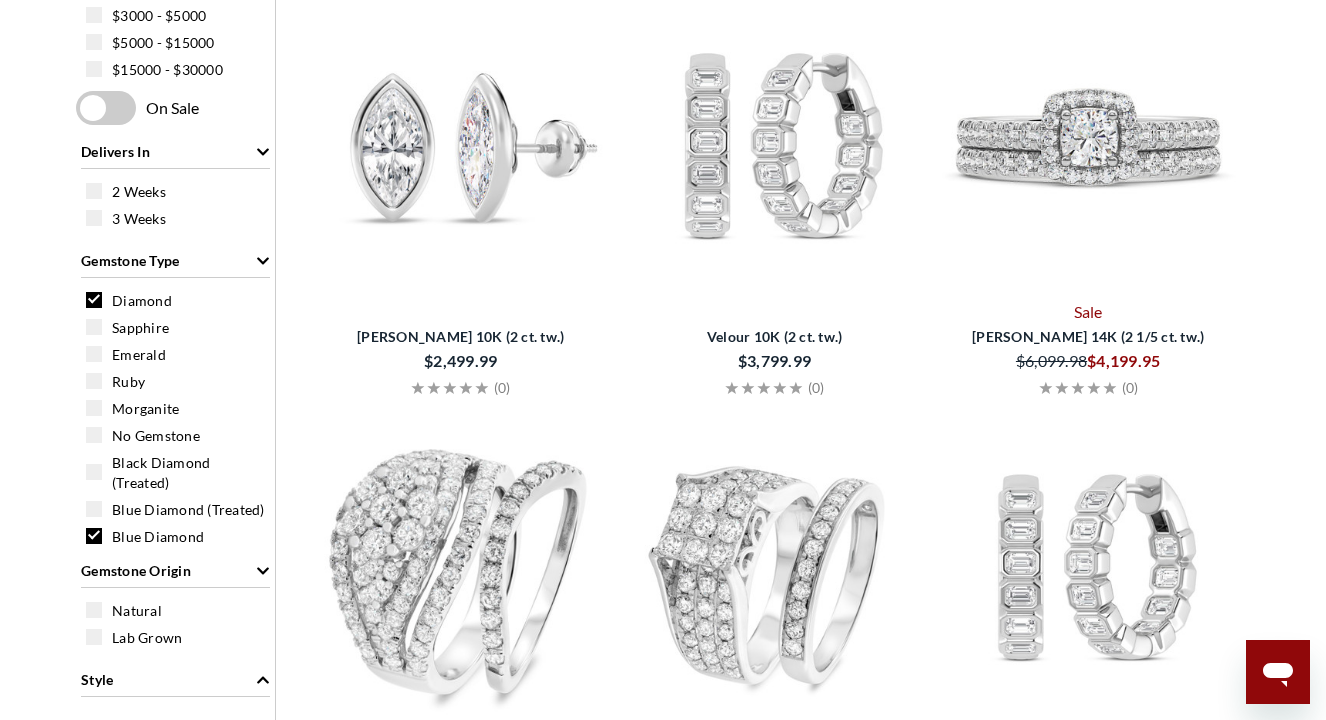 scroll, scrollTop: 413, scrollLeft: 0, axis: vertical 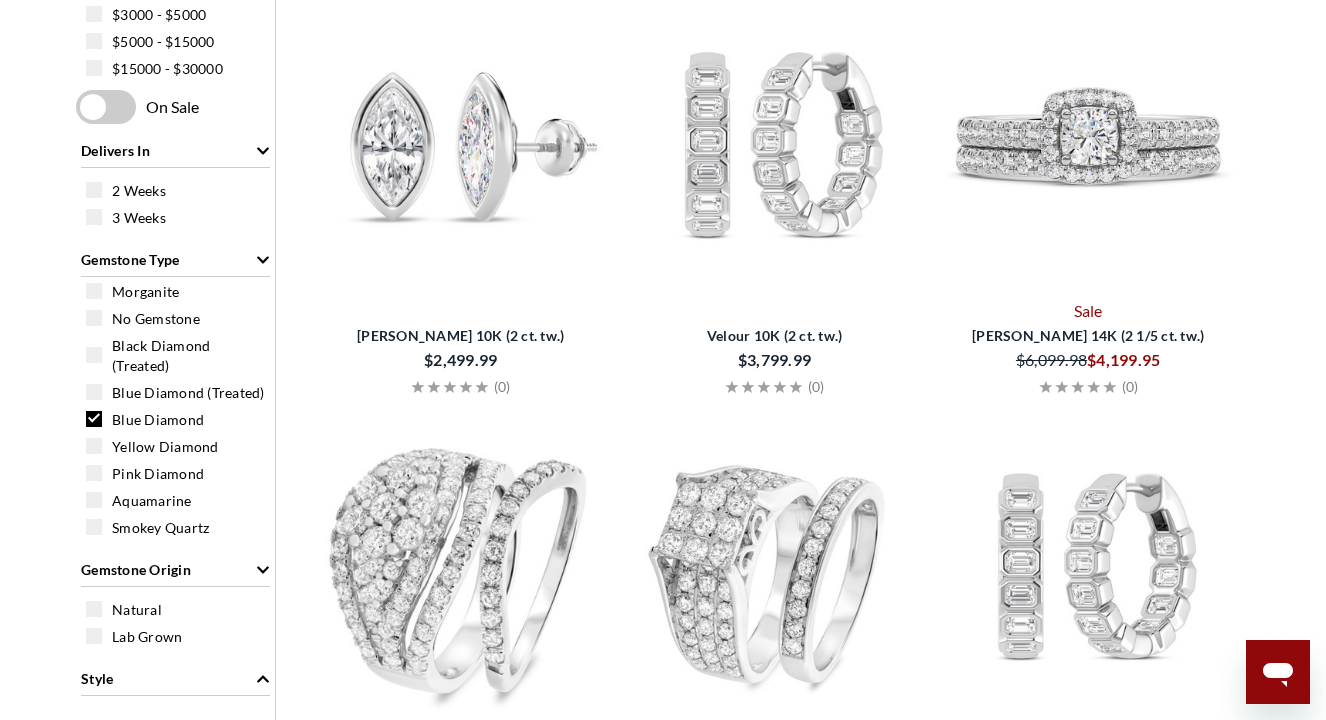 click at bounding box center [94, 419] 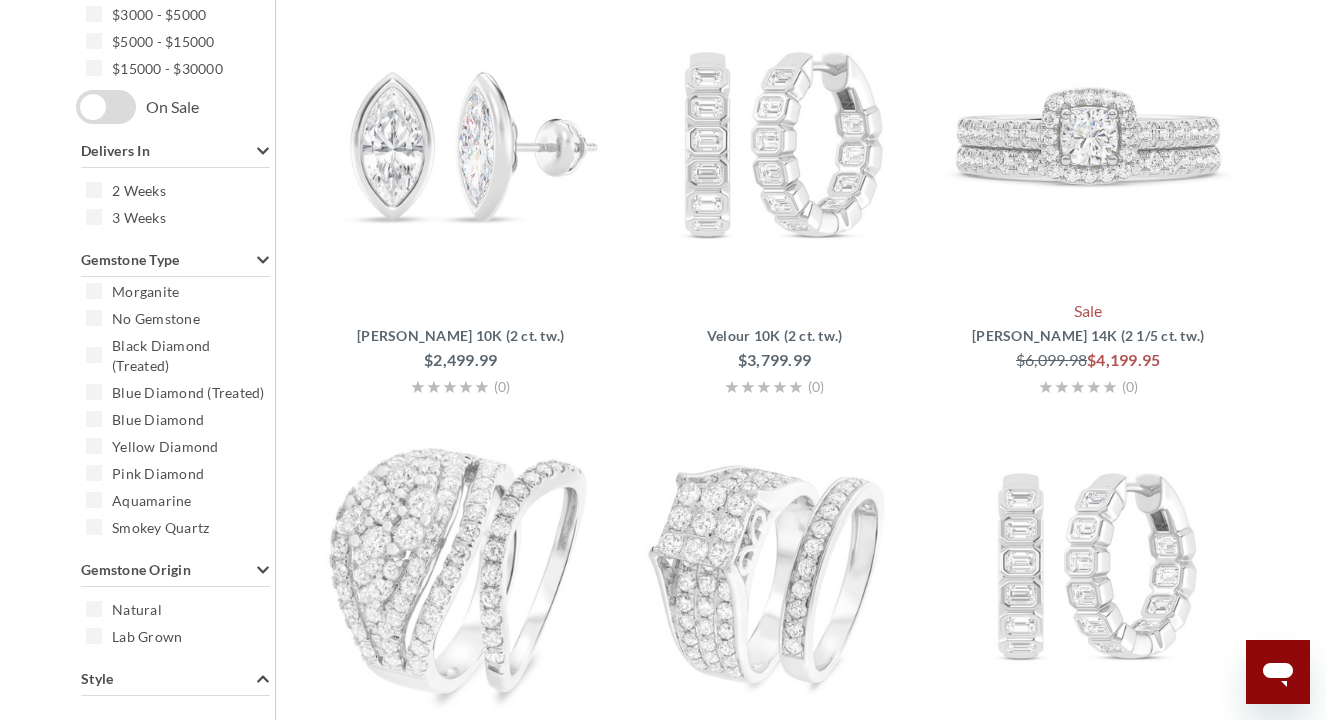 scroll, scrollTop: 10, scrollLeft: 0, axis: vertical 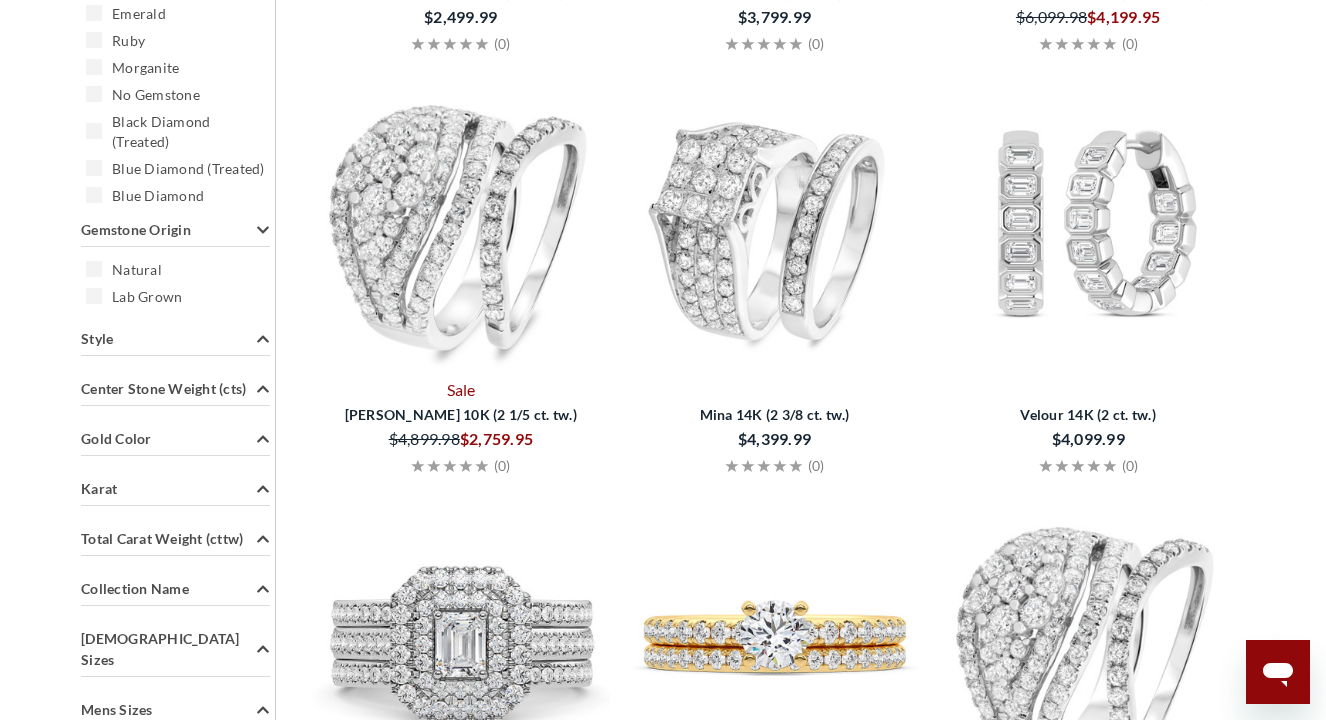 click on "Price             $100 - $1500       $1500 - $3000       $3000 - $5000       $5000 - $15000       $15000 - $30000         On Sale Delivers In             2 Weeks       3 Weeks     Gemstone Type             Diamond       Sapphire       Emerald       Ruby       Morganite       No Gemstone       Black Diamond (Treated)       Blue Diamond (Treated)       Blue Diamond       Yellow Diamond       Pink Diamond       Aquamarine       Smokey Quartz     Gemstone Origin             Natural       Lab Grown     Style             Halo       Classic       Vintage       Cluster       Contour       Solitaire       Multi-Row       Pave       Side Stones       Channel       Three Stone       Initials       Stackable       Heart       Two-Tone       Solo       Tennis       Guard Ring       Hoop       Round       Textured       Zodiacs       Holiday       Hidden Halo       Religious       Promise       Cross       Square       Cushion       Mom & Child     Center Stone Weight (cts)             0       1       1/2       1/4" at bounding box center (176, 371) 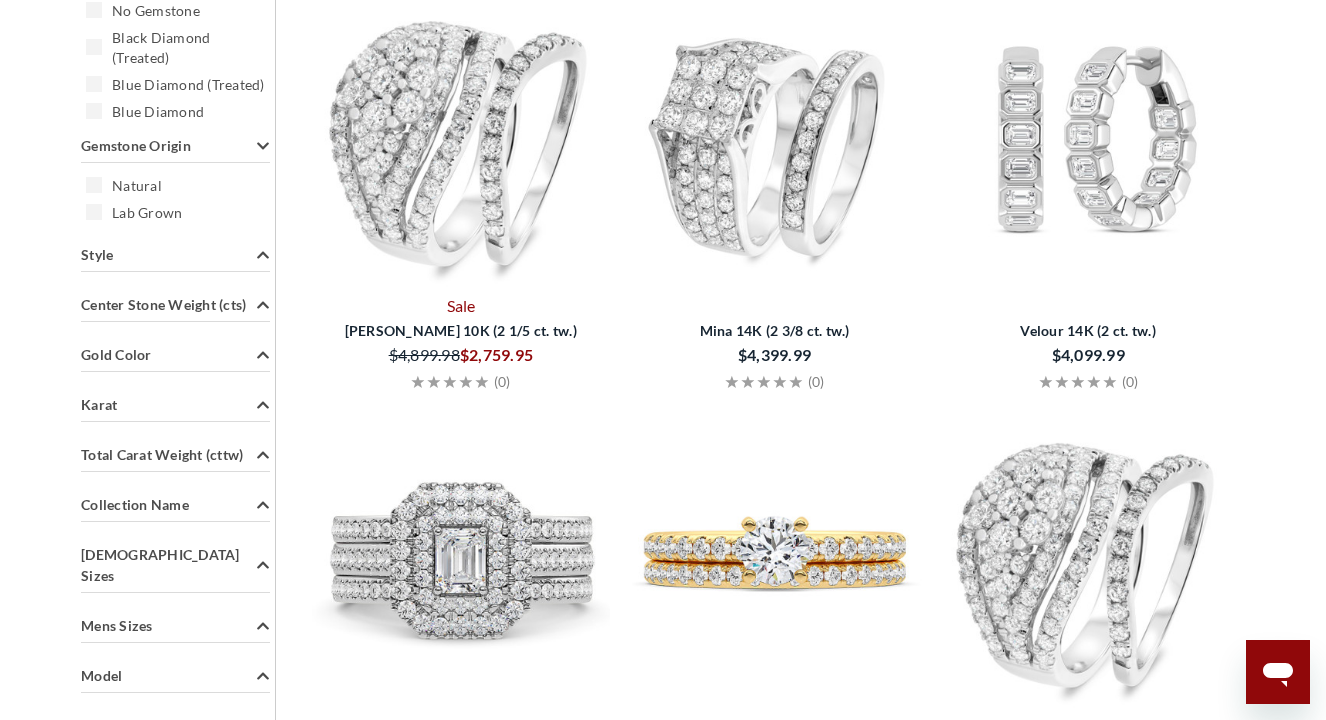 scroll, scrollTop: 839, scrollLeft: 0, axis: vertical 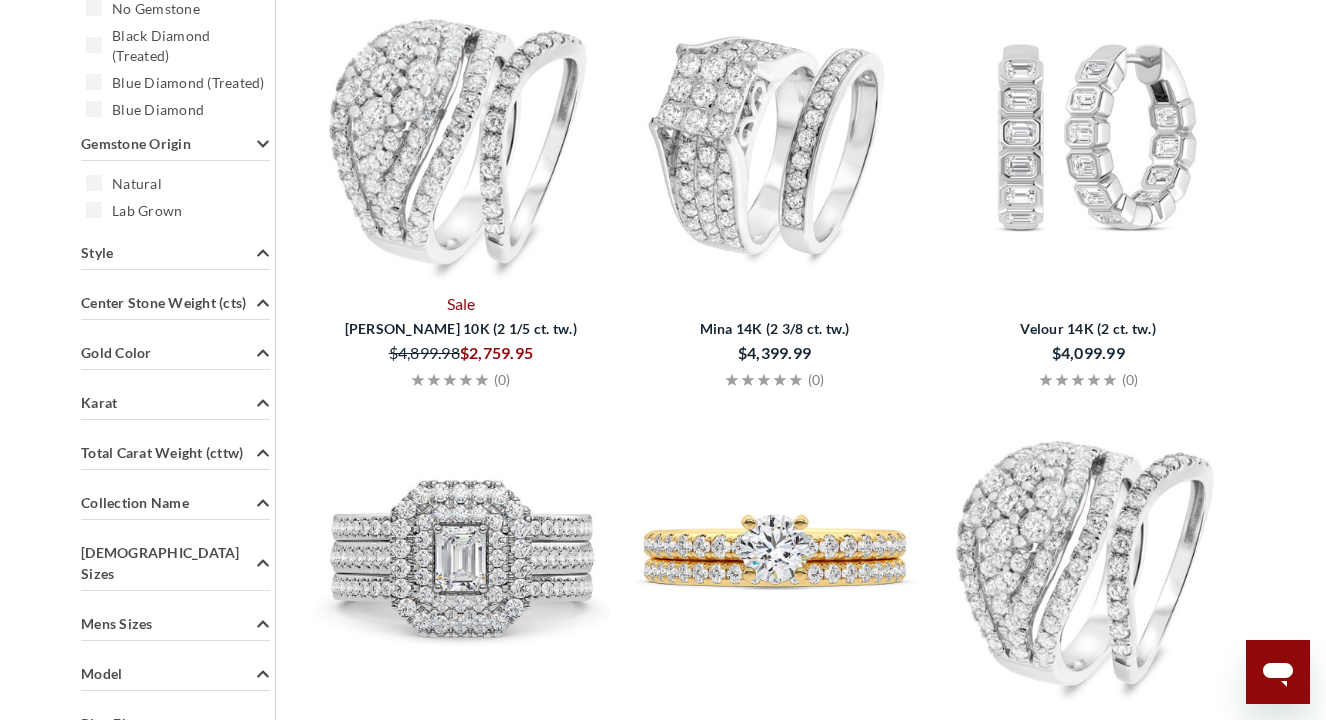 click on "Price             $100 - $1500       $1500 - $3000       $3000 - $5000       $5000 - $15000       $15000 - $30000         On Sale Delivers In             2 Weeks       3 Weeks     Gemstone Type             Diamond       Sapphire       Emerald       Ruby       Morganite       No Gemstone       Black Diamond (Treated)       Blue Diamond (Treated)       Blue Diamond       Yellow Diamond       Pink Diamond       Aquamarine       Smokey Quartz     Gemstone Origin             Natural       Lab Grown     Style             Halo       Classic       Vintage       Cluster       Contour       Solitaire       Multi-Row       Pave       Side Stones       Channel       Three Stone       Initials       Stackable       Heart       Two-Tone       Solo       Tennis       Guard Ring       Hoop       Round       Textured       Zodiacs       Holiday       Hidden Halo       Religious       Promise       Cross       Square       Cushion       Mom & Child     Center Stone Weight (cts)             0       1       1/2       1/4" at bounding box center [176, 285] 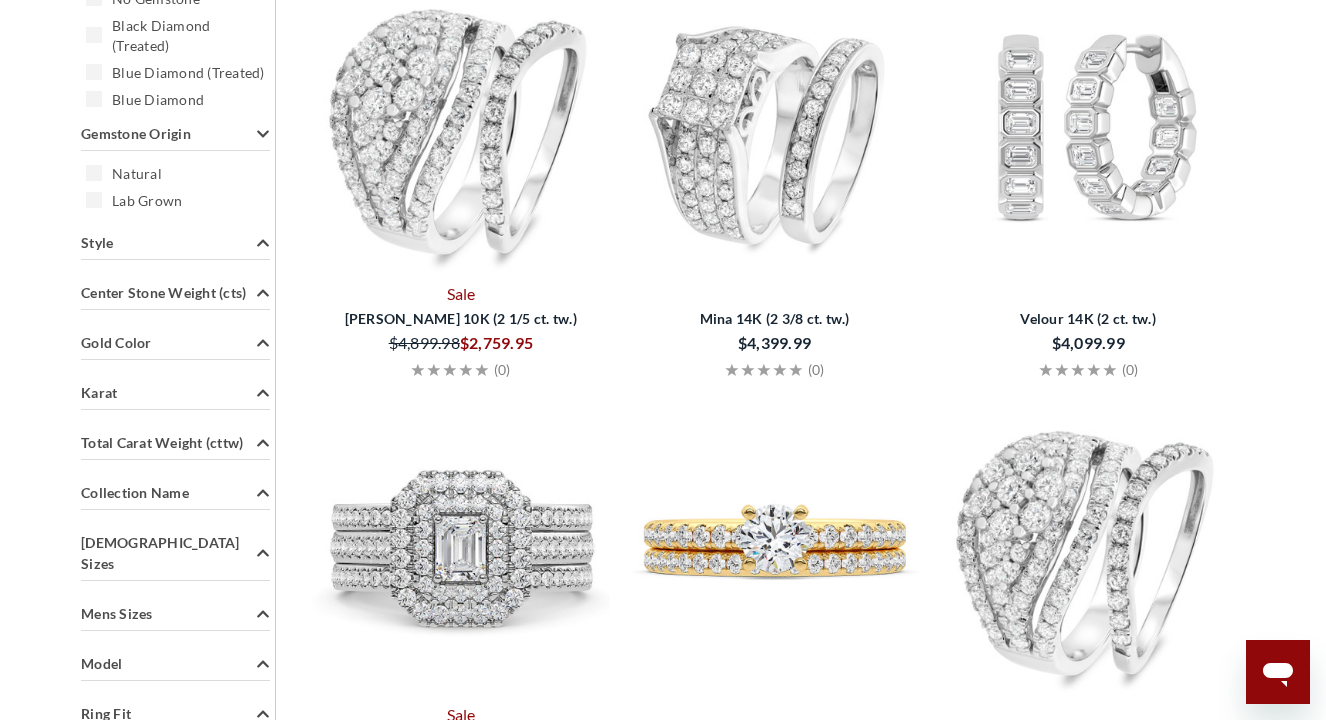 scroll, scrollTop: 851, scrollLeft: 0, axis: vertical 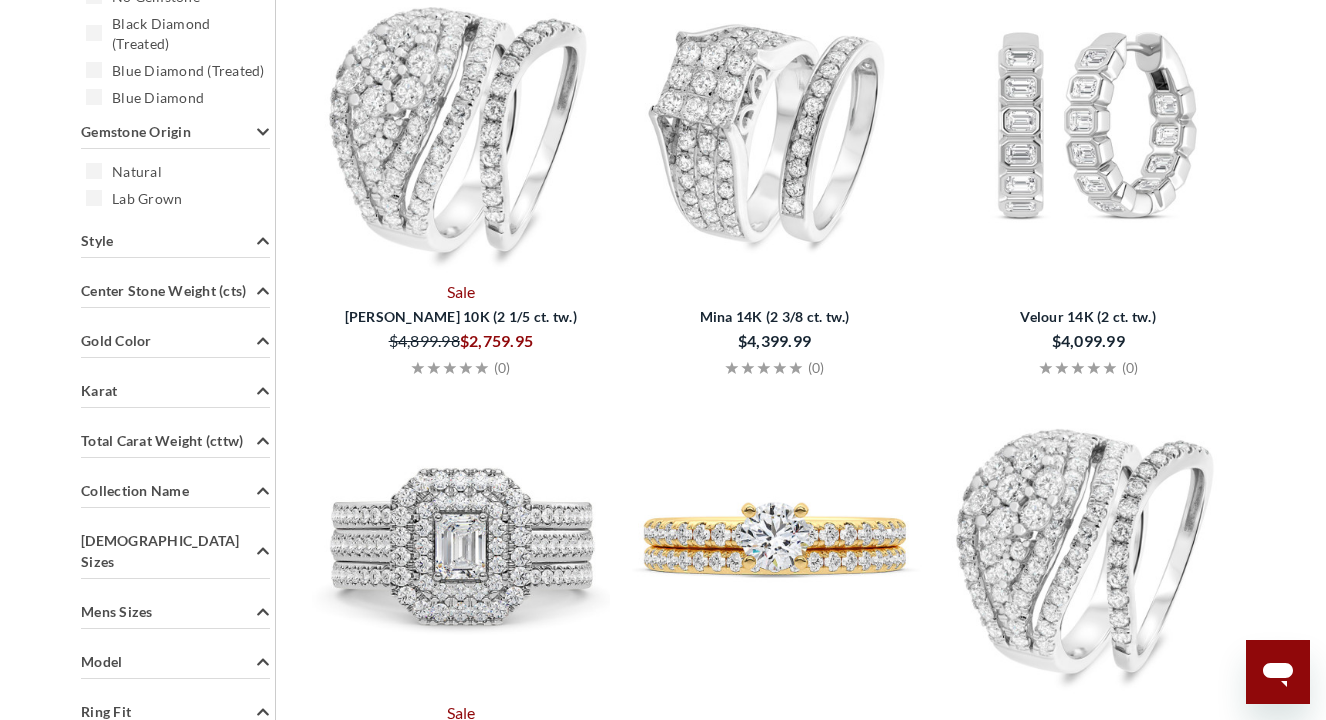 click on "Price             $100 - $1500       $1500 - $3000       $3000 - $5000       $5000 - $15000       $15000 - $30000         On Sale Delivers In             2 Weeks       3 Weeks     Gemstone Type             Diamond       Sapphire       Emerald       Ruby       Morganite       No Gemstone       Black Diamond (Treated)       Blue Diamond (Treated)       Blue Diamond       Yellow Diamond       Pink Diamond       Aquamarine       Smokey Quartz     Gemstone Origin             Natural       Lab Grown     Style             Halo       Classic       Vintage       Cluster       Contour       Solitaire       Multi-Row       Pave       Side Stones       Channel       Three Stone       Initials       Stackable       Heart       Two-Tone       Solo       Tennis       Guard Ring       Hoop       Round       Textured       Zodiacs       Holiday       Hidden Halo       Religious       Promise       Cross       Square       Cushion       Mom & Child     Center Stone Weight (cts)             0       1       1/2       1/4" at bounding box center (176, 273) 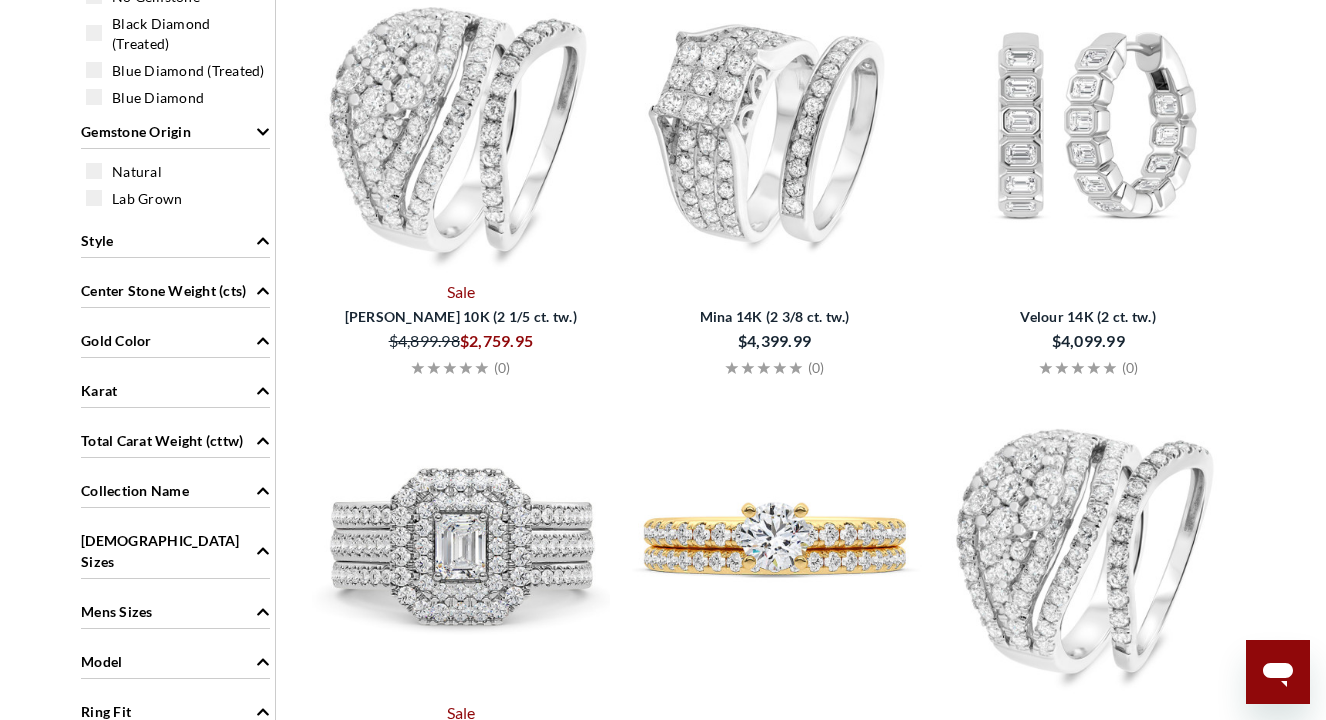click on "Karat" at bounding box center (99, 390) 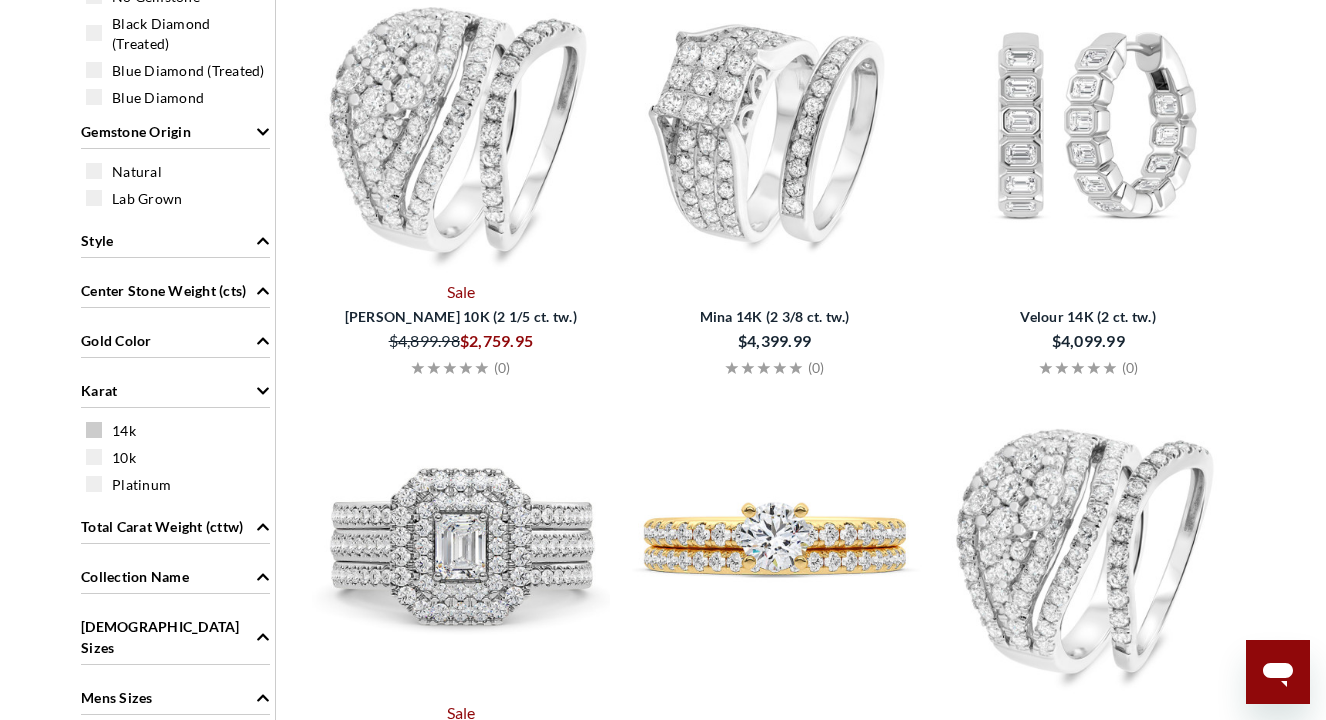 click on "14k" at bounding box center (180, 430) 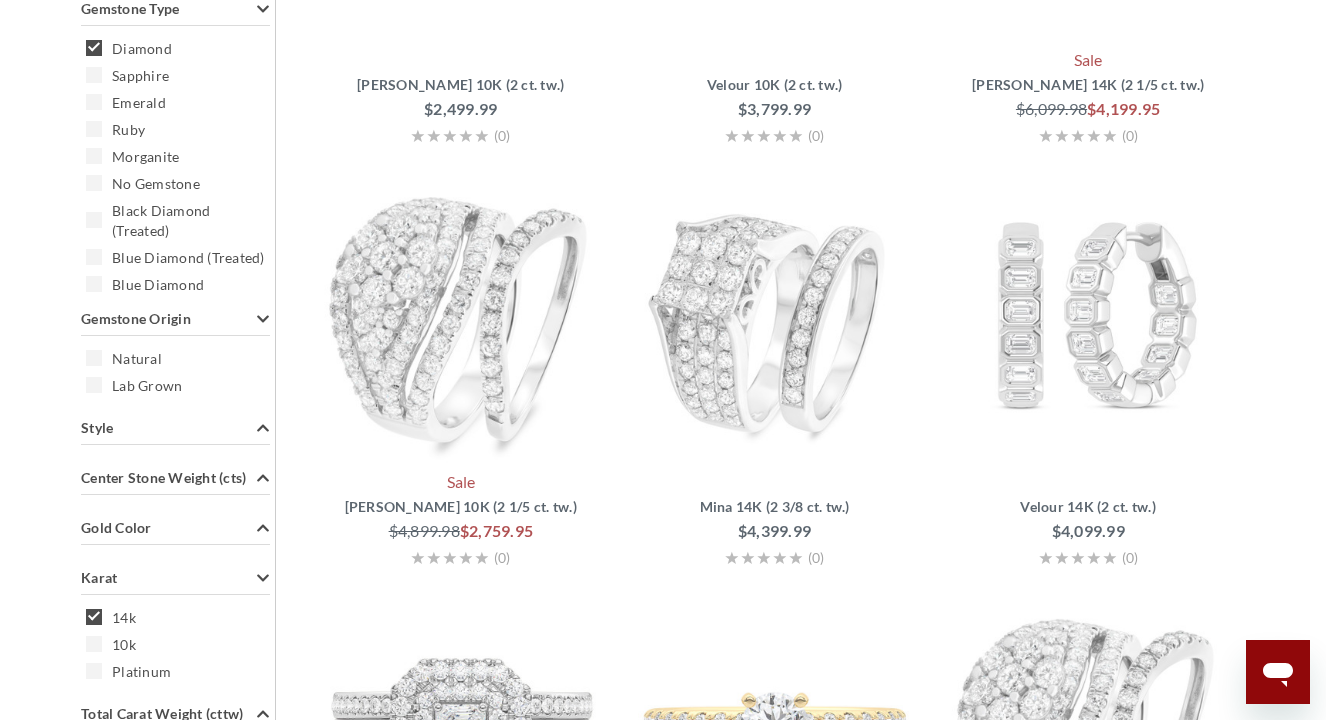 scroll, scrollTop: 668, scrollLeft: 0, axis: vertical 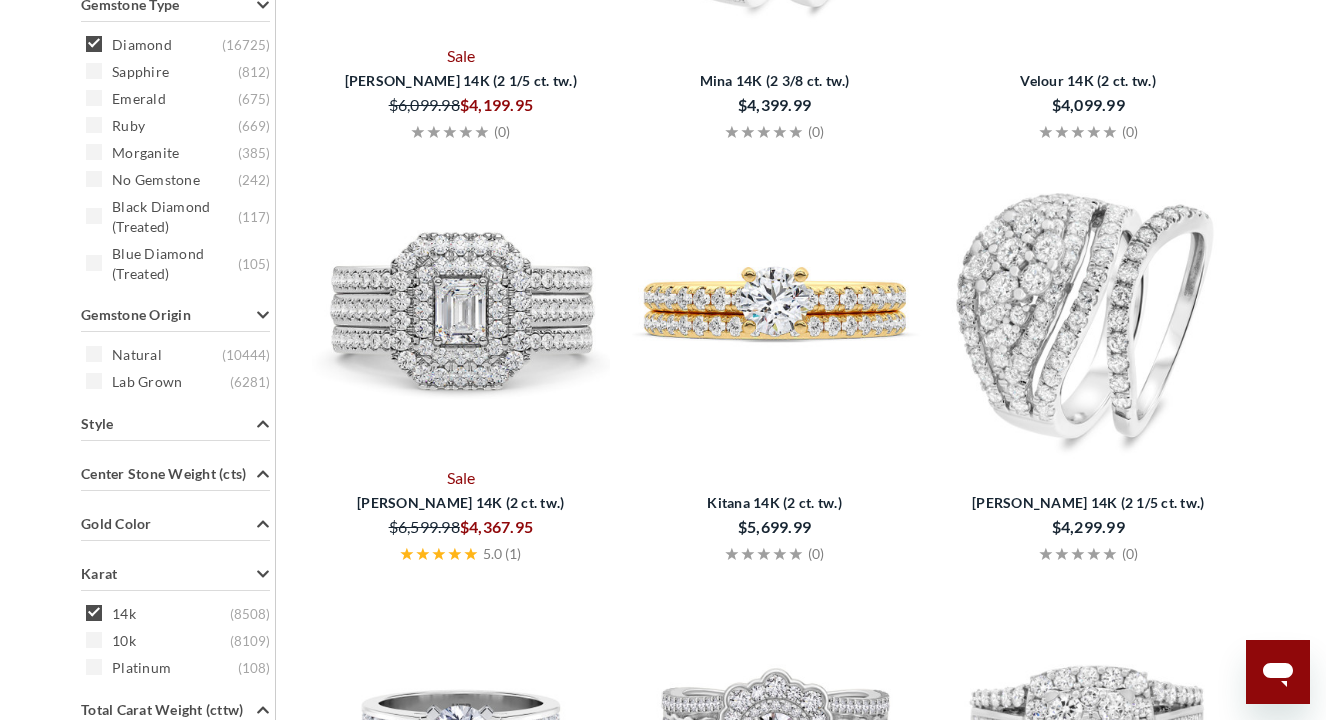 click on "Price             $100 - $1500   ( 4997 )     $1500 - $3000   ( 6620 )     $3000 - $5000   ( 3899 )     $5000 - $15000   ( 1013 )     $15000 - $30000   ( 196 )       On Sale Delivers In             2 Weeks   ( 16608 )     3 Weeks   ( 117 )   Gemstone Type             Diamond   ( 16725 )     Sapphire   ( 812 )     Emerald   ( 675 )     Ruby   ( 669 )     Morganite   ( 385 )     No Gemstone   ( 242 )     Black Diamond (Treated)   ( 117 )     Blue Diamond (Treated)   ( 105 )     Blue Diamond   ( 66 )     Yellow Diamond   ( 66 )     Pink Diamond   ( 65 )     Aquamarine   ( 12 )     Smokey Quartz   ( 2 )   Gemstone Origin             Natural   ( 10444 )     Lab Grown   ( 6281 )   Style             Halo   ( 2953 )     Classic   ( 1629 )     Vintage   ( 1507 )     Cluster   ( 1377 )     Contour   ( 1365 )     Solitaire   ( 1346 )     Multi-Row   ( 899 )     Pave   ( 860 )     Side Stones   ( 777 )     Channel   ( 678 )     Three Stone   ( 585 )     Initials   ( 458 )     Stackable   ( 320 )     Heart   ( 247 )" at bounding box center [176, 499] 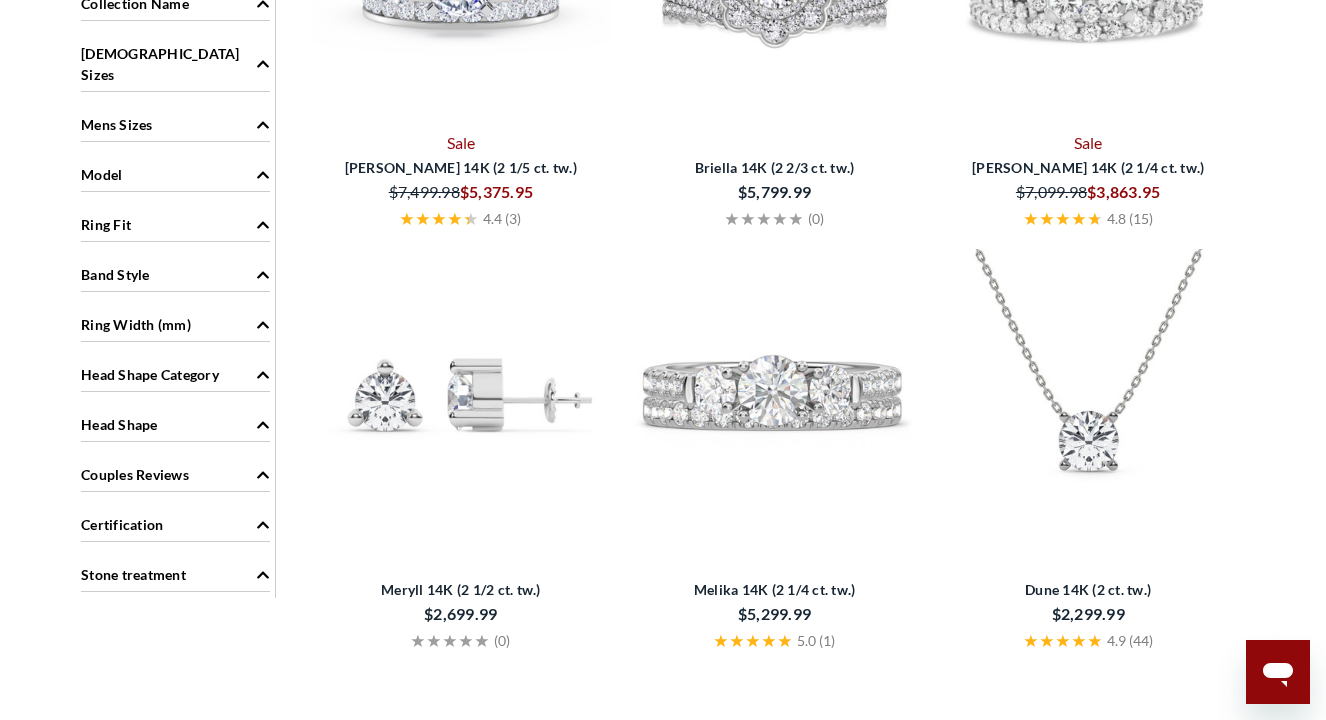 scroll, scrollTop: 1427, scrollLeft: 0, axis: vertical 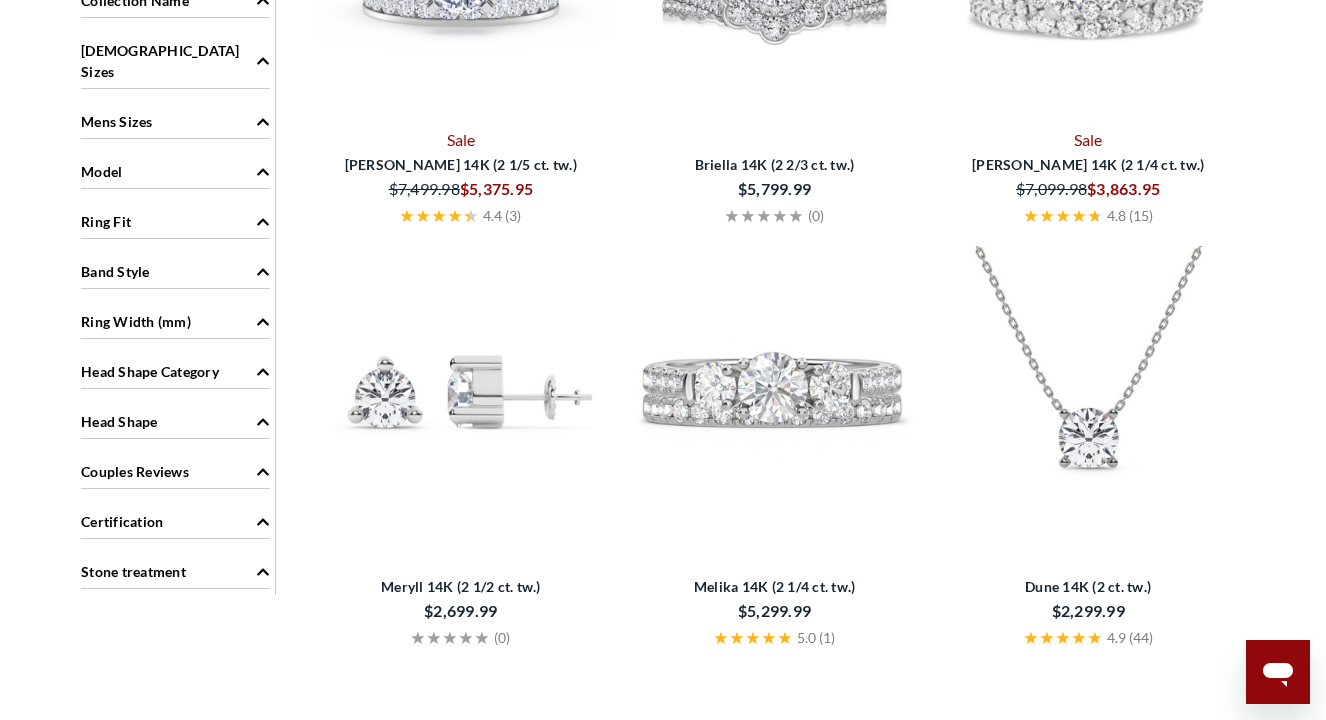click on "Head Shape" at bounding box center (119, 421) 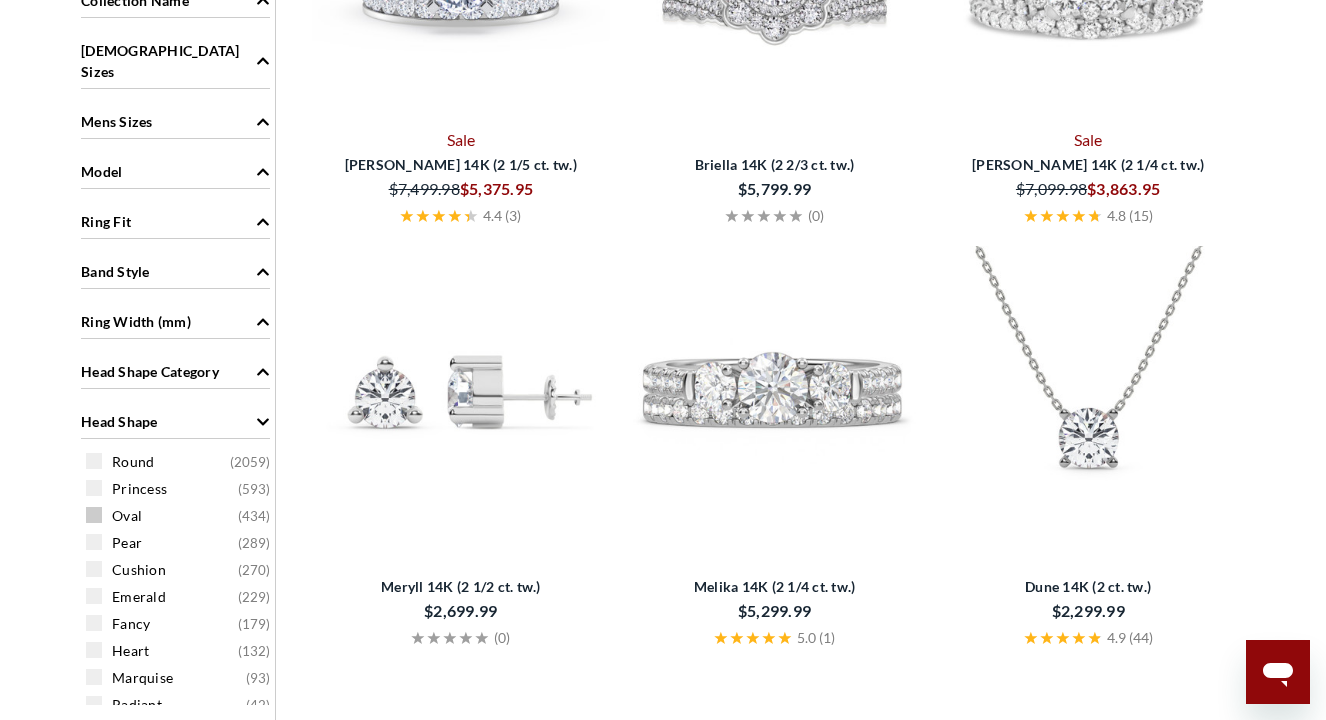 click on "Oval" at bounding box center (127, 516) 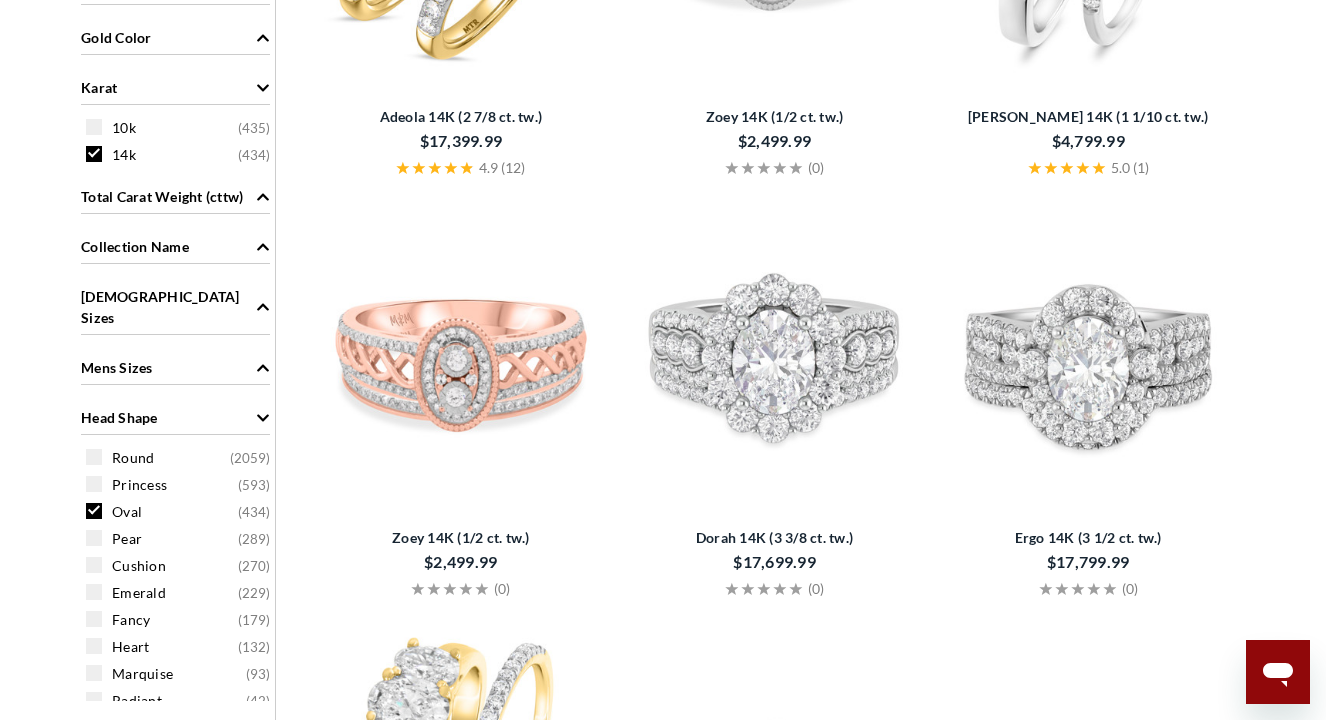 scroll, scrollTop: 1080, scrollLeft: 0, axis: vertical 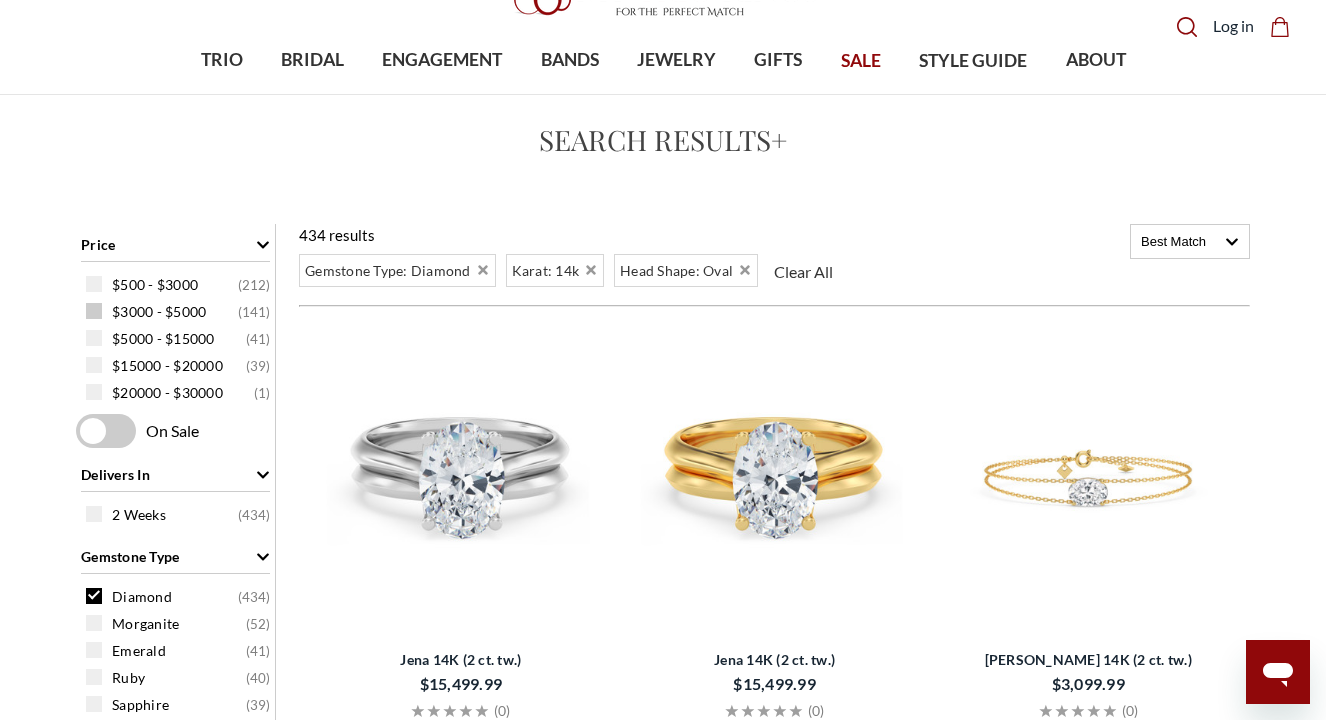 click at bounding box center [94, 311] 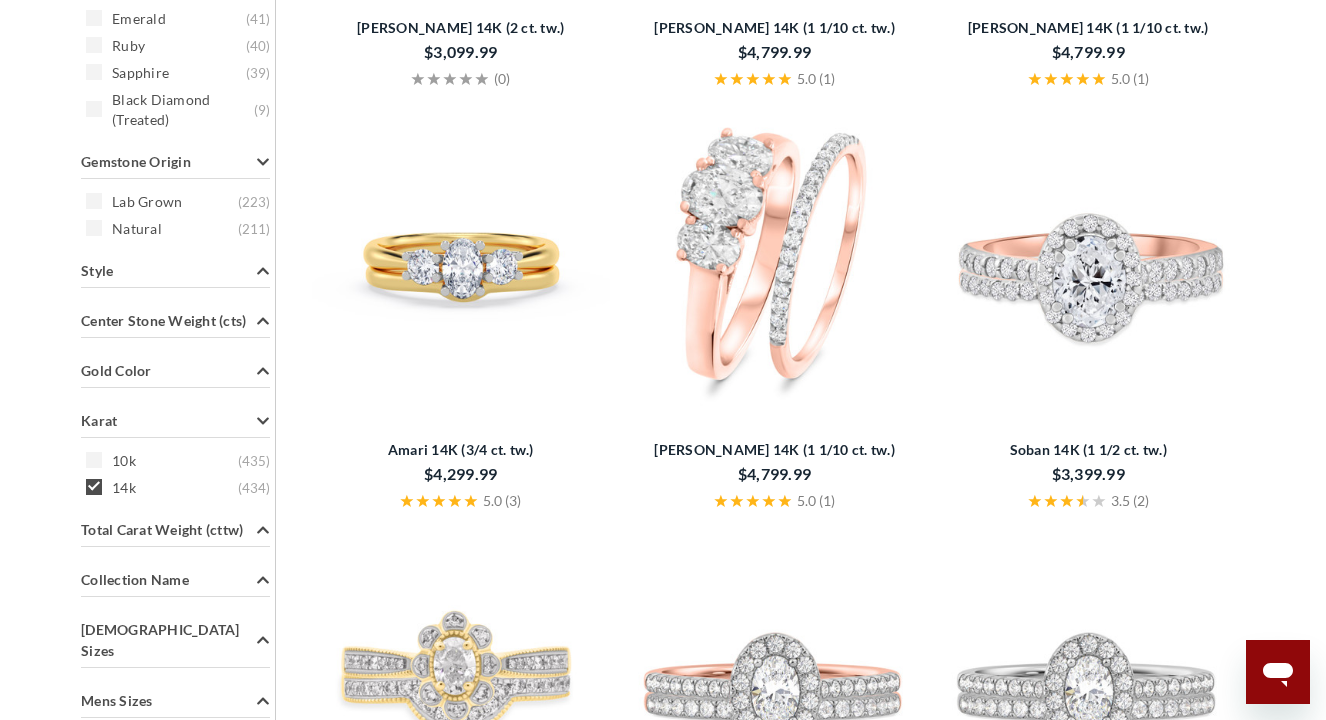scroll, scrollTop: 726, scrollLeft: 0, axis: vertical 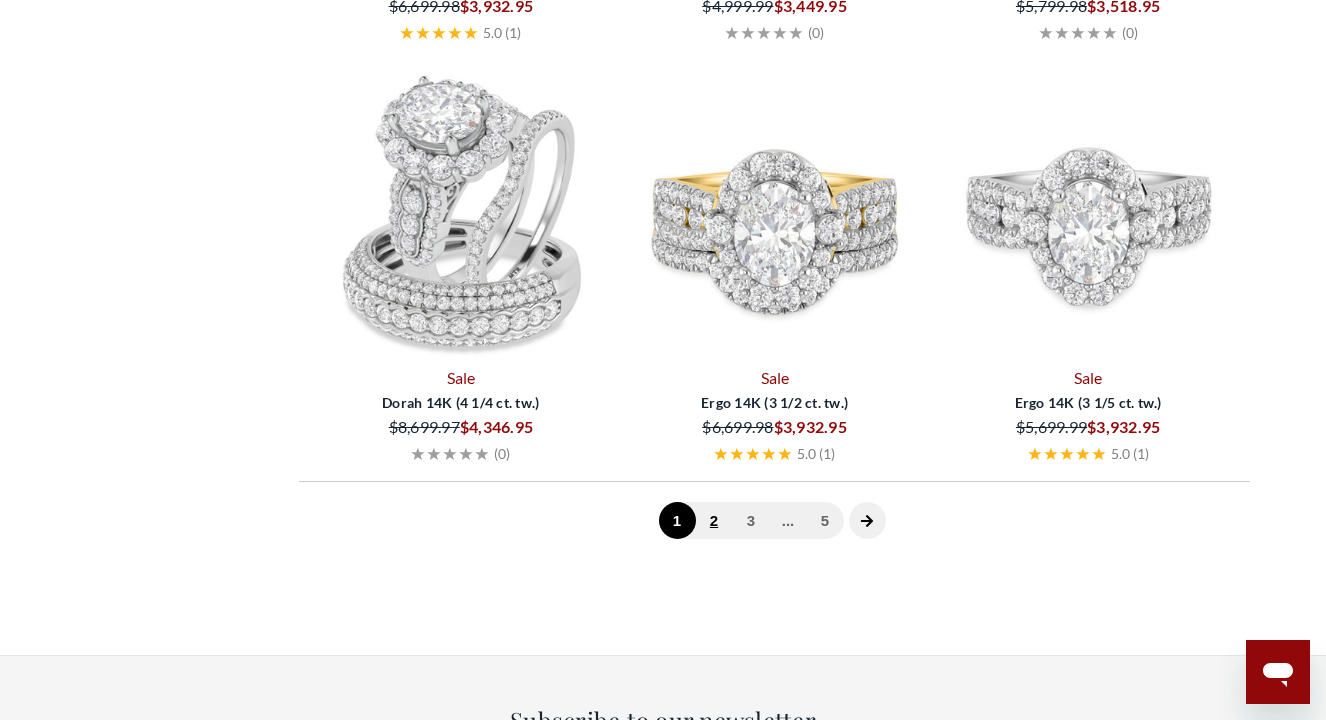 click on "2" 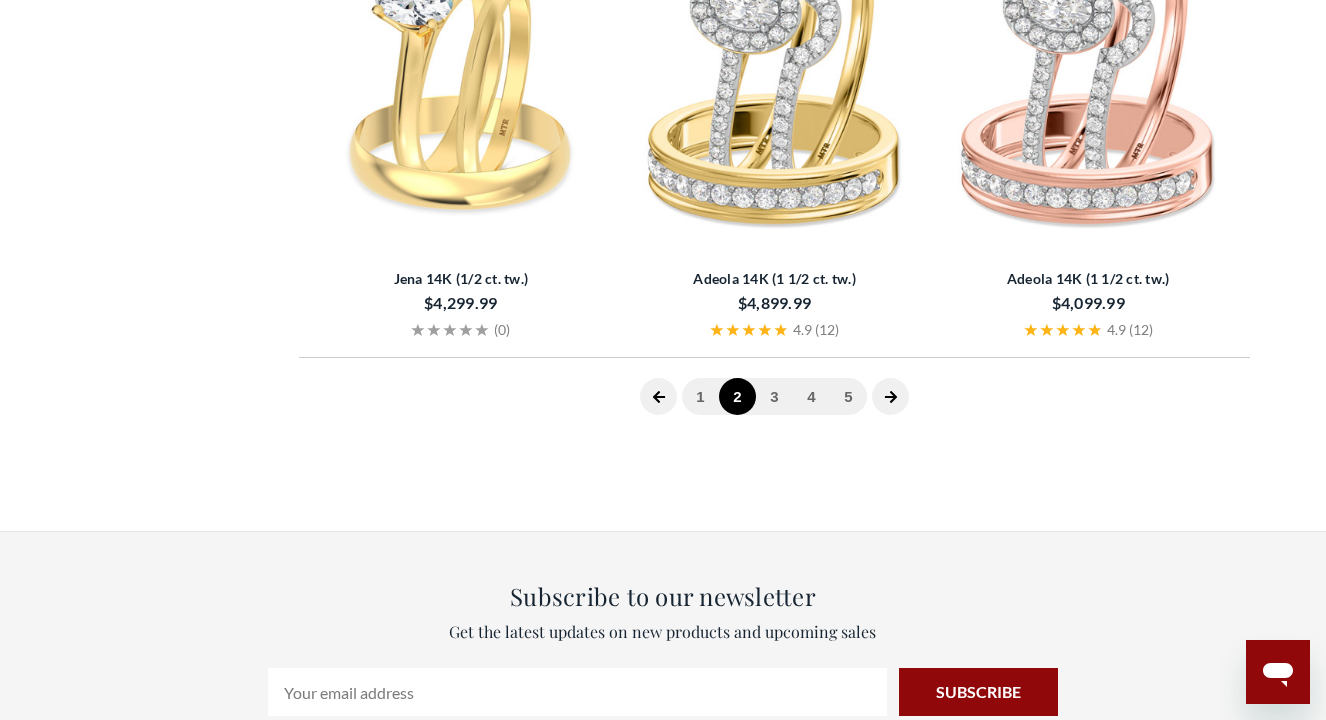 scroll, scrollTop: 4293, scrollLeft: 0, axis: vertical 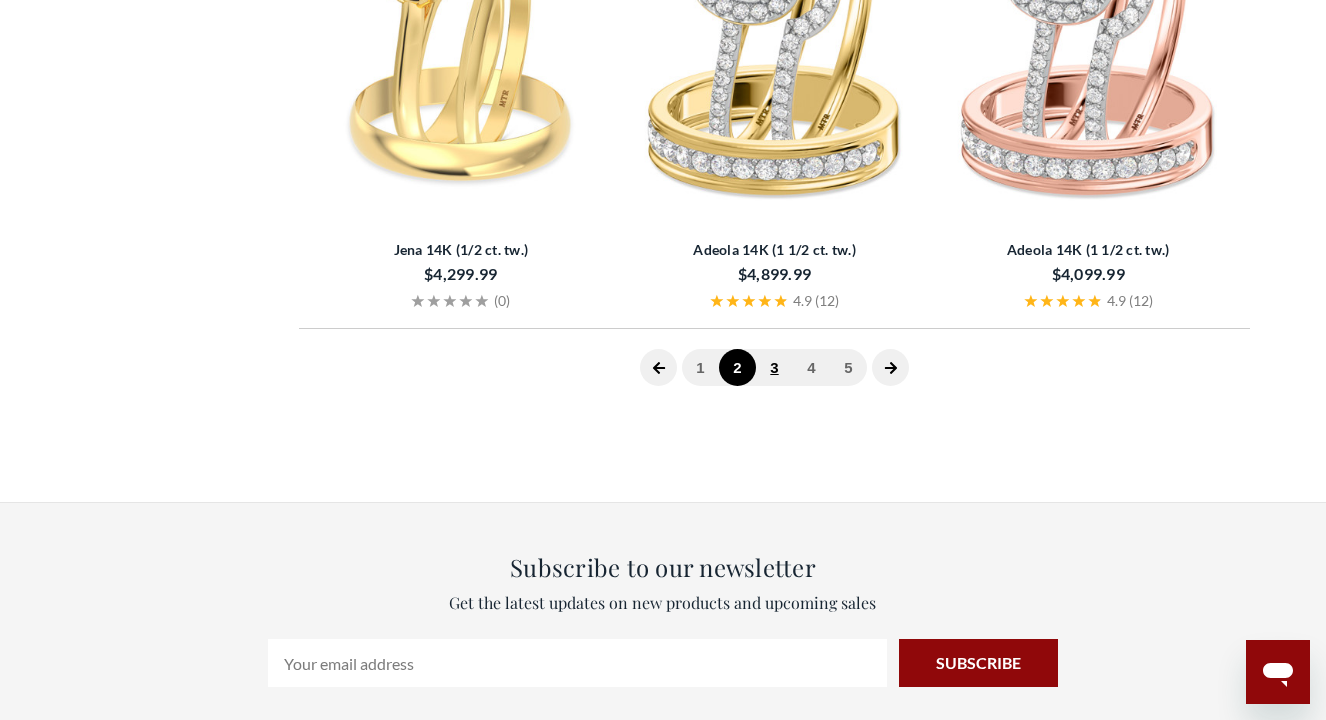 click on "3" 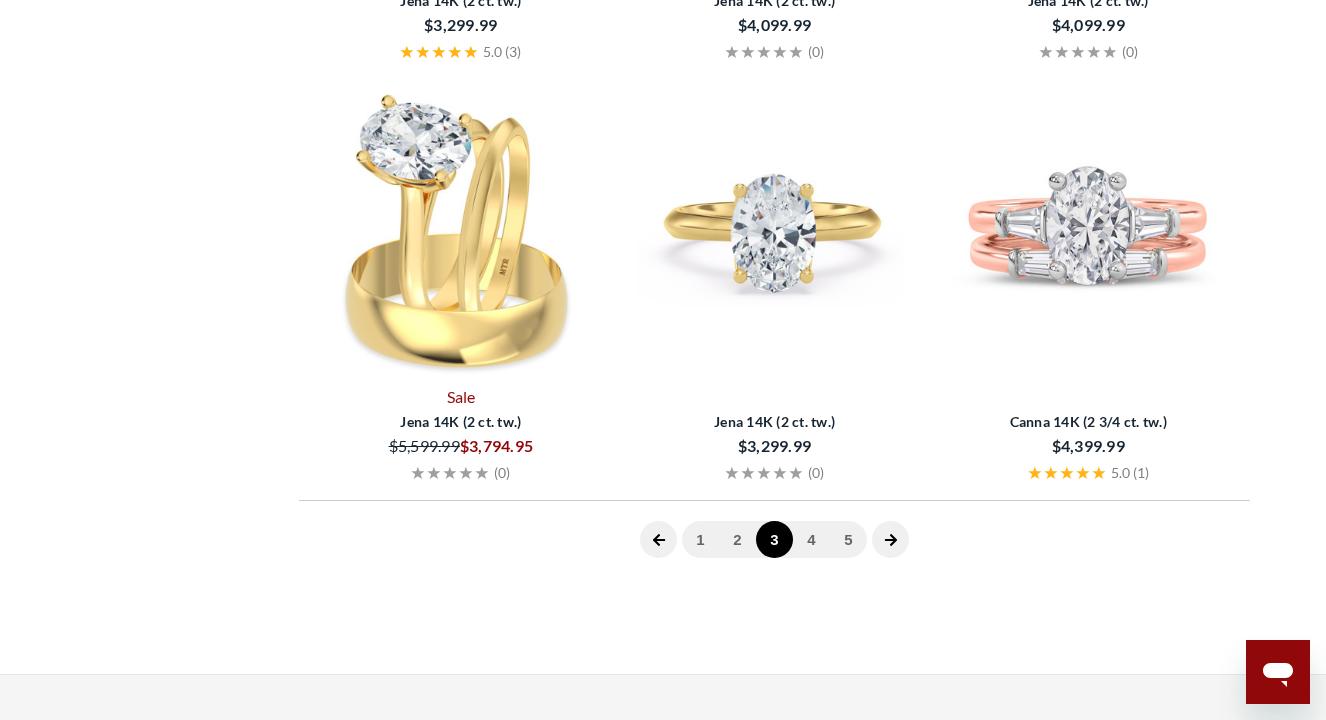 scroll, scrollTop: 4122, scrollLeft: 0, axis: vertical 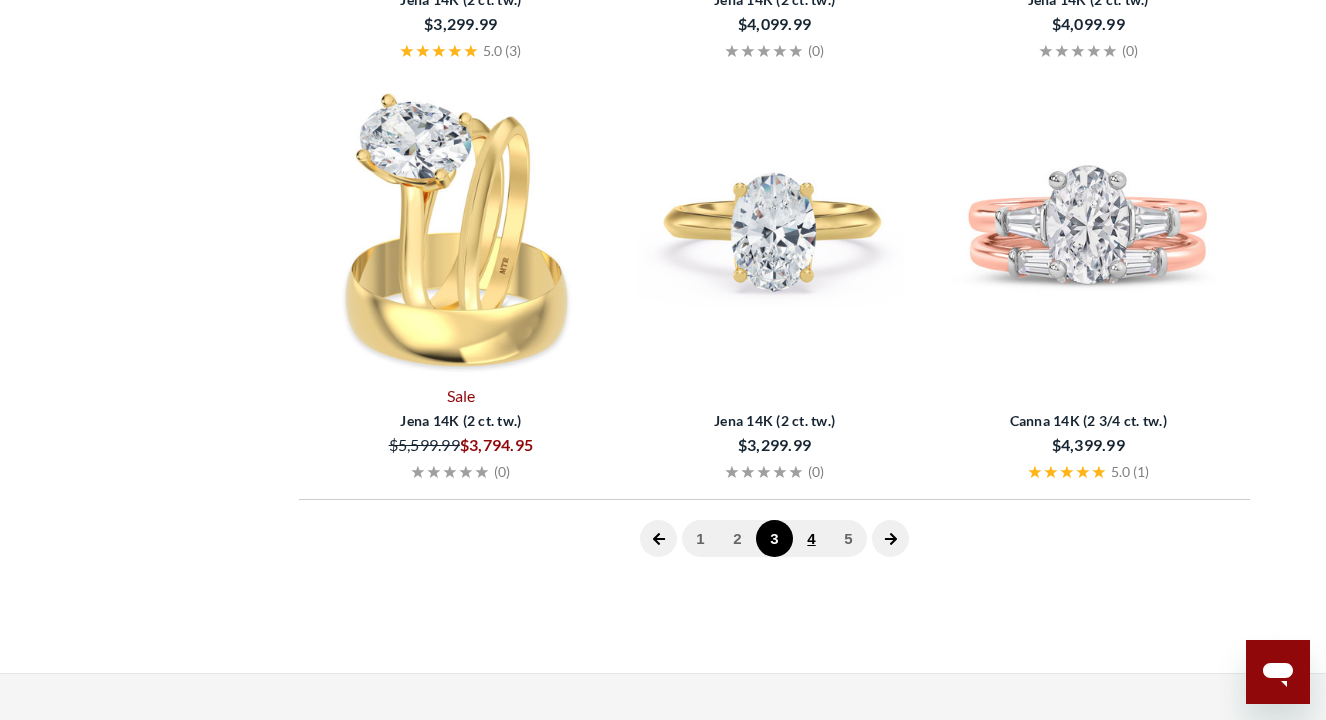 click on "4" 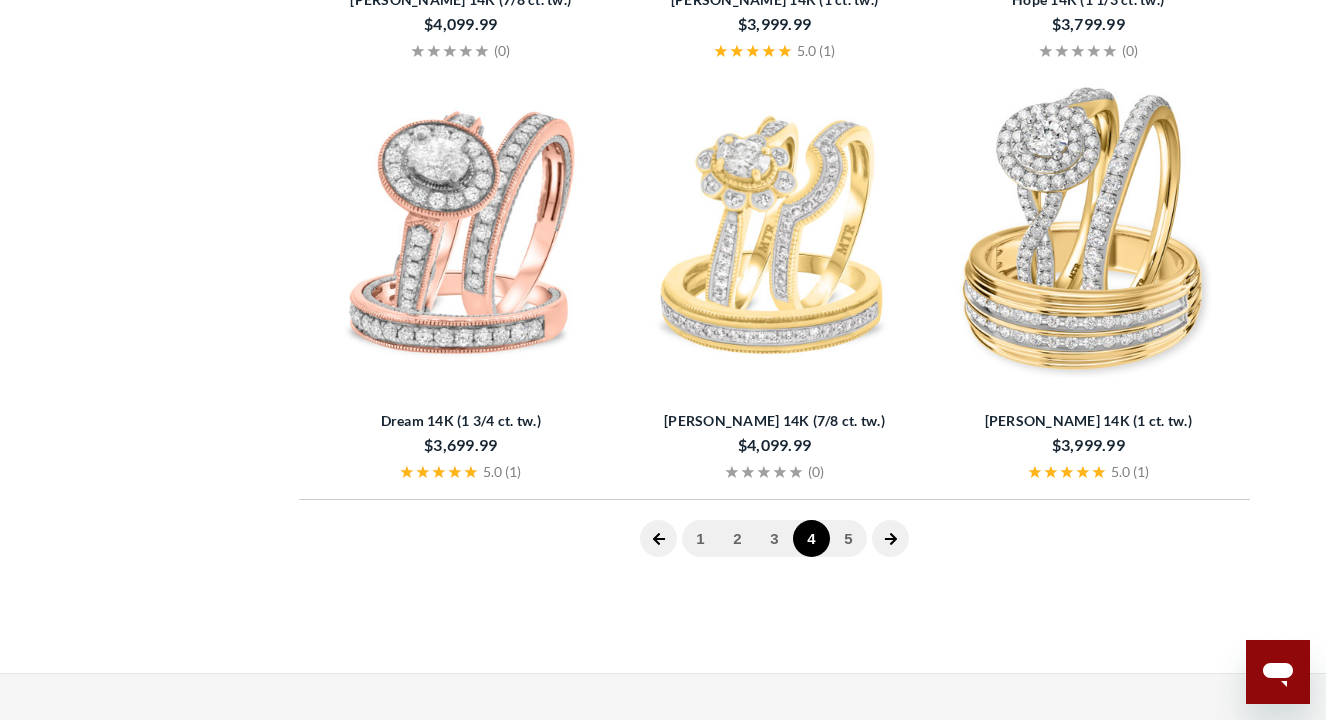 scroll, scrollTop: 313, scrollLeft: 0, axis: vertical 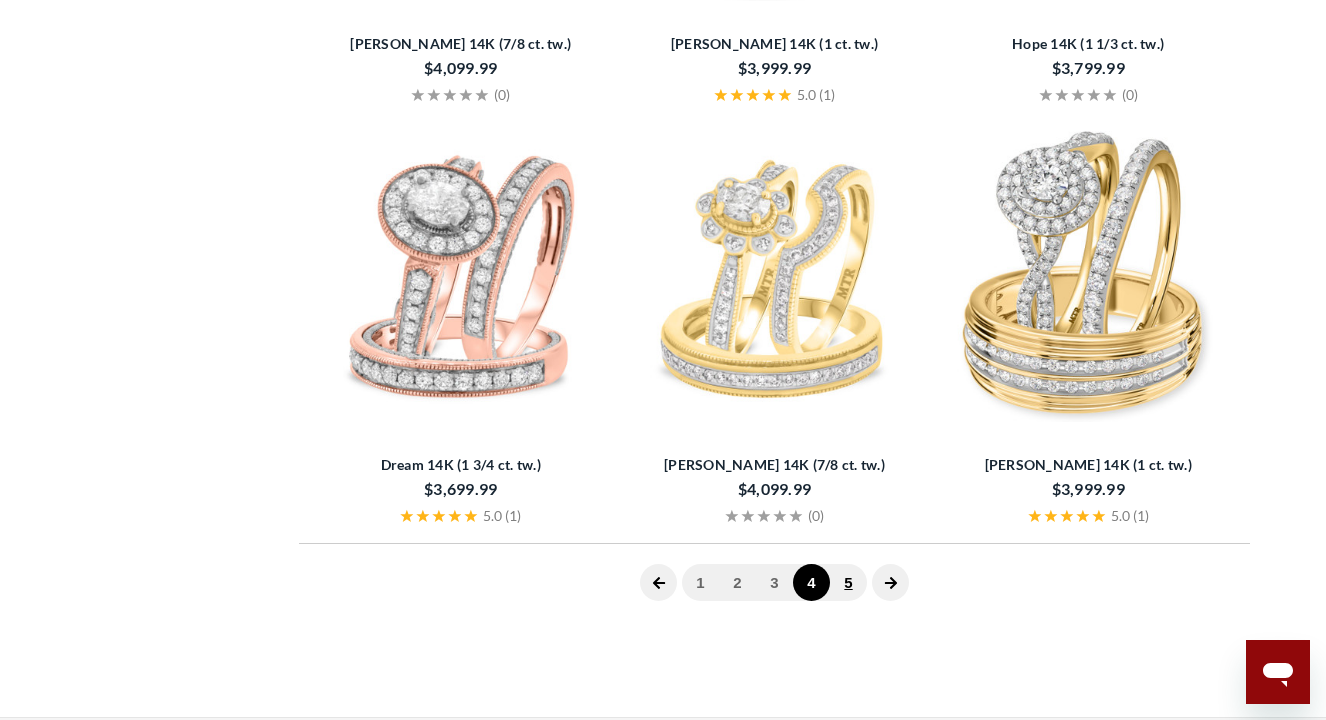 click on "5" 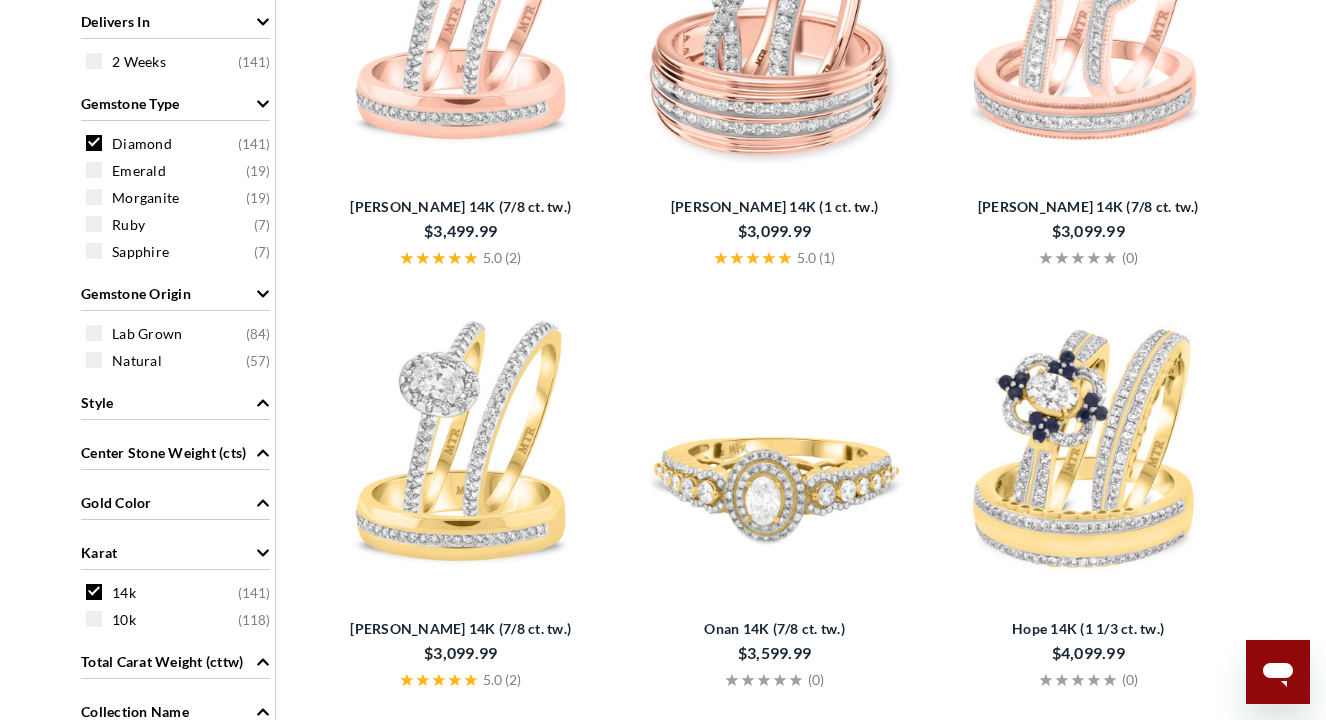 scroll, scrollTop: 0, scrollLeft: 0, axis: both 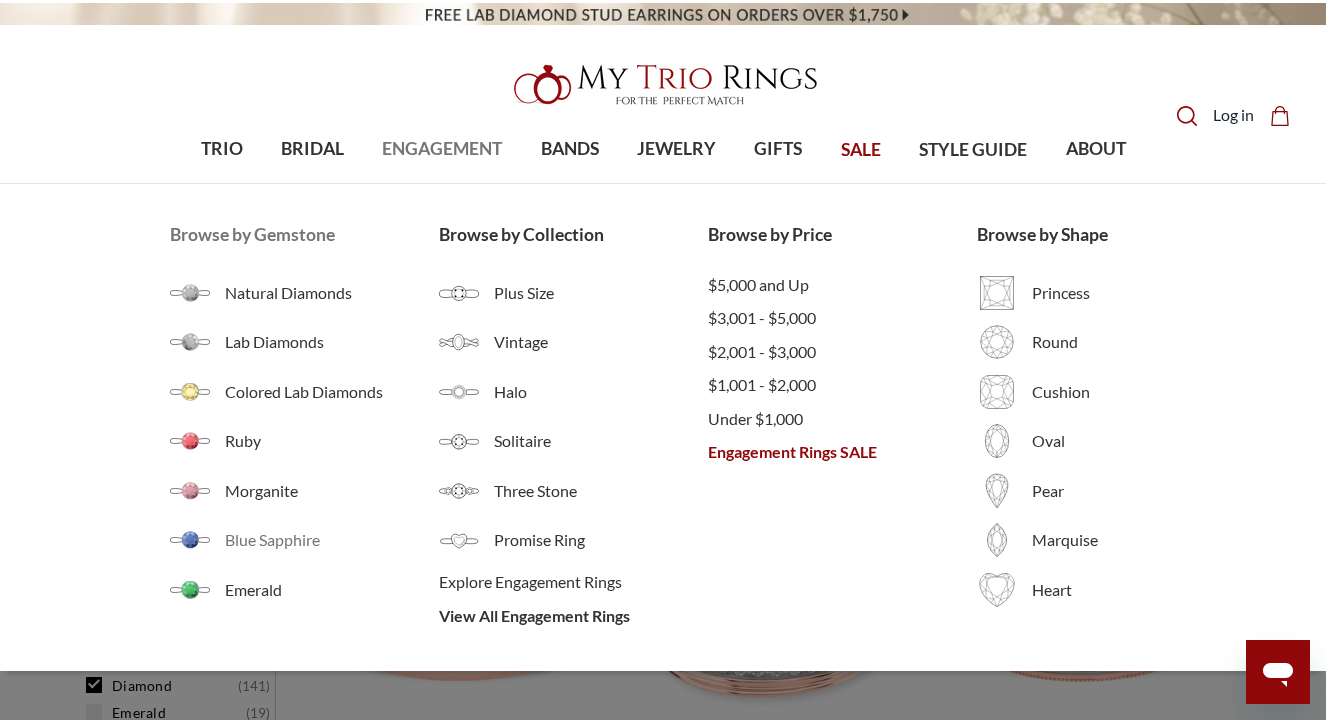 click on "Blue Sapphire" at bounding box center [332, 540] 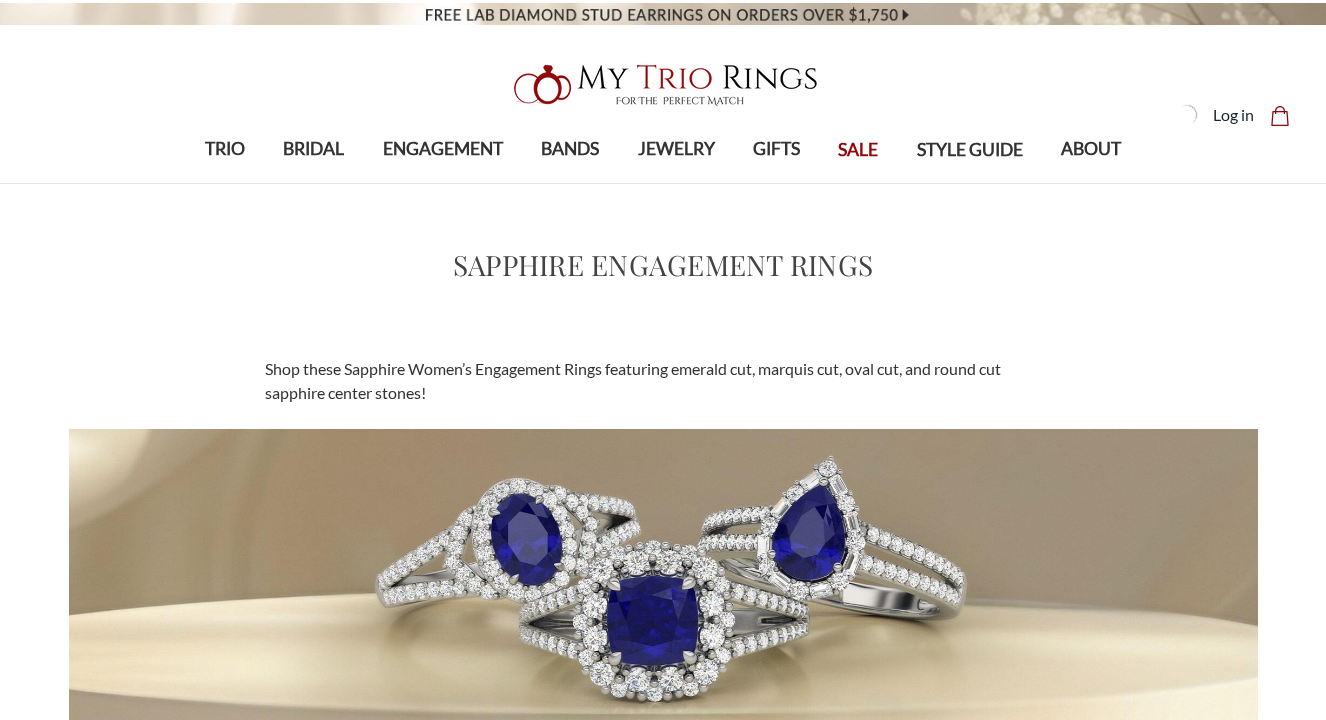 click at bounding box center [663, 587] 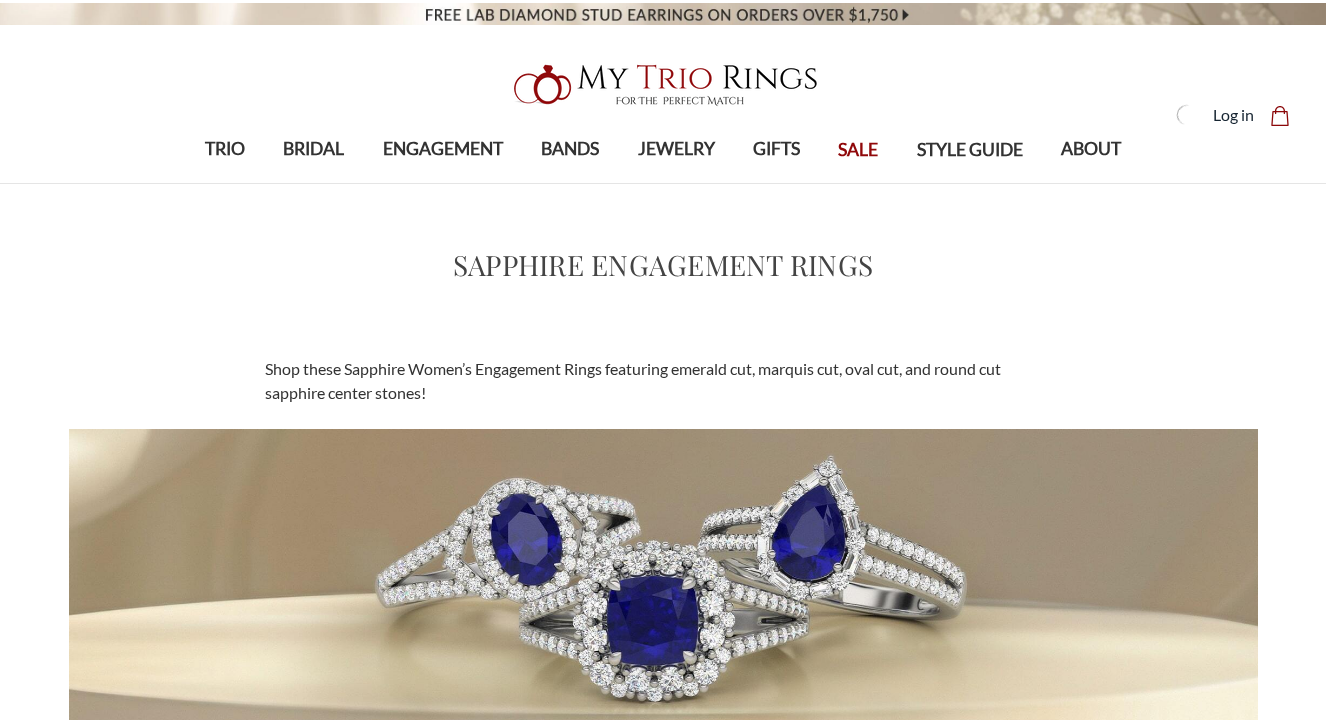 scroll, scrollTop: 0, scrollLeft: 0, axis: both 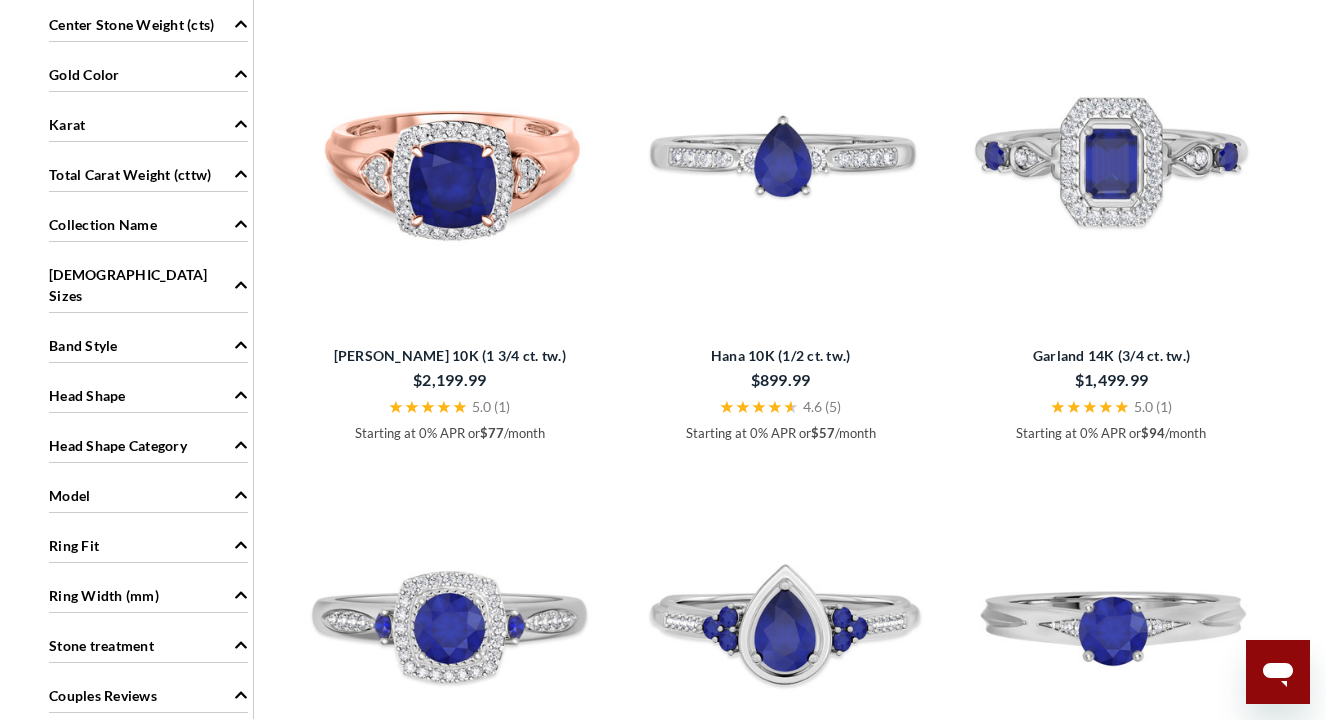 click on "Head Shape" at bounding box center [148, 394] 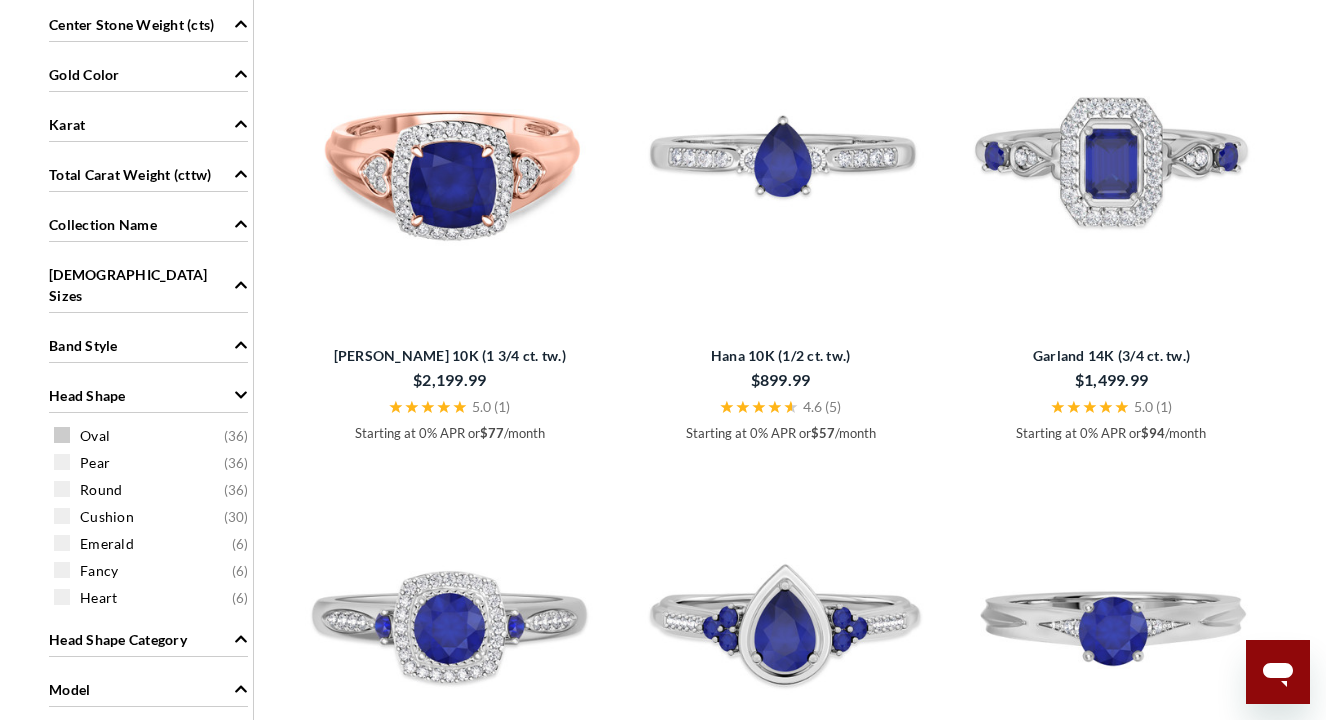 click on "Oval" at bounding box center (95, 436) 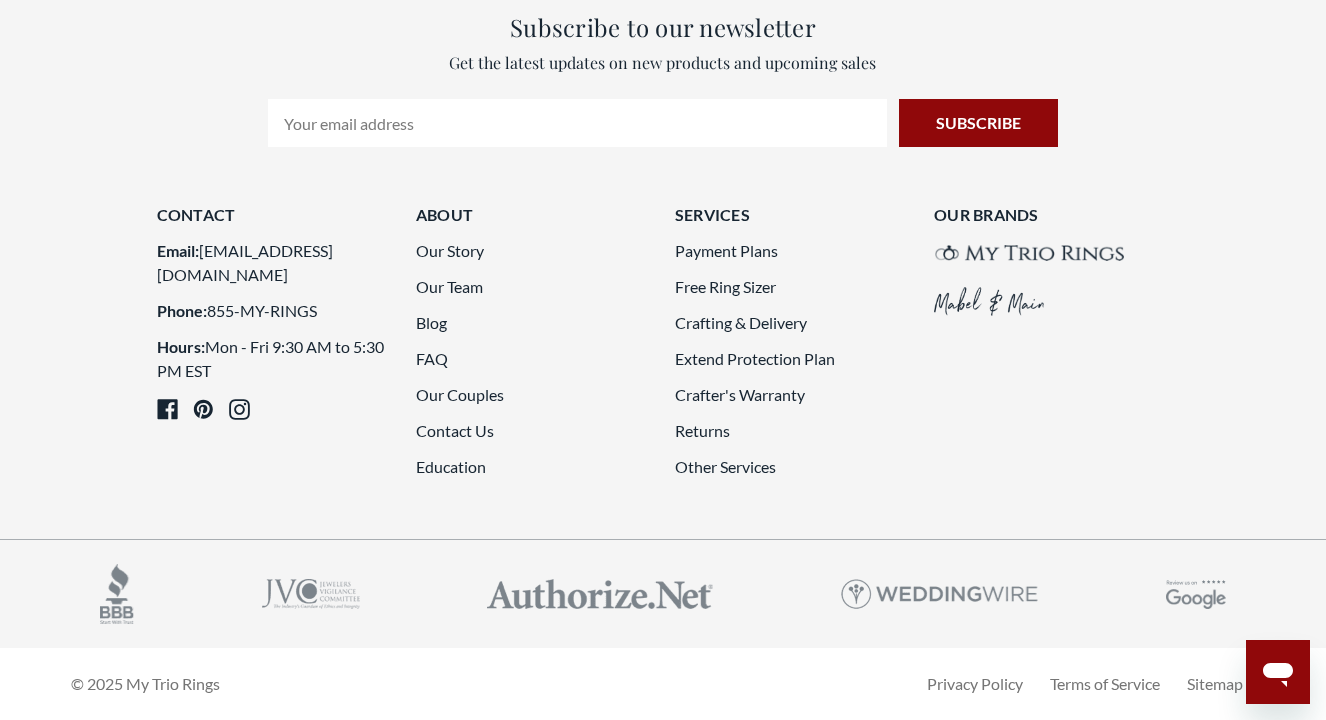 scroll, scrollTop: 5041, scrollLeft: 0, axis: vertical 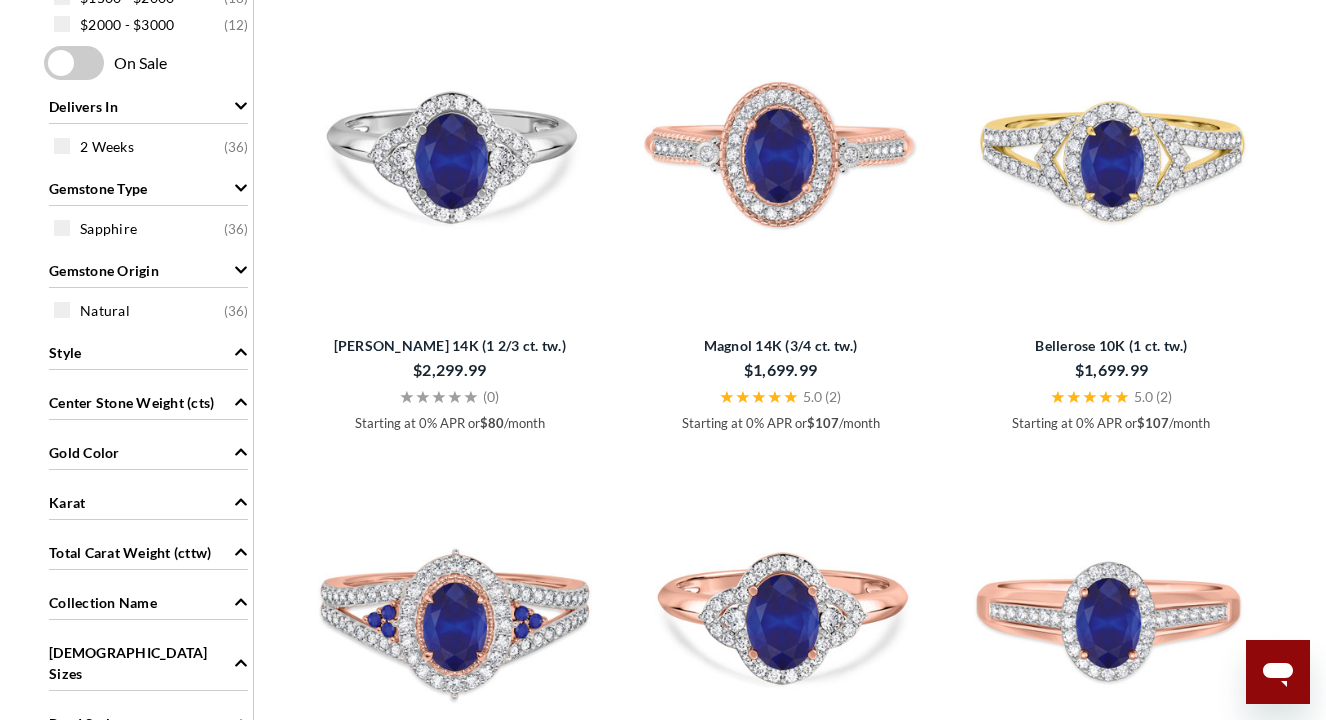 click on "Gold Color" at bounding box center [148, 451] 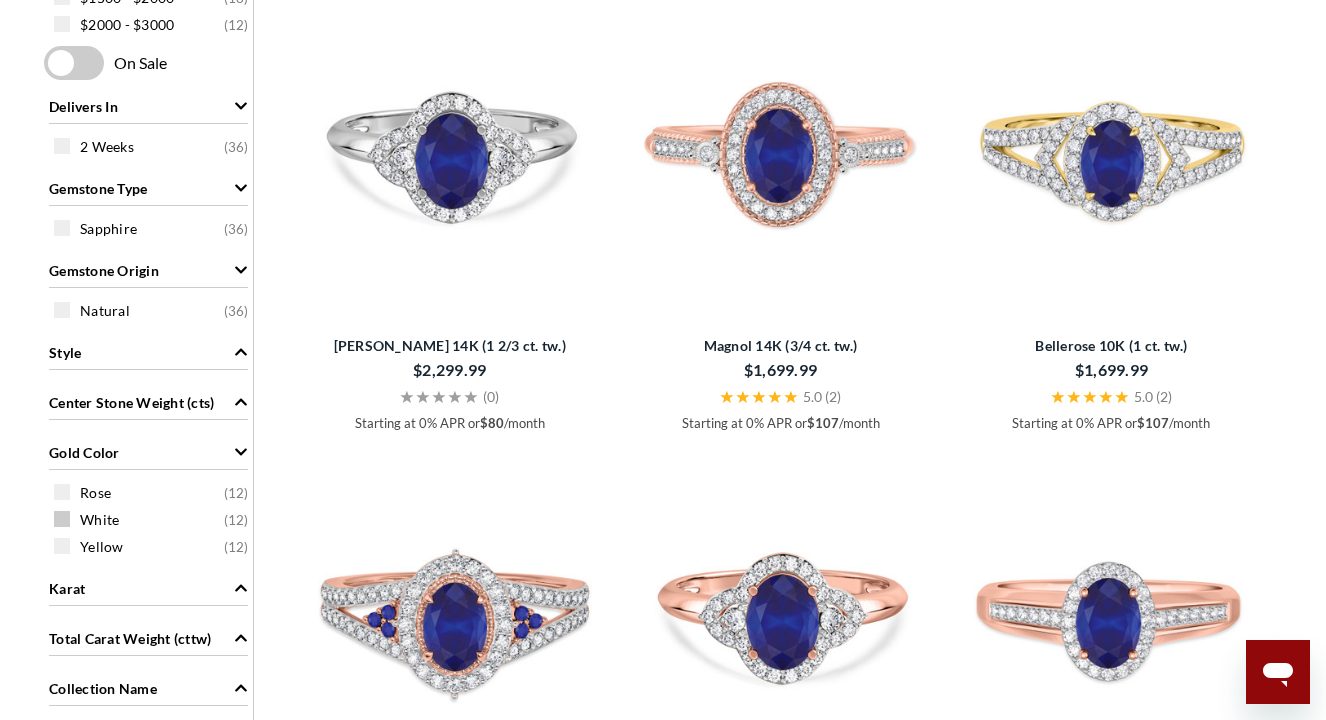 click on "White" at bounding box center (99, 520) 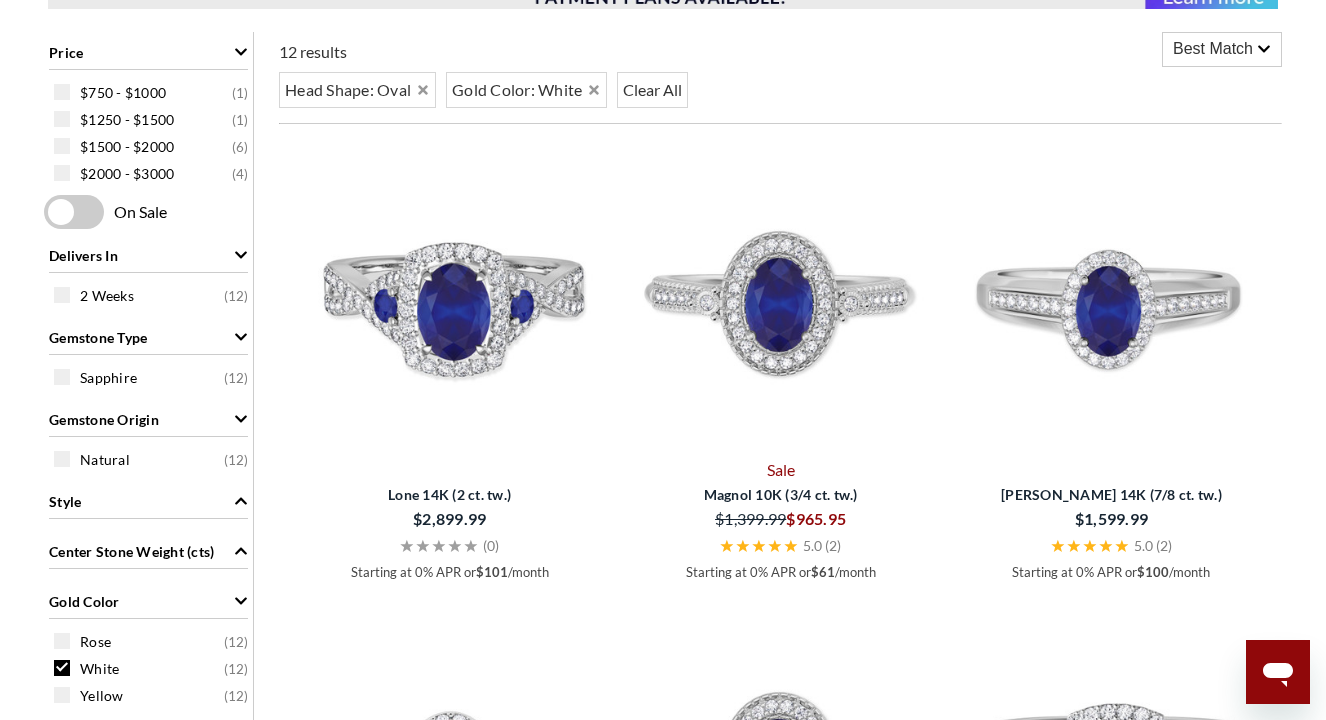 scroll, scrollTop: 0, scrollLeft: 0, axis: both 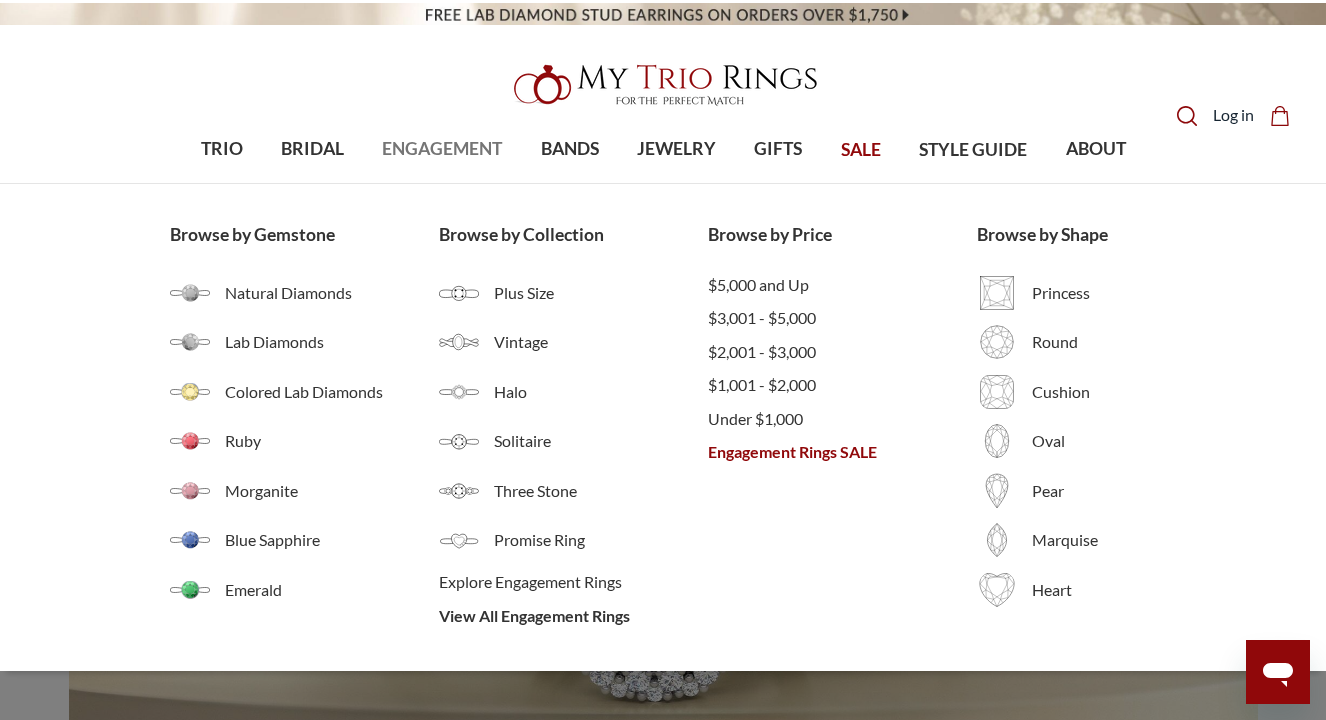 click on "ENGAGEMENT" at bounding box center (442, 149) 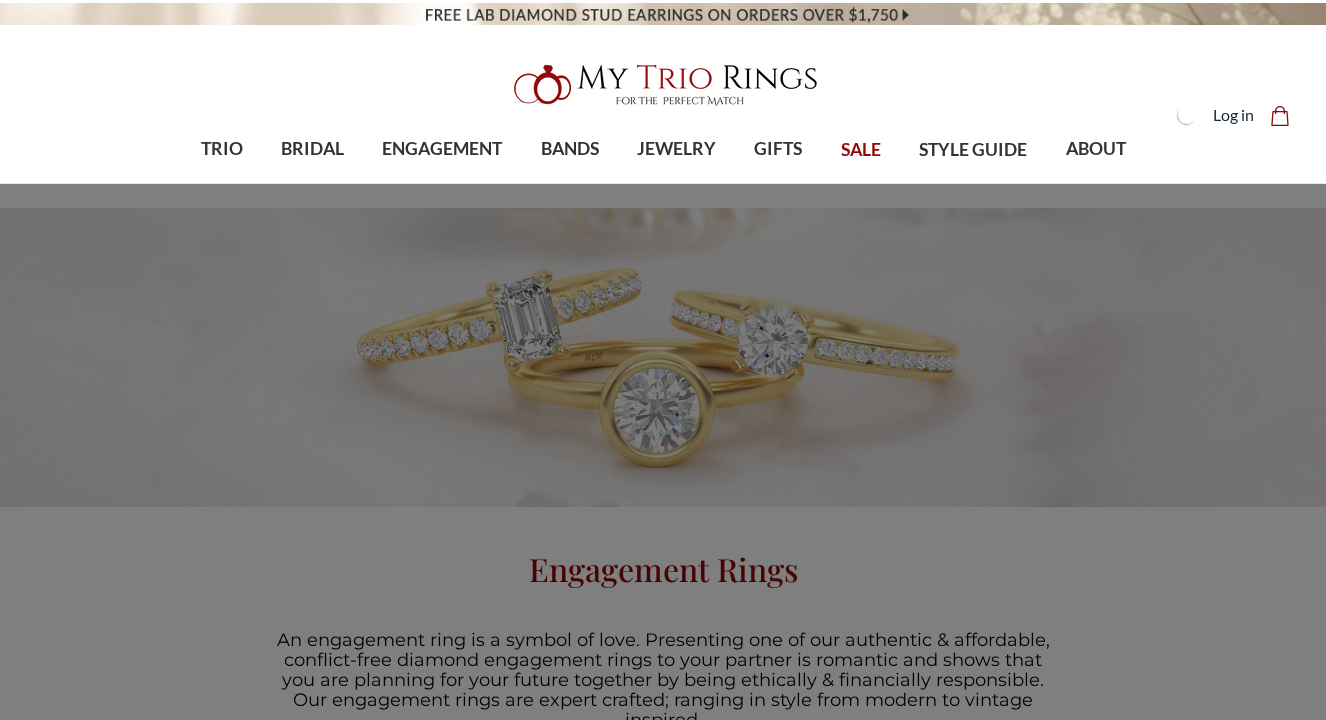 scroll, scrollTop: 0, scrollLeft: 0, axis: both 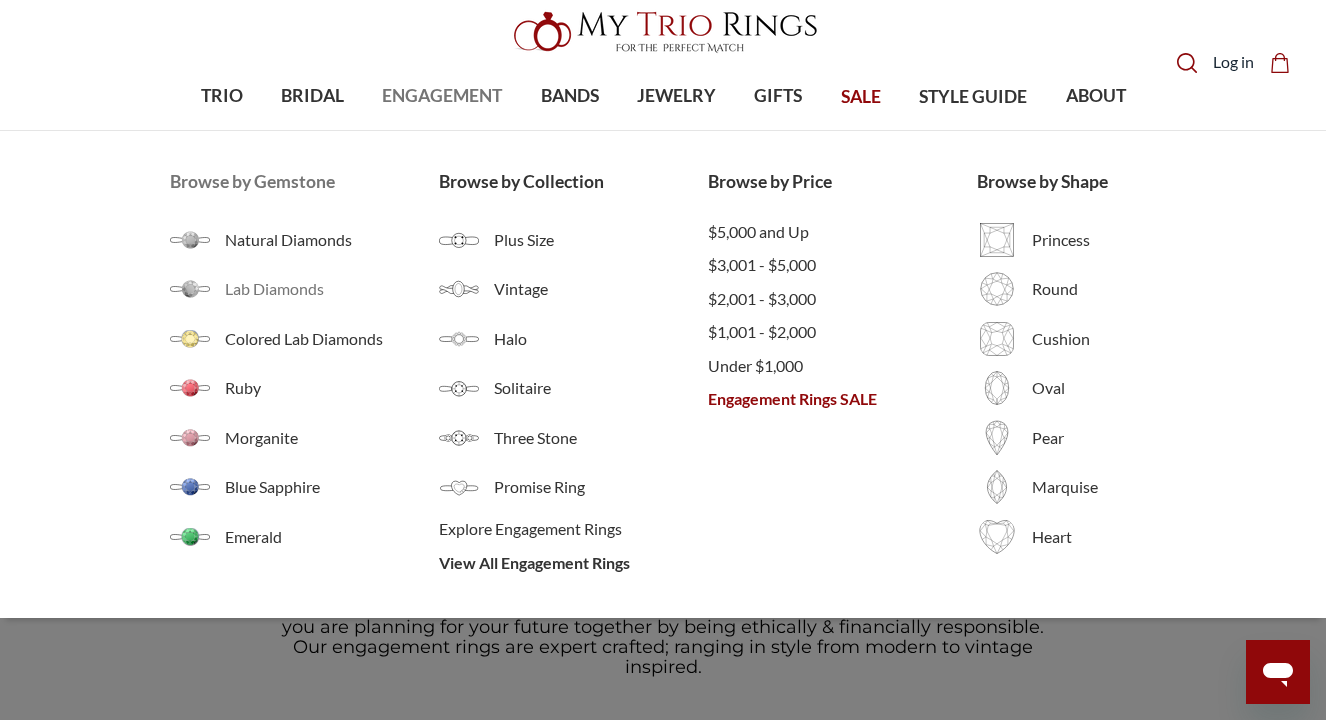 click on "Lab Diamonds" at bounding box center [332, 289] 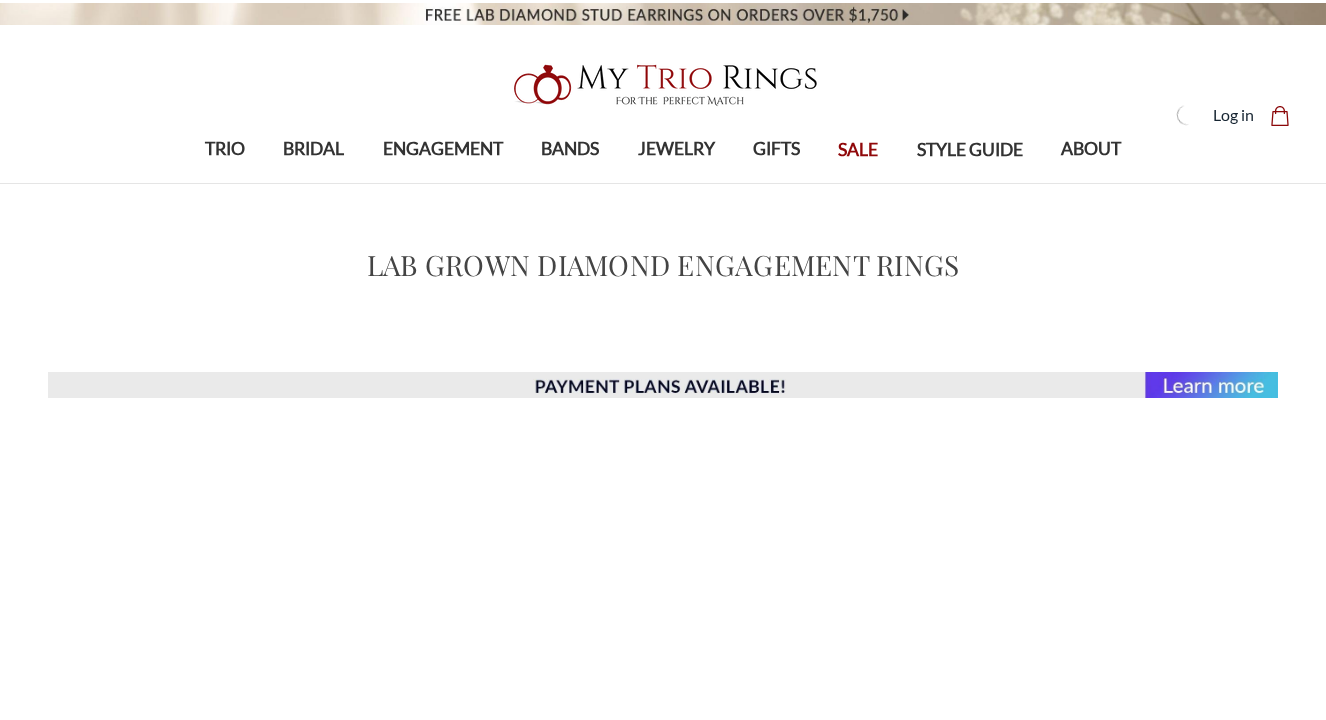 scroll, scrollTop: 0, scrollLeft: 0, axis: both 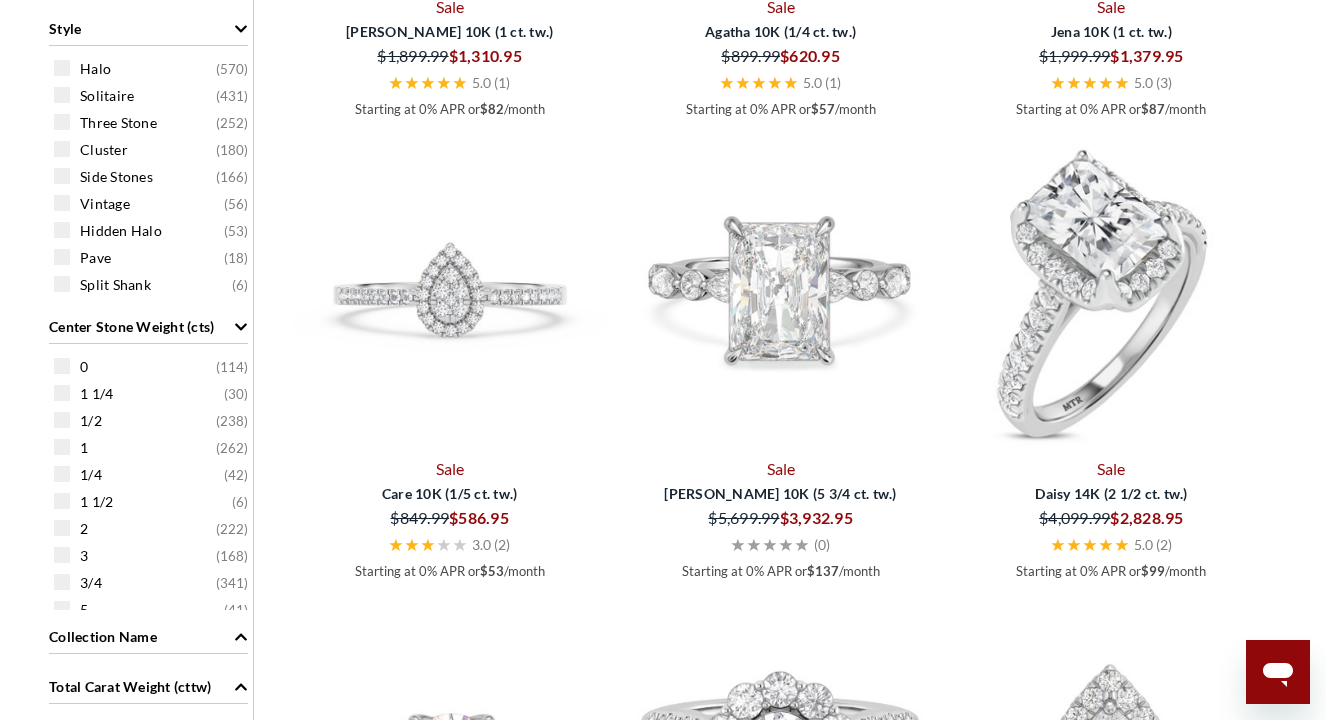 click at bounding box center (1111, 293) 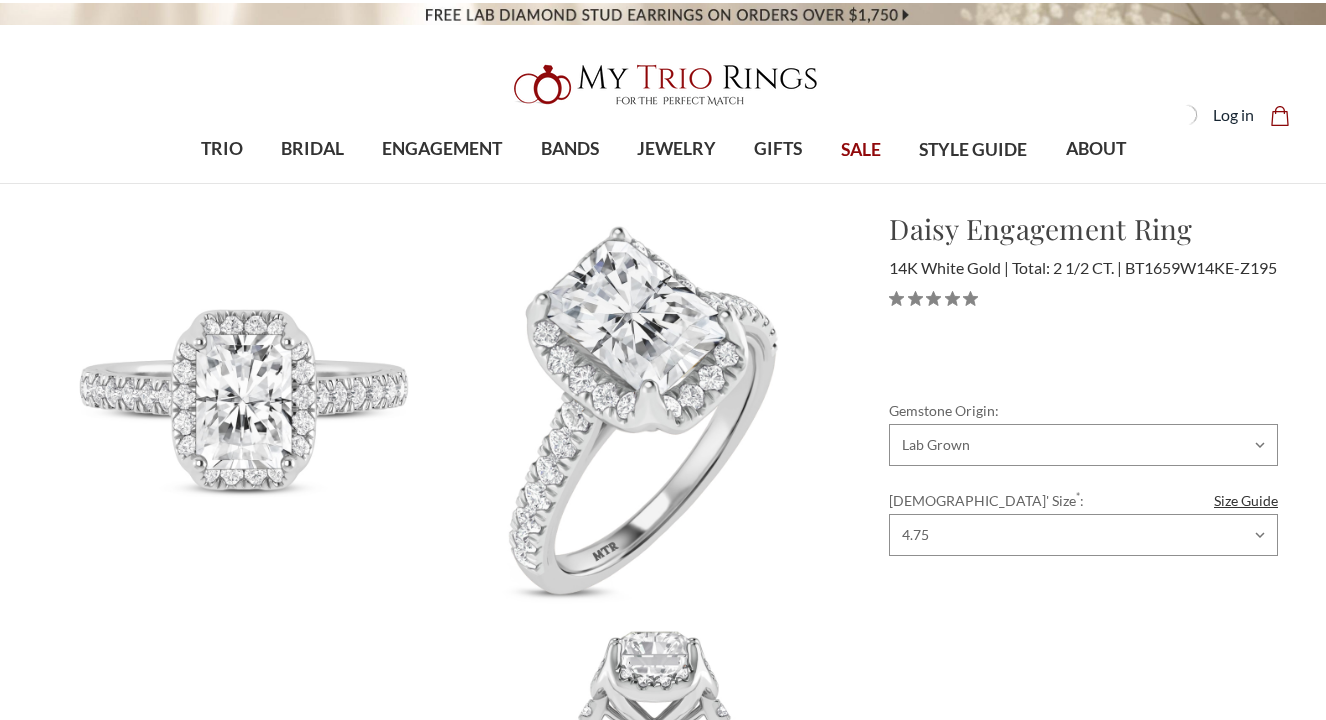 scroll, scrollTop: 0, scrollLeft: 0, axis: both 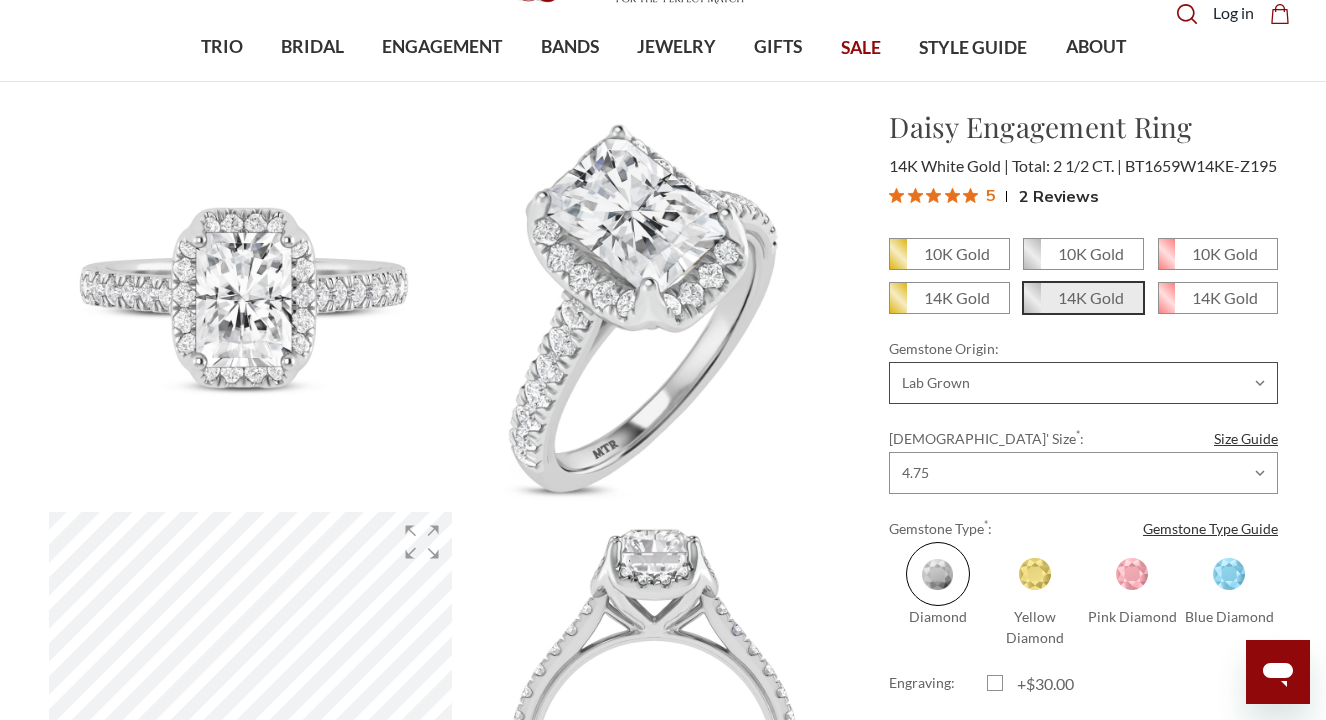 click on "Choose Options
Natural
Lab Grown" at bounding box center [1083, 383] 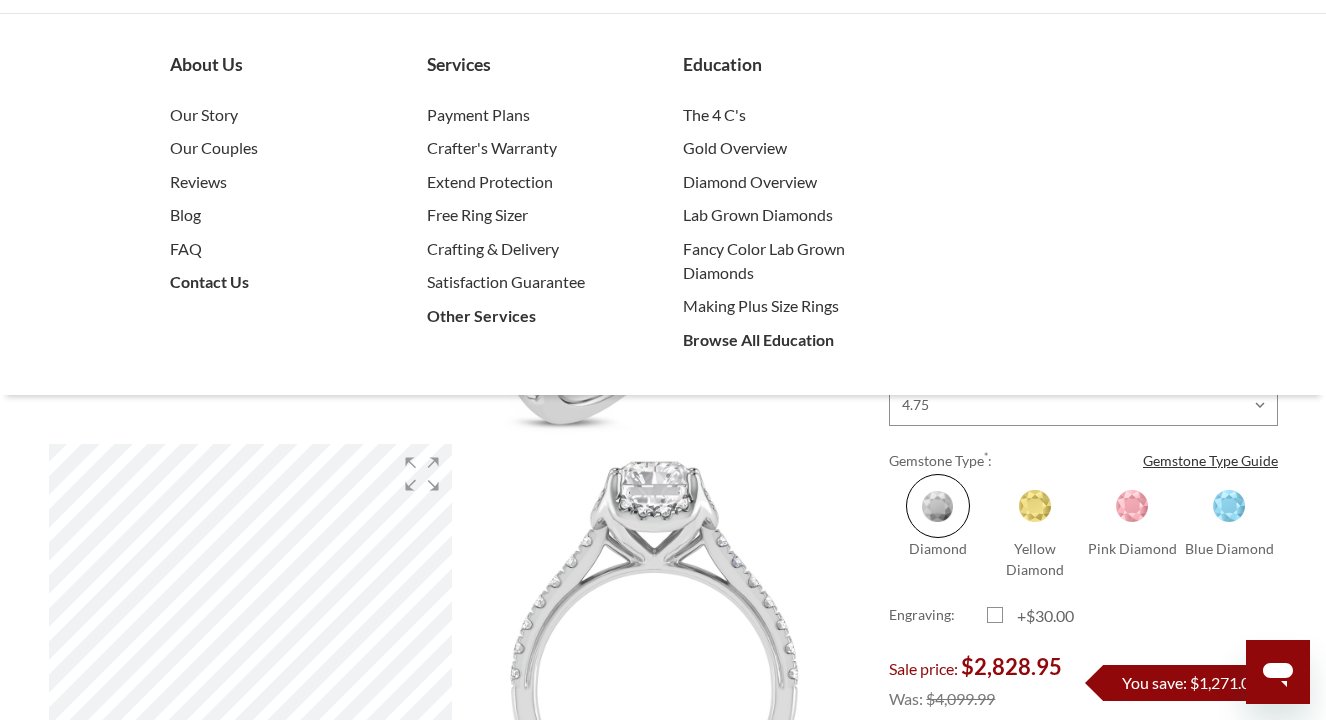 scroll, scrollTop: 173, scrollLeft: 0, axis: vertical 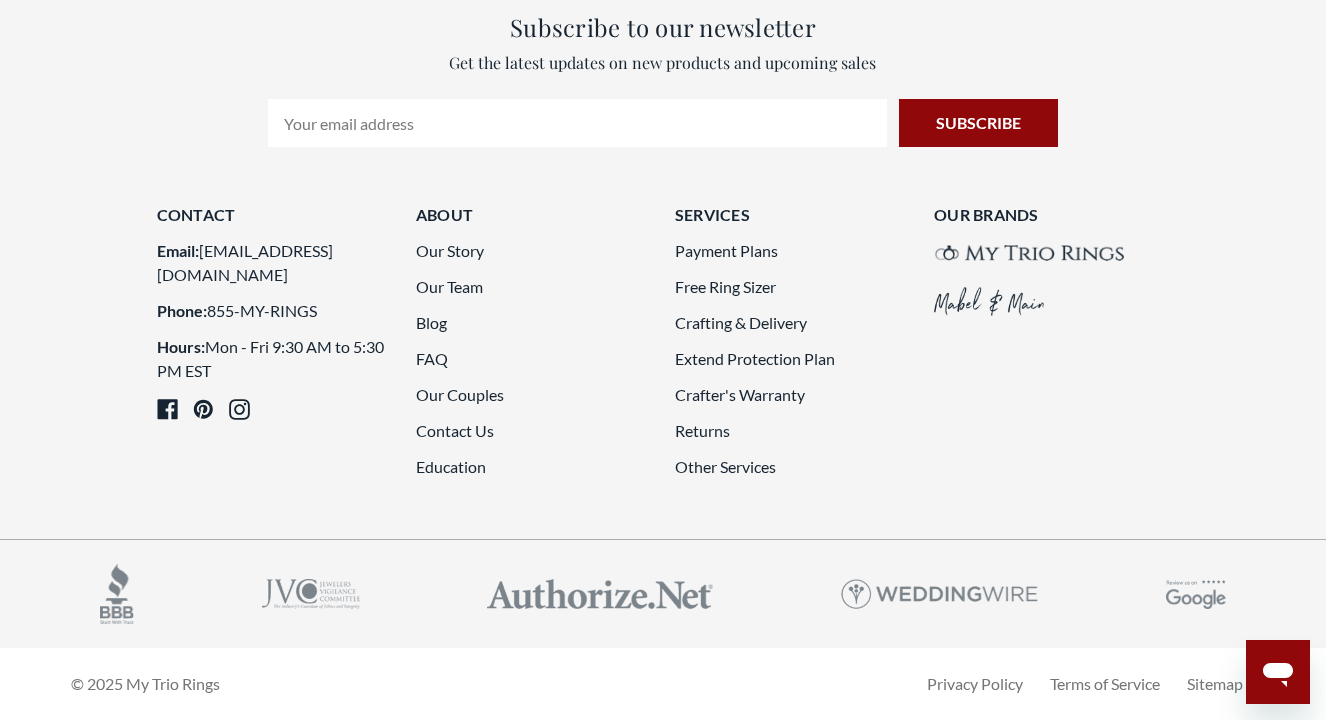 click on "2" 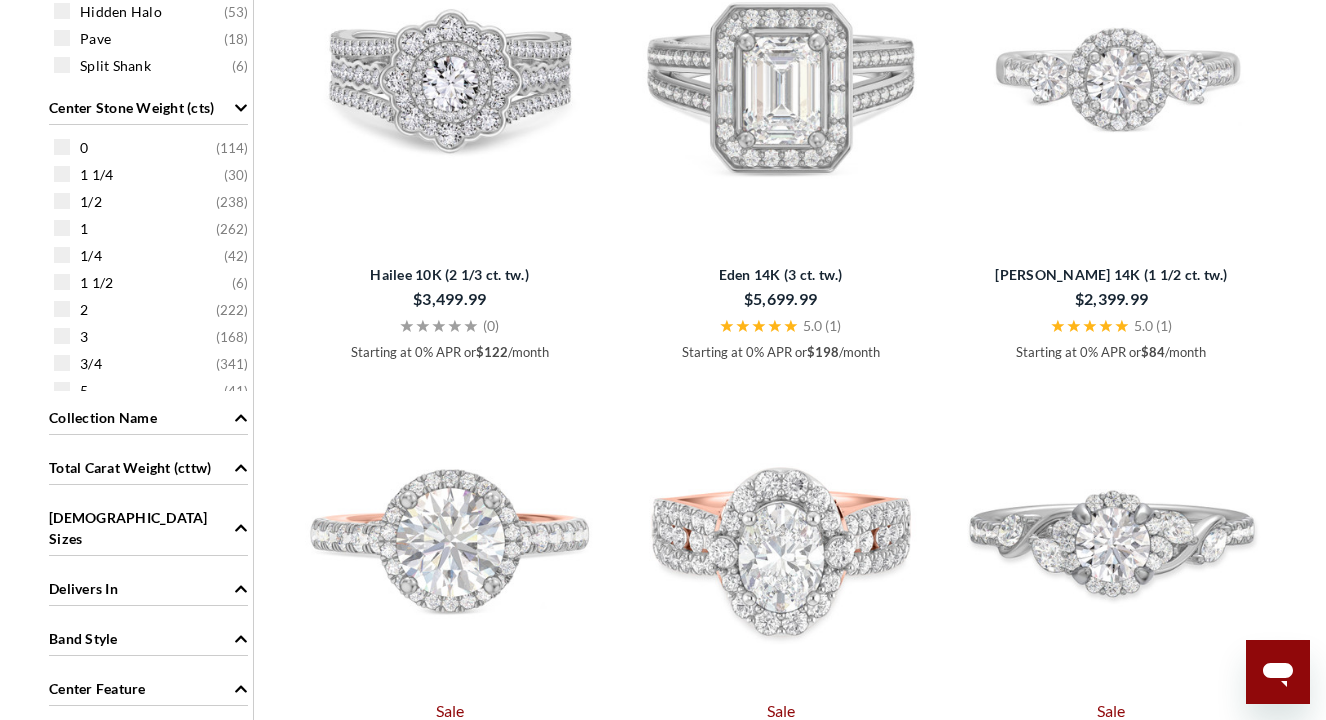 scroll, scrollTop: 1026, scrollLeft: 0, axis: vertical 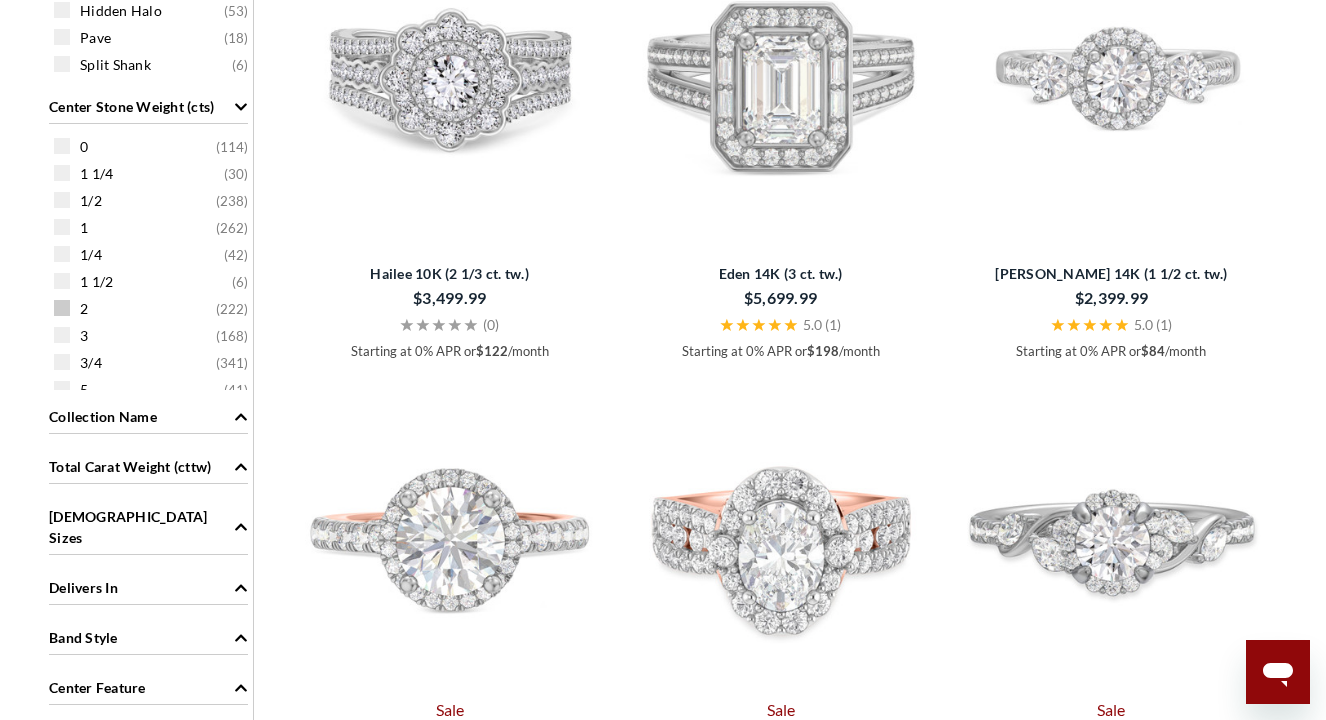 click at bounding box center [62, 308] 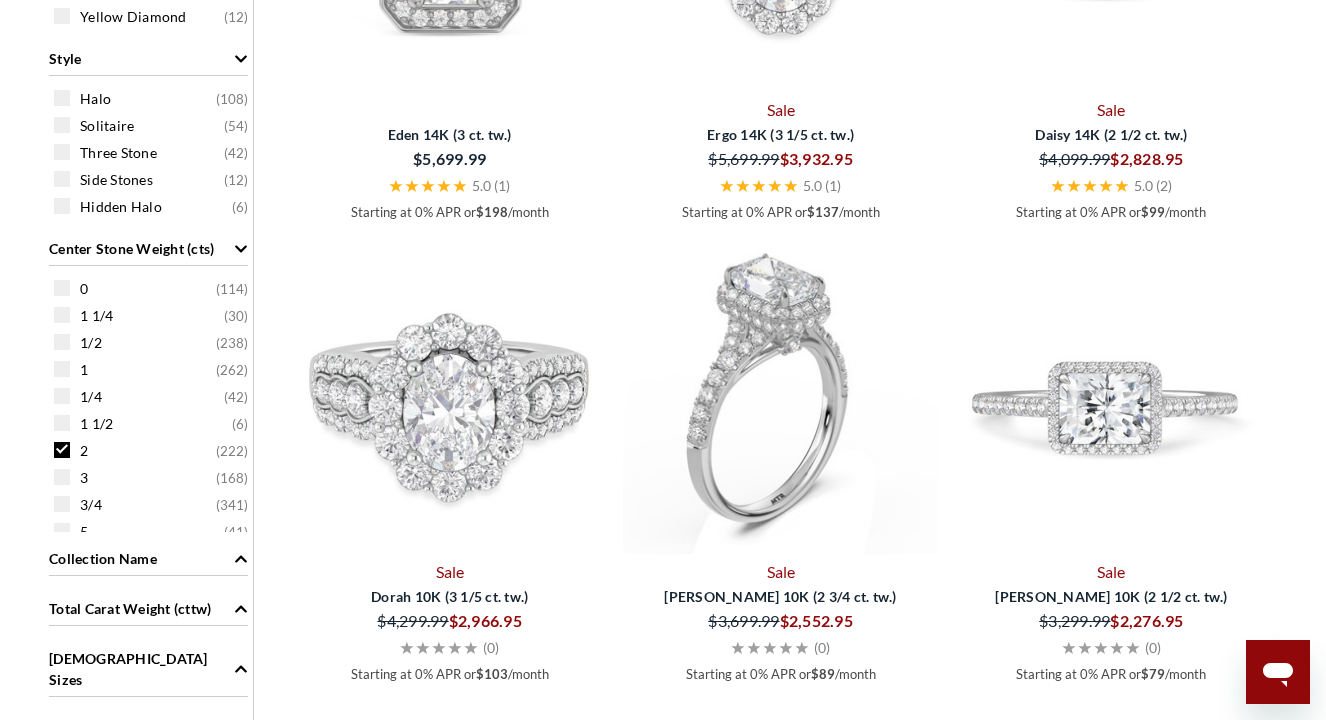 scroll, scrollTop: 752, scrollLeft: 0, axis: vertical 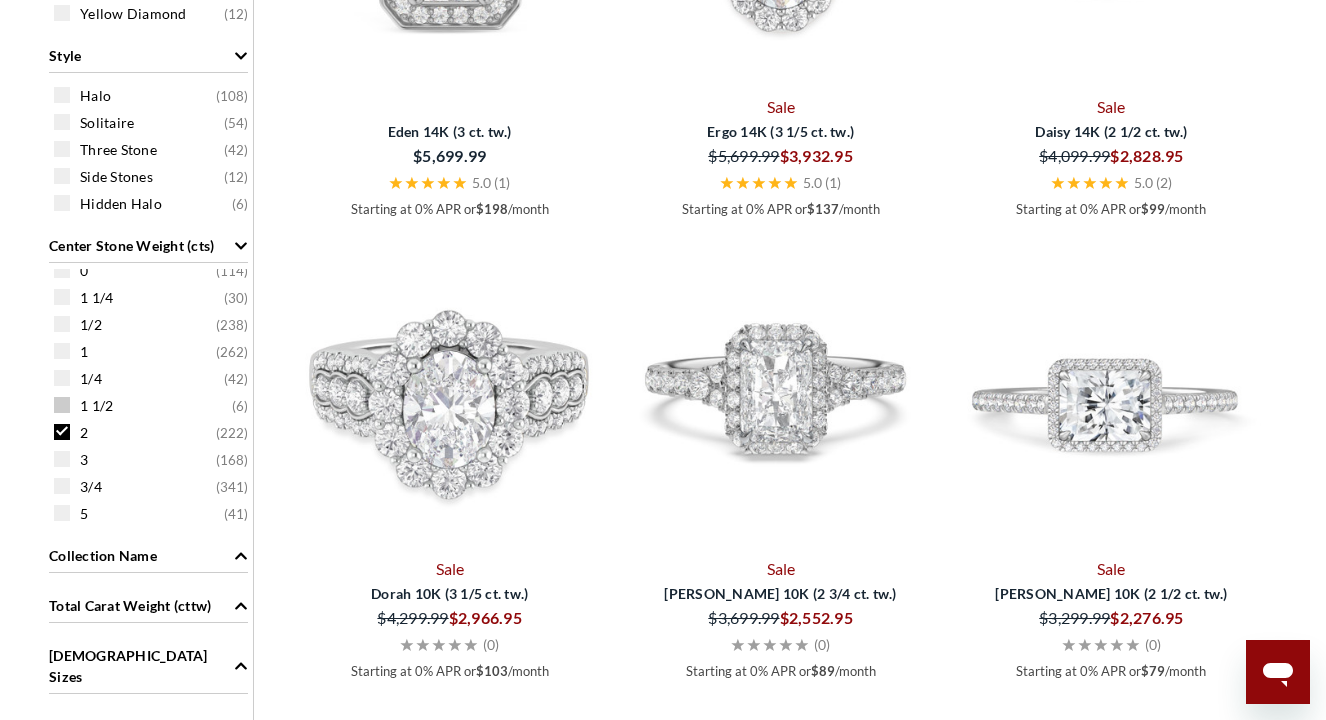 click at bounding box center (62, 405) 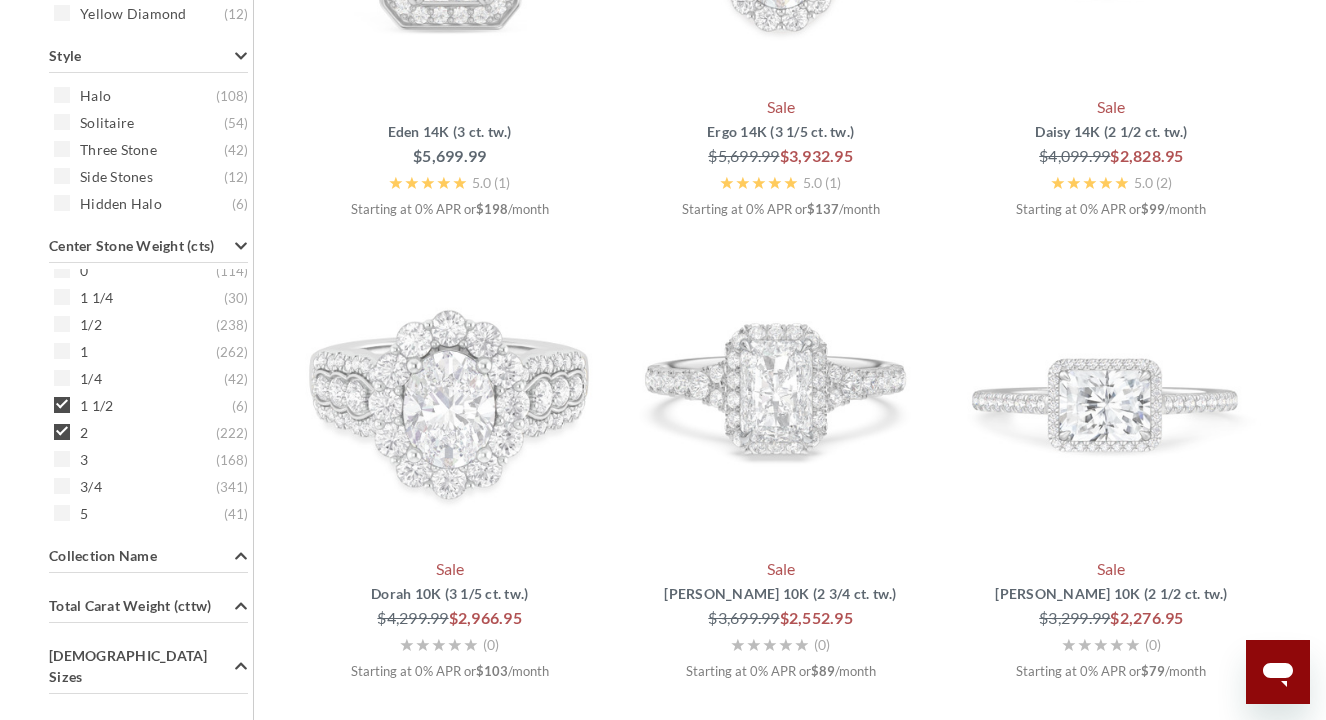 scroll, scrollTop: 398, scrollLeft: 0, axis: vertical 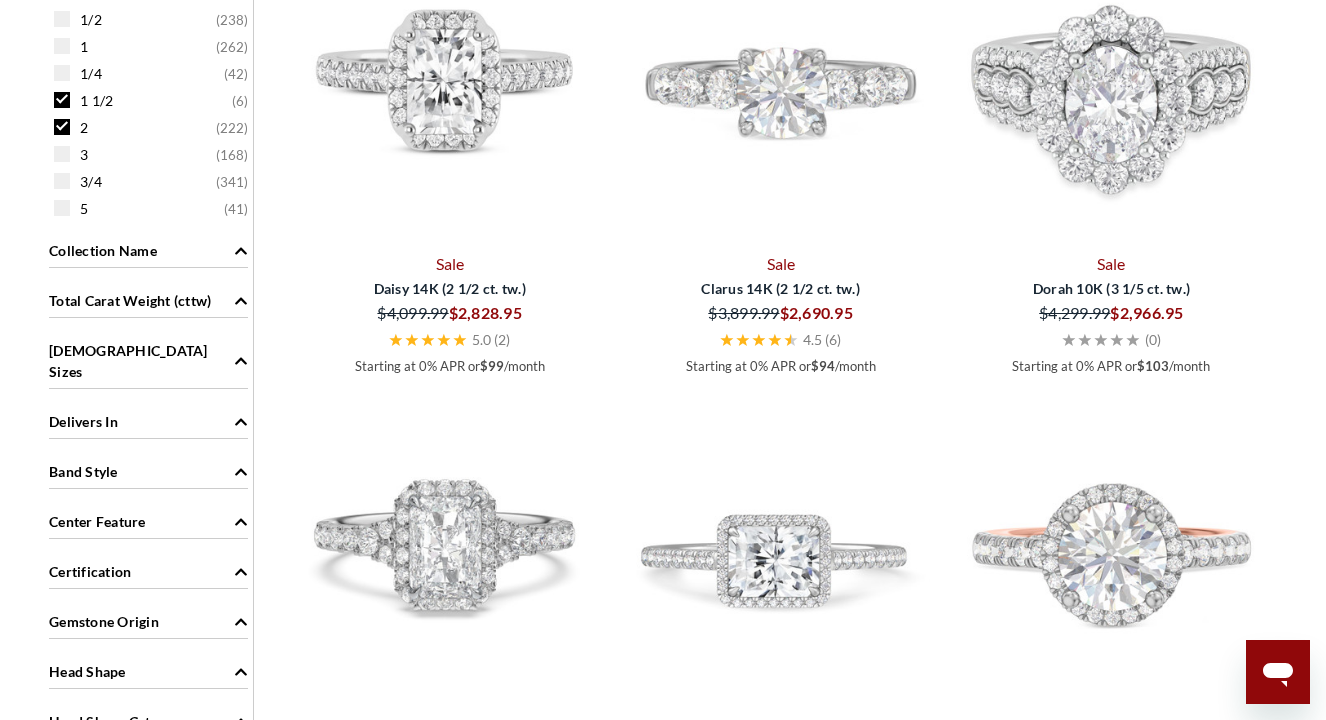 click on "Total Carat Weight (cttw)" at bounding box center [130, 300] 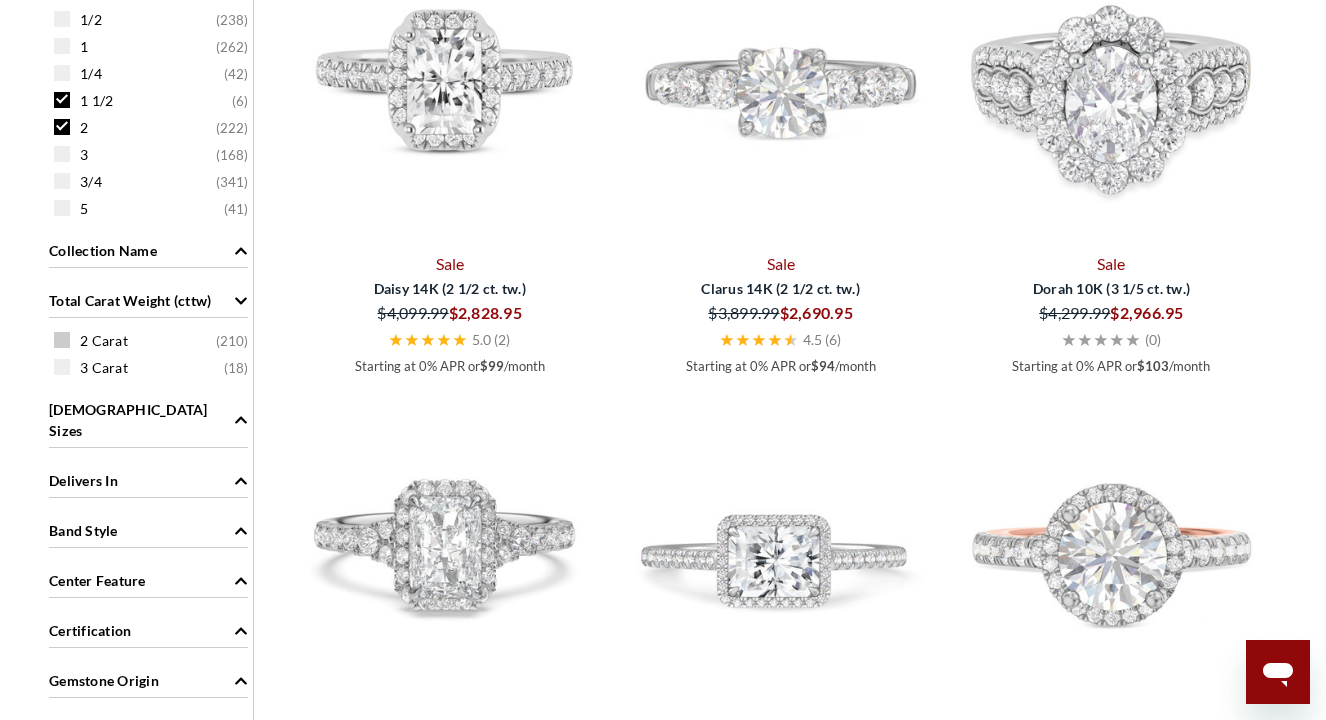 click at bounding box center [62, 340] 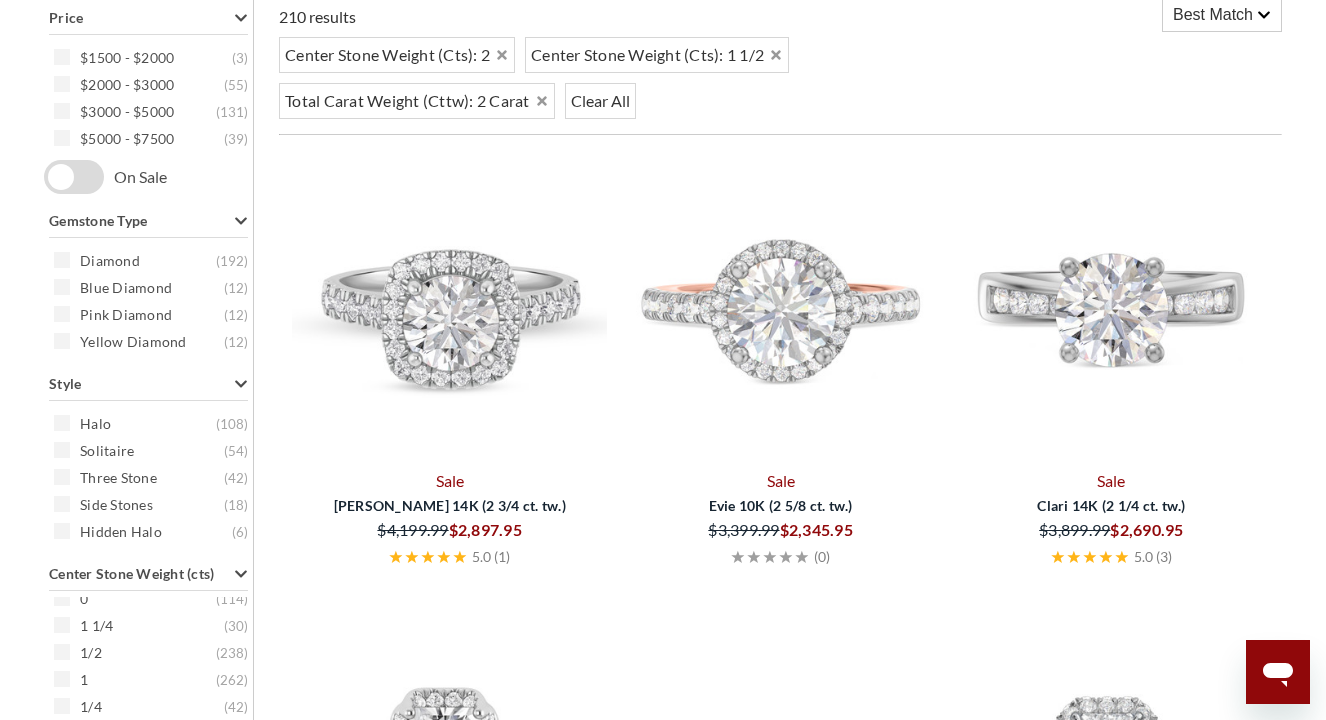scroll, scrollTop: 437, scrollLeft: 0, axis: vertical 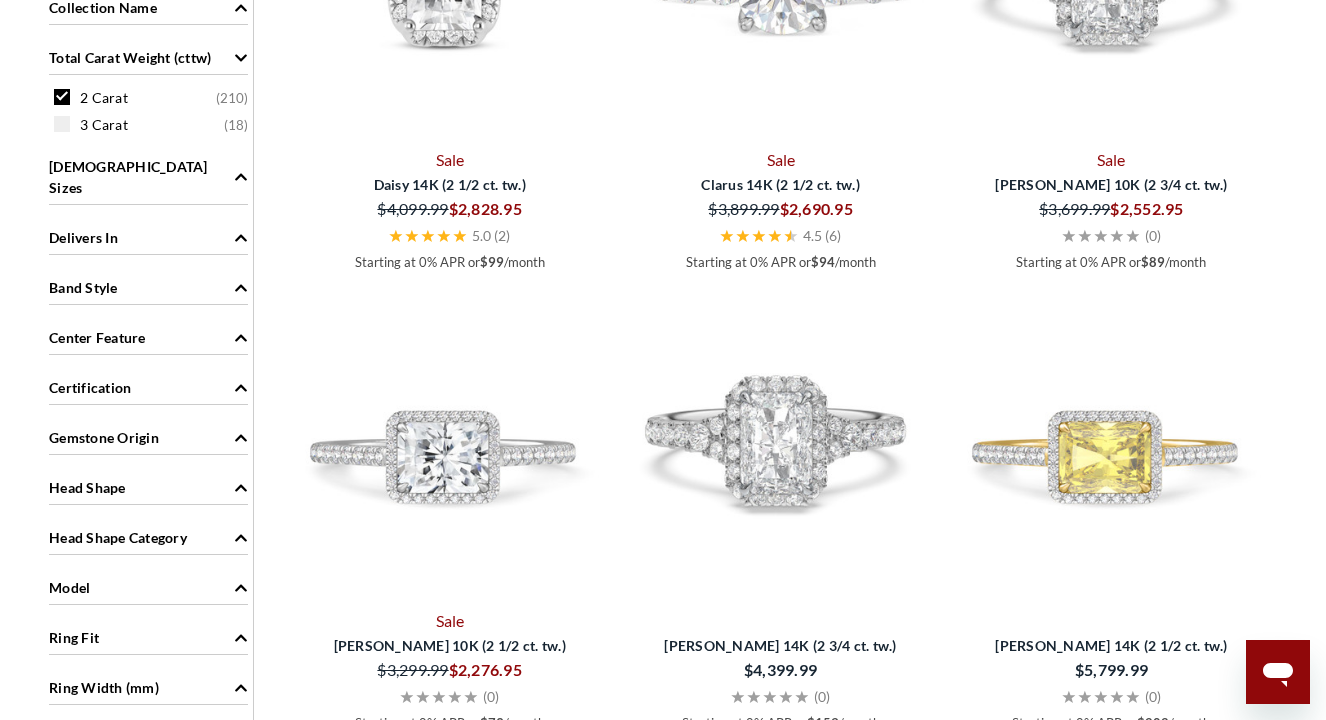 click on "Center Feature" at bounding box center [97, 337] 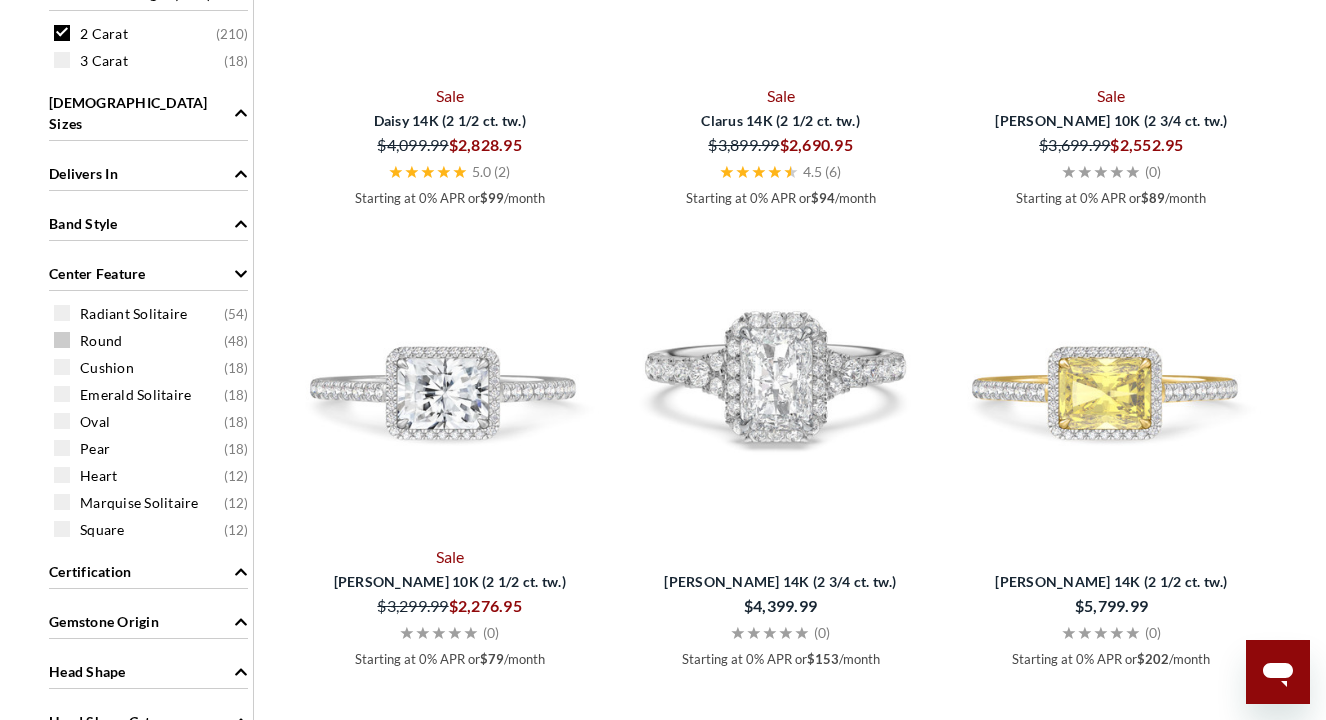 scroll, scrollTop: 1272, scrollLeft: 0, axis: vertical 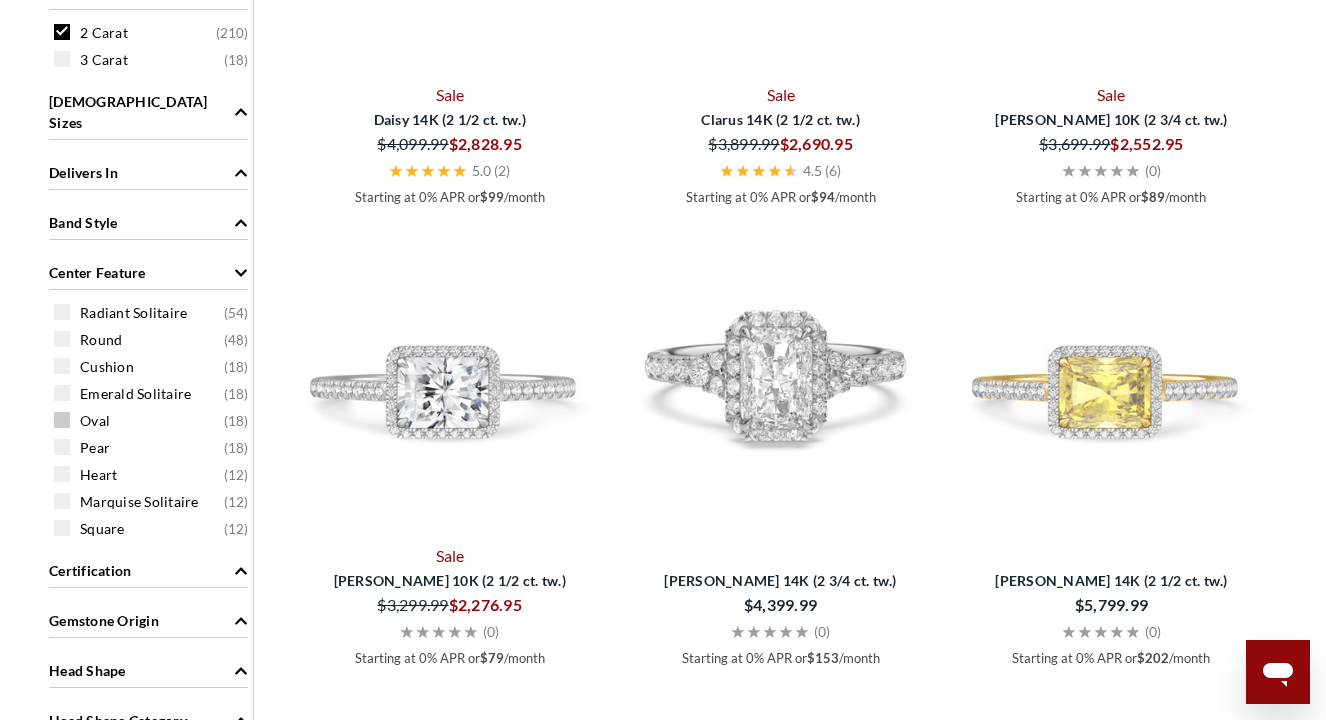 click at bounding box center [62, 420] 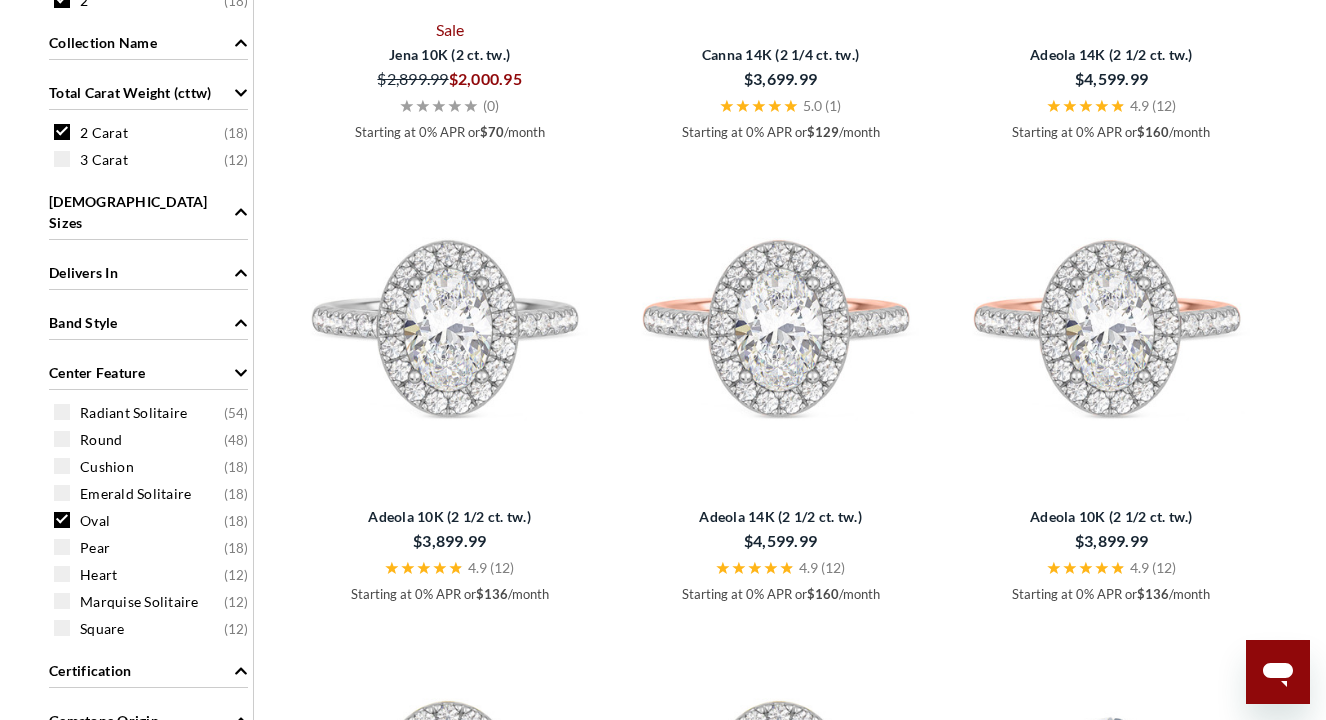 scroll, scrollTop: 885, scrollLeft: 0, axis: vertical 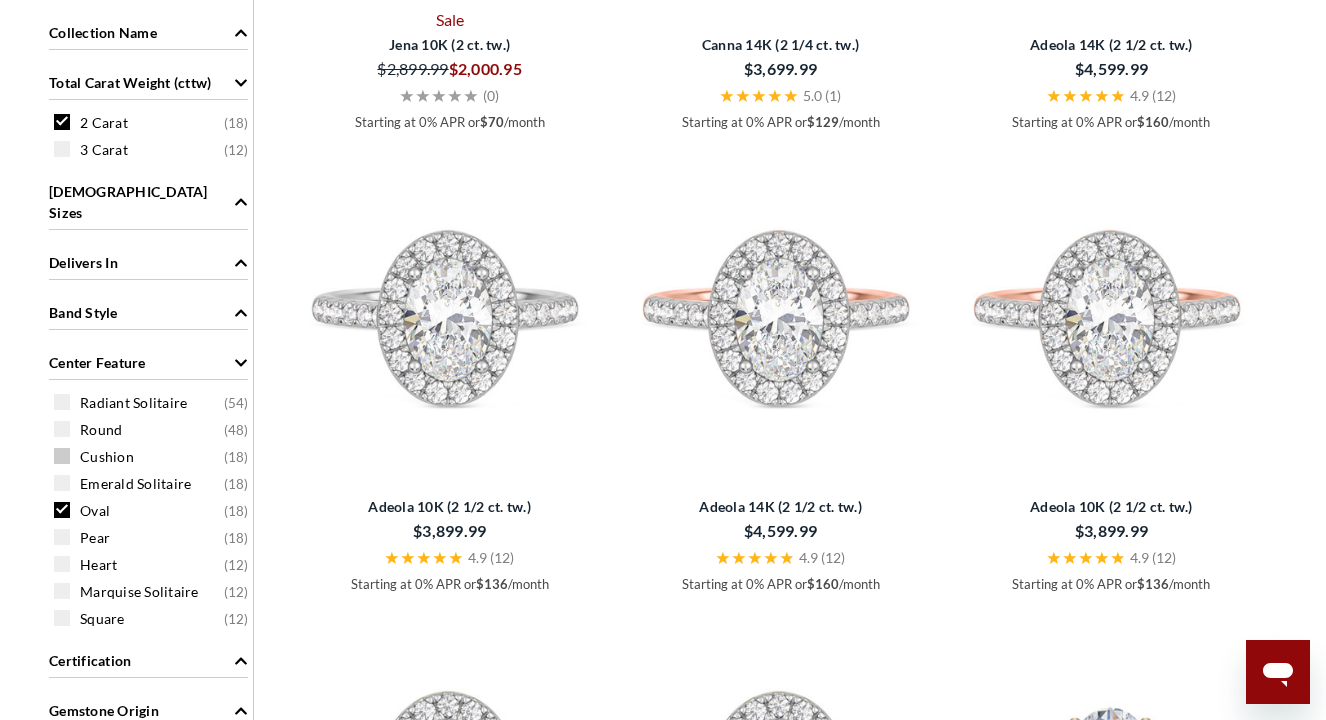 click on "Cushion   ( 18 )" at bounding box center [153, 456] 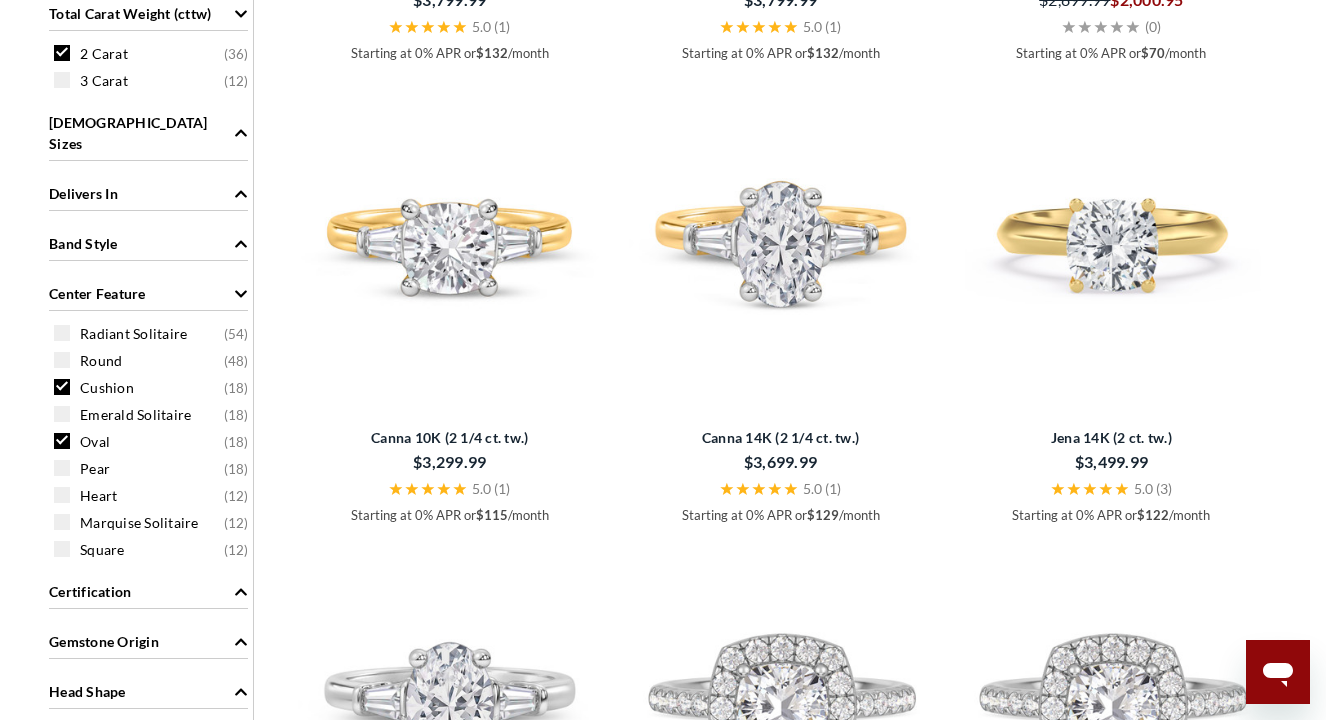 scroll, scrollTop: 958, scrollLeft: 0, axis: vertical 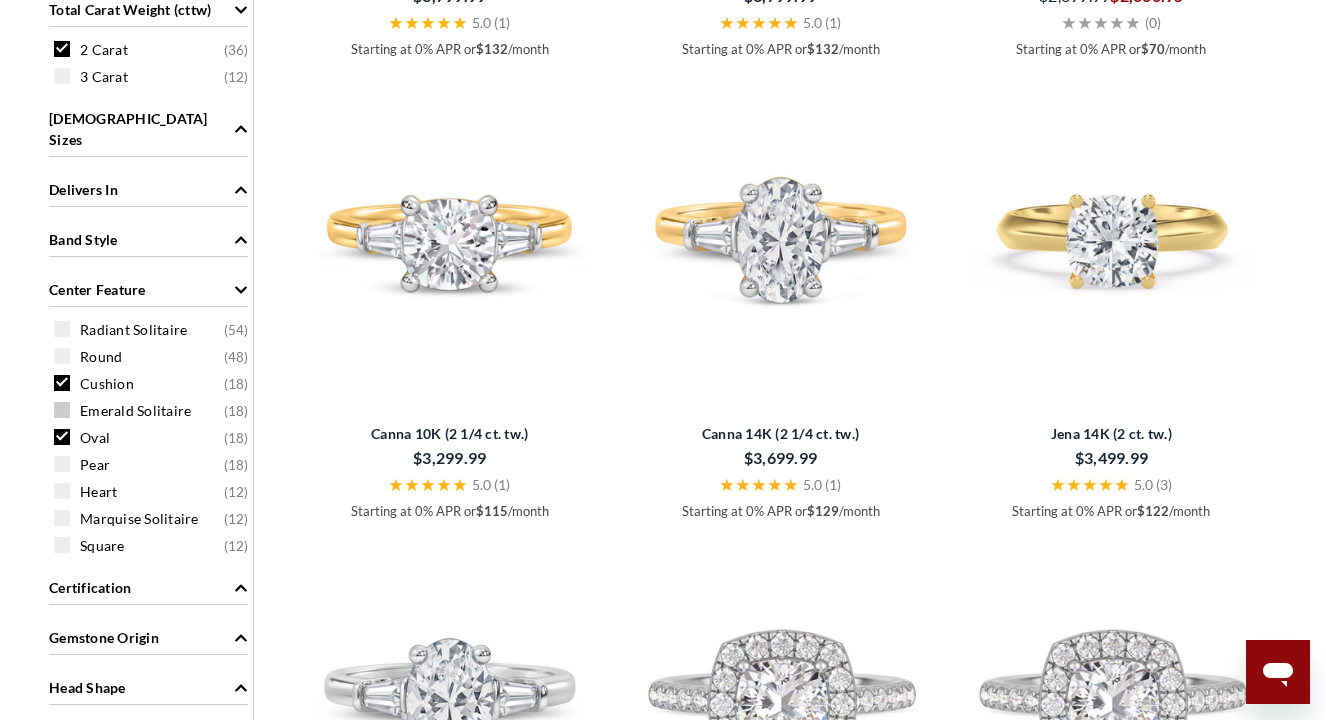 click at bounding box center [62, 410] 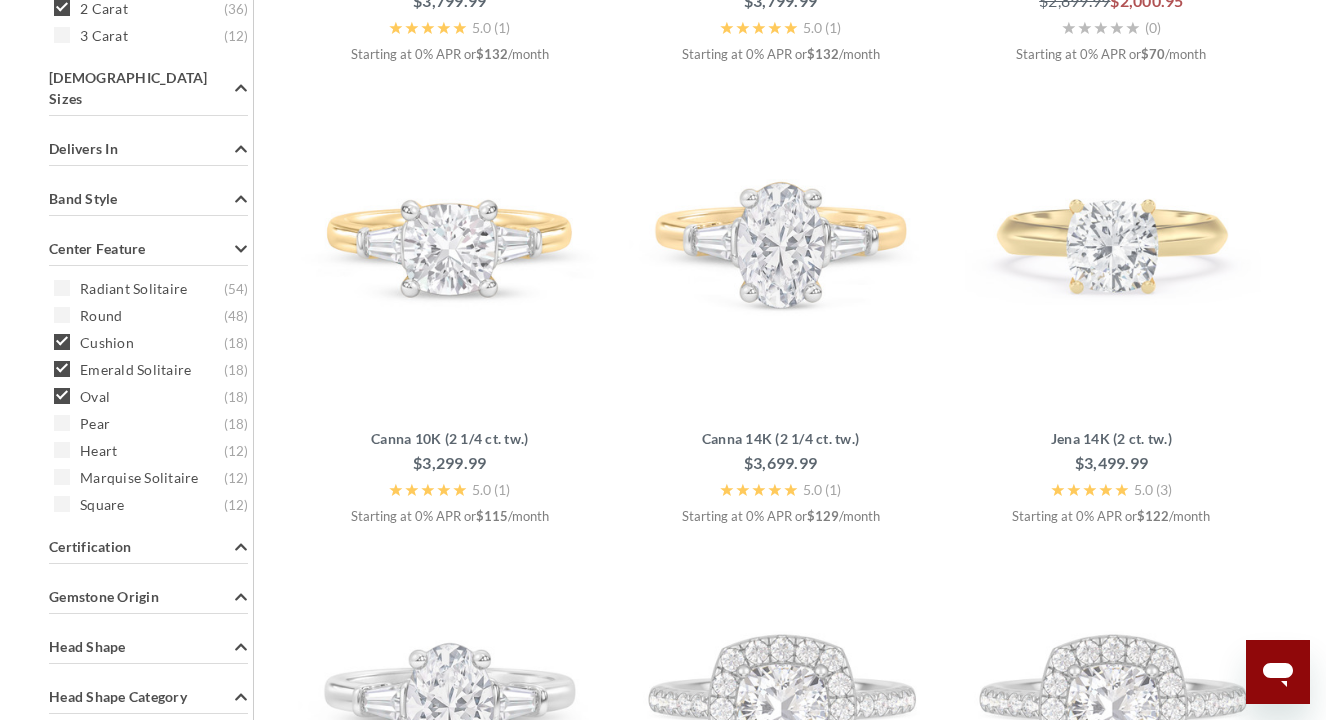 scroll, scrollTop: 1000, scrollLeft: 0, axis: vertical 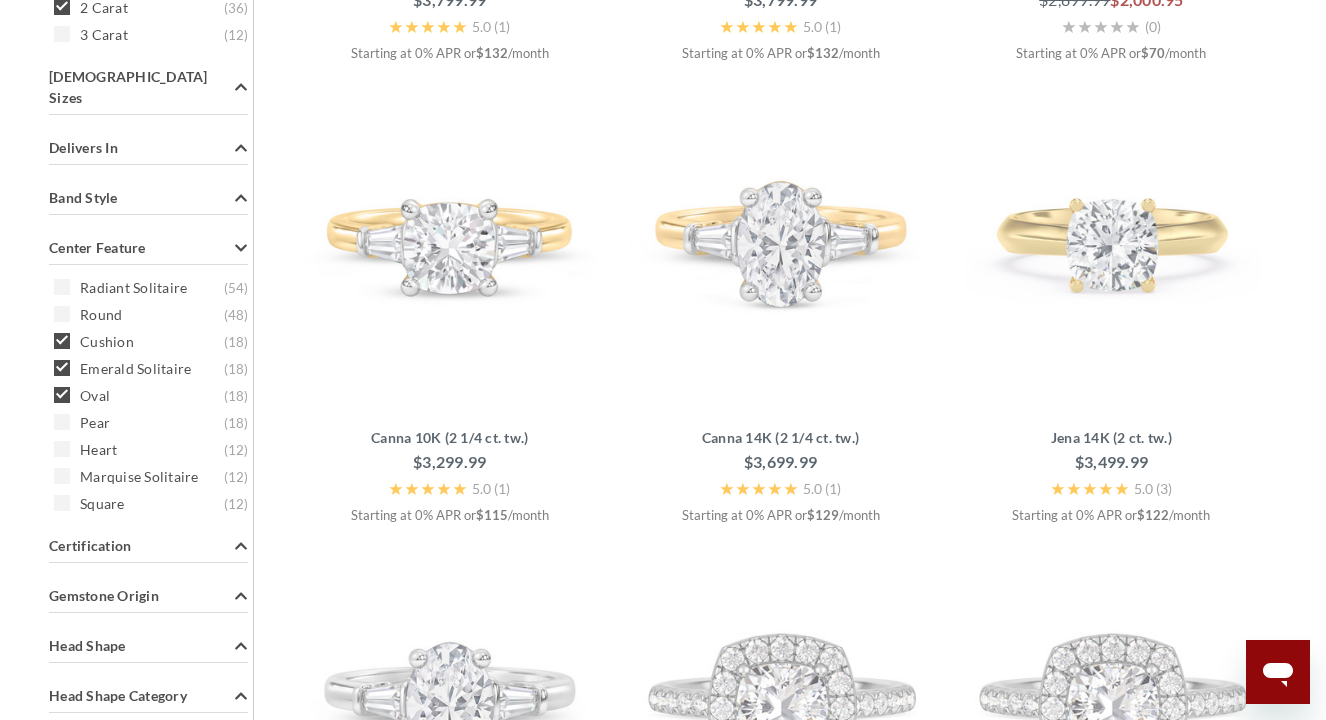 click on "Price             $2000 - $3000   ( 6 )     $3000 - $5000   ( 30 )       On Sale Gemstone Type             Diamond   ( 36 )   Style             Halo   ( 12 )     Solitaire   ( 12 )     Three Stone   ( 12 )   Center Stone Weight (cts)             1   ( 12 )     2   ( 36 )   Collection Name             Dancing Light   ( 30 )   Total Carat Weight (cttw)             2 Carat   ( 36 )     3 Carat   ( 12 )   Ladies Sizes             3   ( 36 )     3.5   ( 36 )     4   ( 36 )     4.5   ( 36 )     5   ( 36 )     5.5   ( 36 )     6   ( 36 )     6.5   ( 36 )     7   ( 36 )     7.5   ( 36 )     8   ( 36 )     8.5   ( 36 )     9   ( 36 )     9.5   ( 36 )     10   ( 36 )     10.5   ( 36 )     11   ( 36 )     11.5   ( 36 )     12   ( 36 )     12.5   ( 36 )     13   ( 36 )   Delivers In             2 Weeks   ( 36 )   Band Style             Straight   ( 36 )   Center Feature             Radiant Solitaire   ( 54 )     Round   ( 48 )     Cushion   ( 18 )     Emerald Solitaire   ( 18 )     Oval   ( 18 )     Pear   ( 18 )" at bounding box center (149, 170) 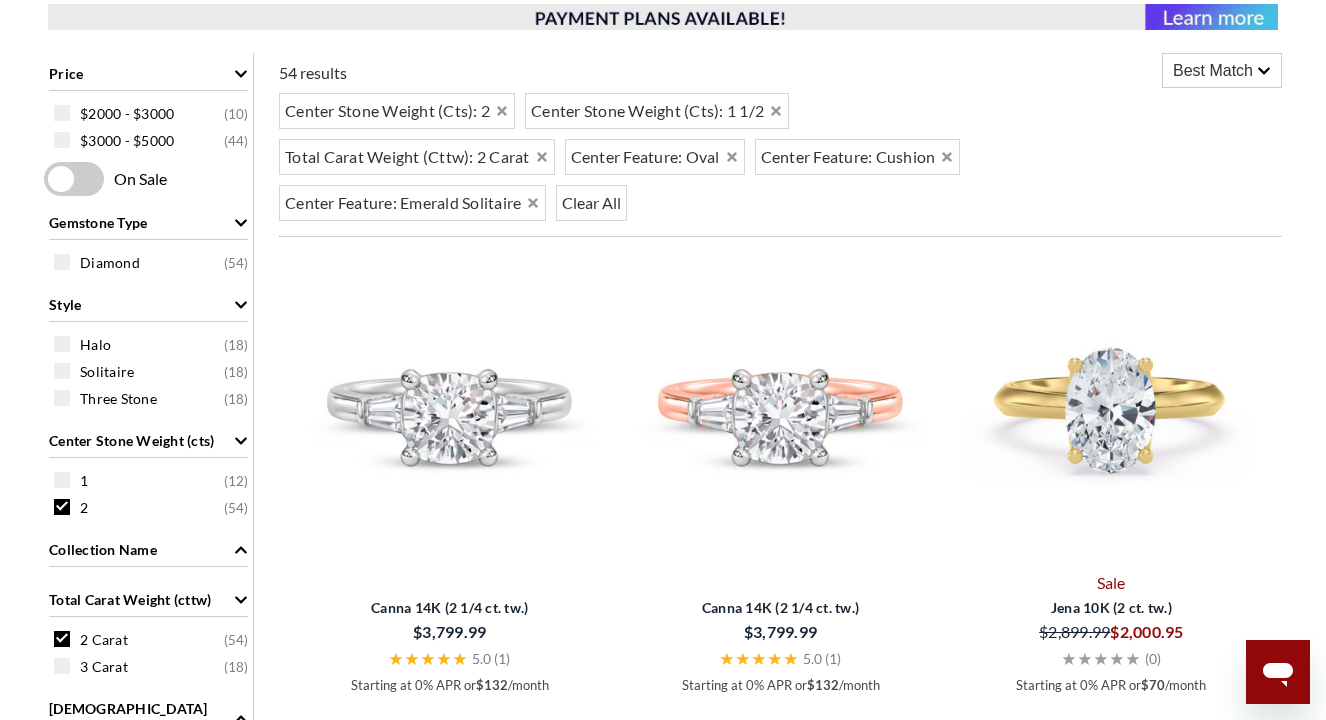 scroll, scrollTop: 365, scrollLeft: 0, axis: vertical 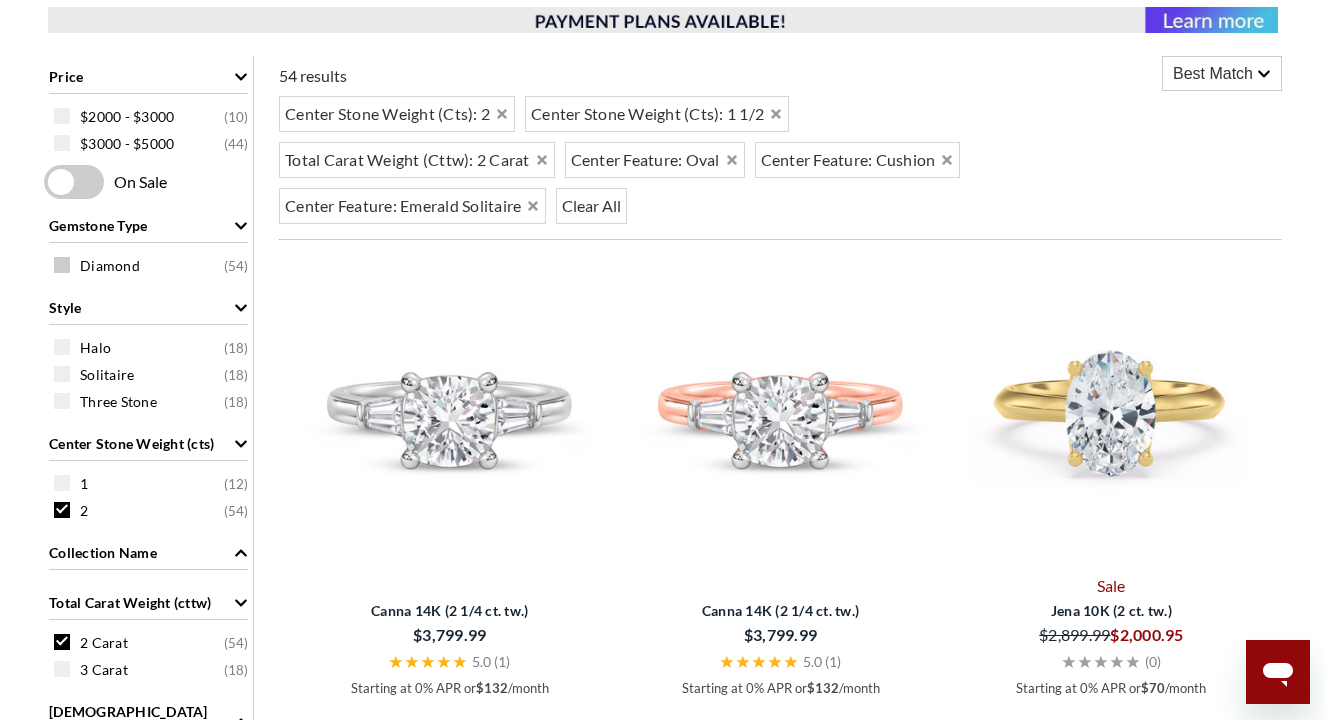 click at bounding box center (62, 265) 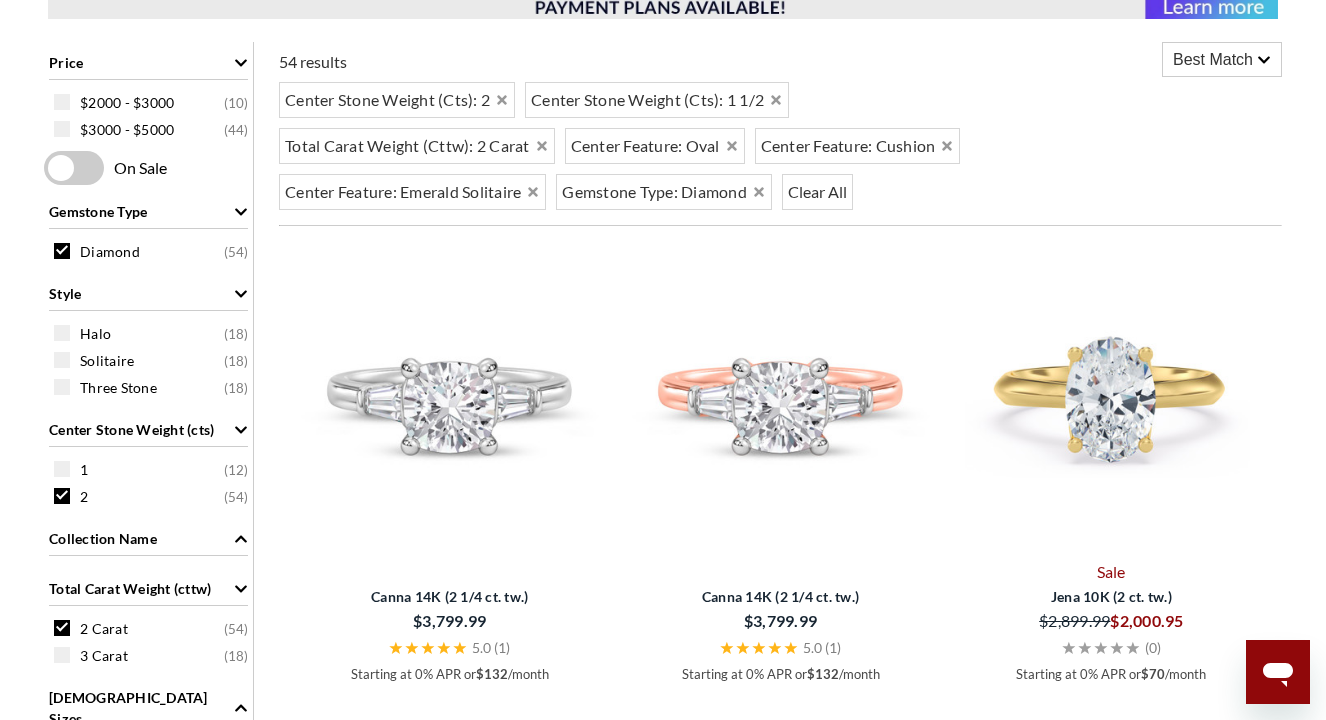 scroll, scrollTop: 197, scrollLeft: 0, axis: vertical 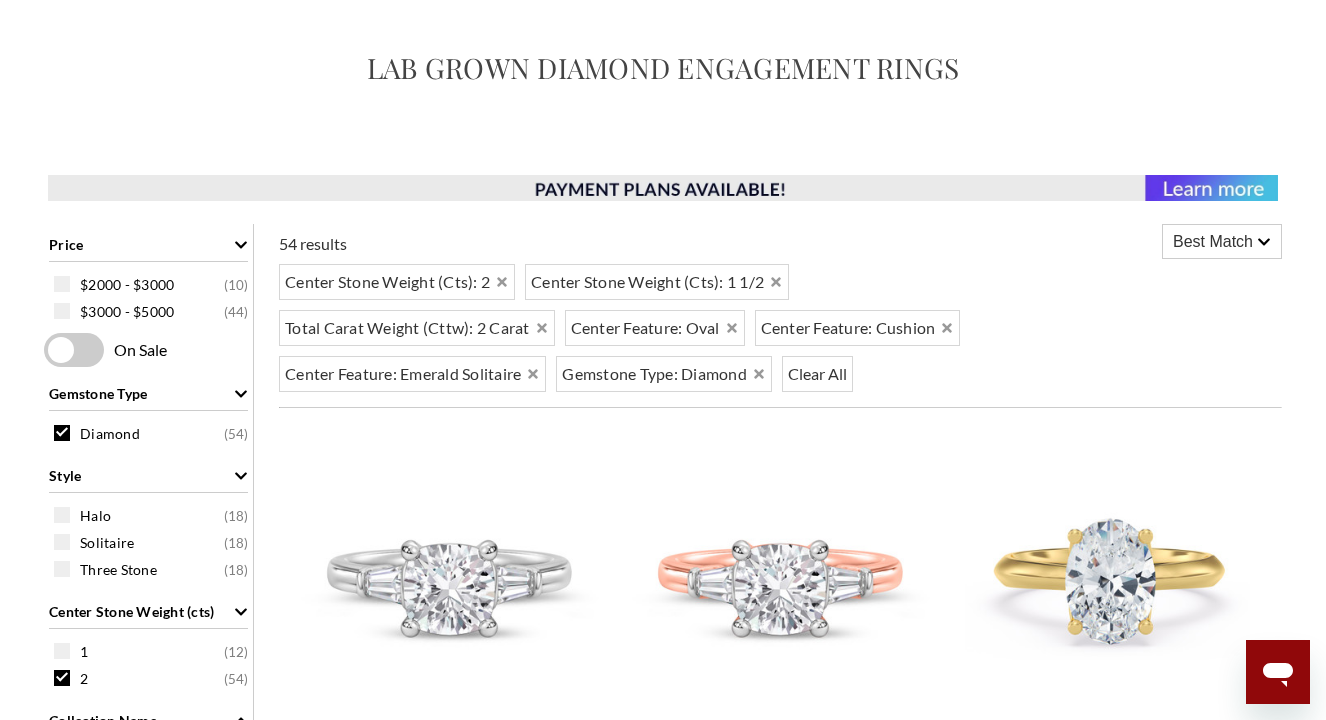click on "Best Match" at bounding box center [1213, 242] 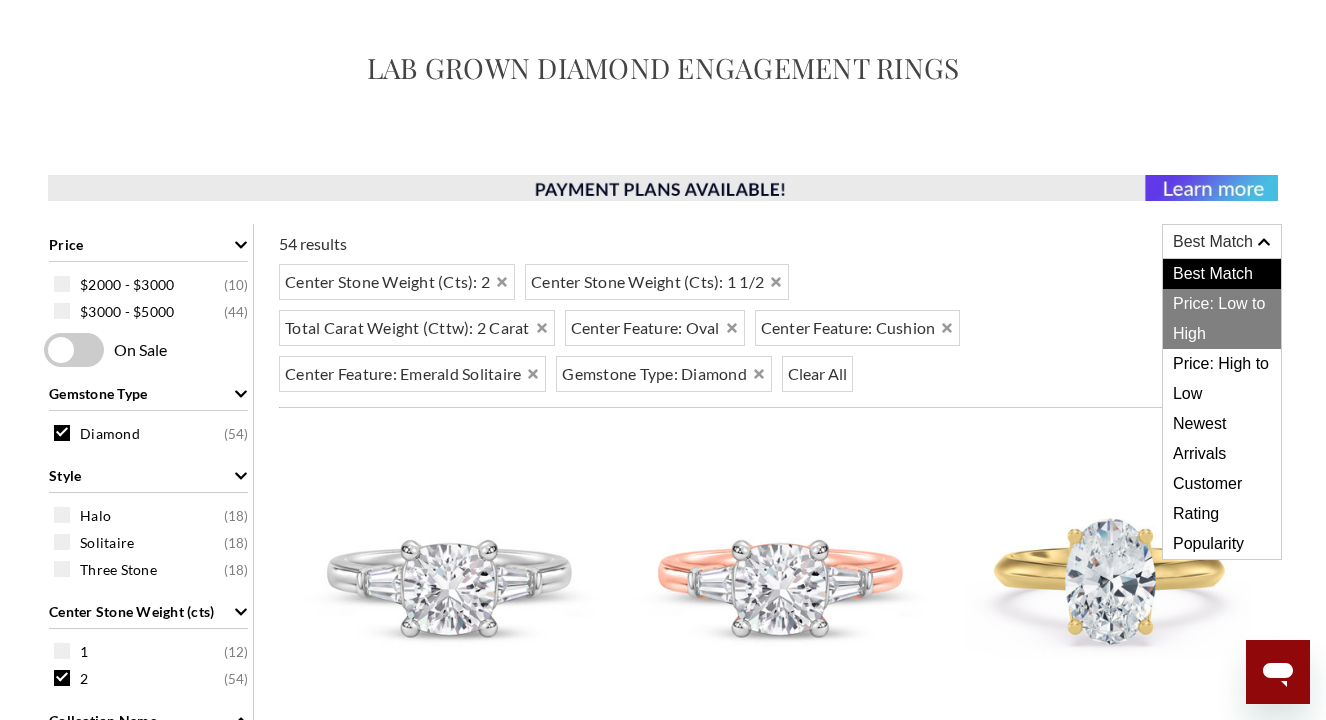 click on "Price: Low to High" at bounding box center (1222, 319) 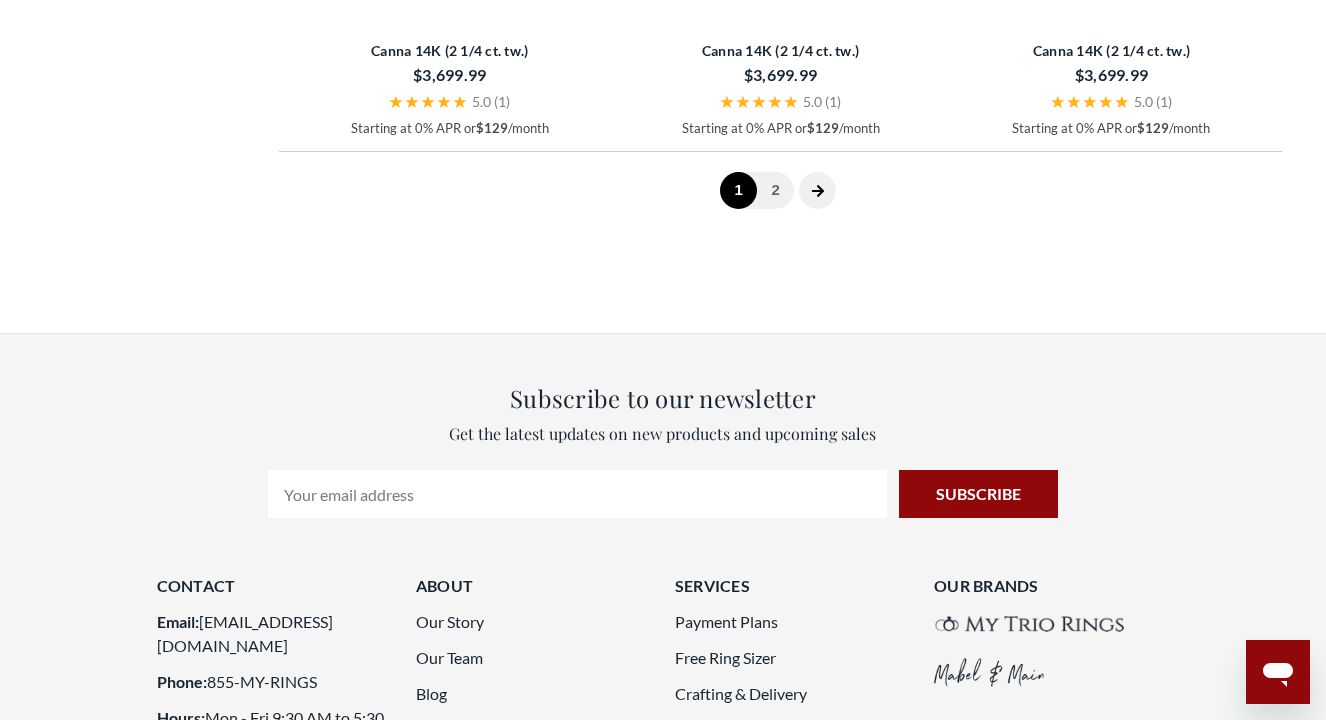 scroll, scrollTop: 4789, scrollLeft: 0, axis: vertical 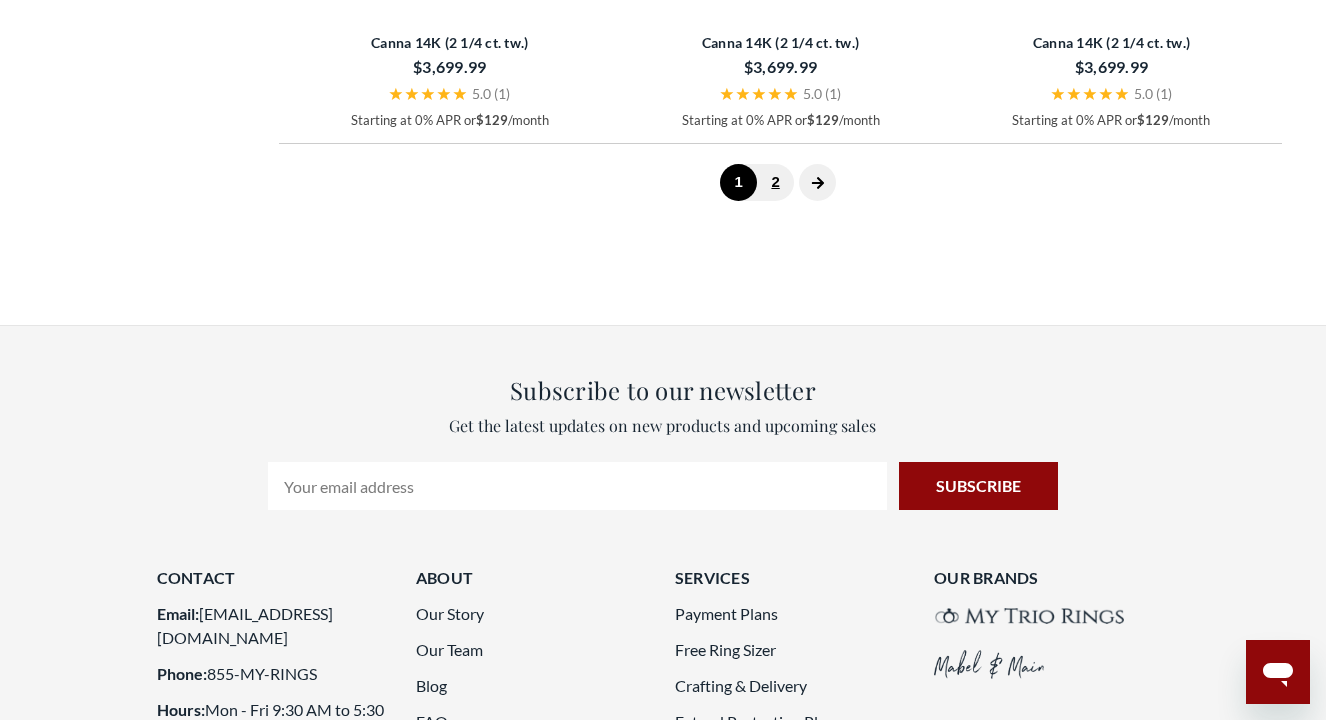 click on "2" 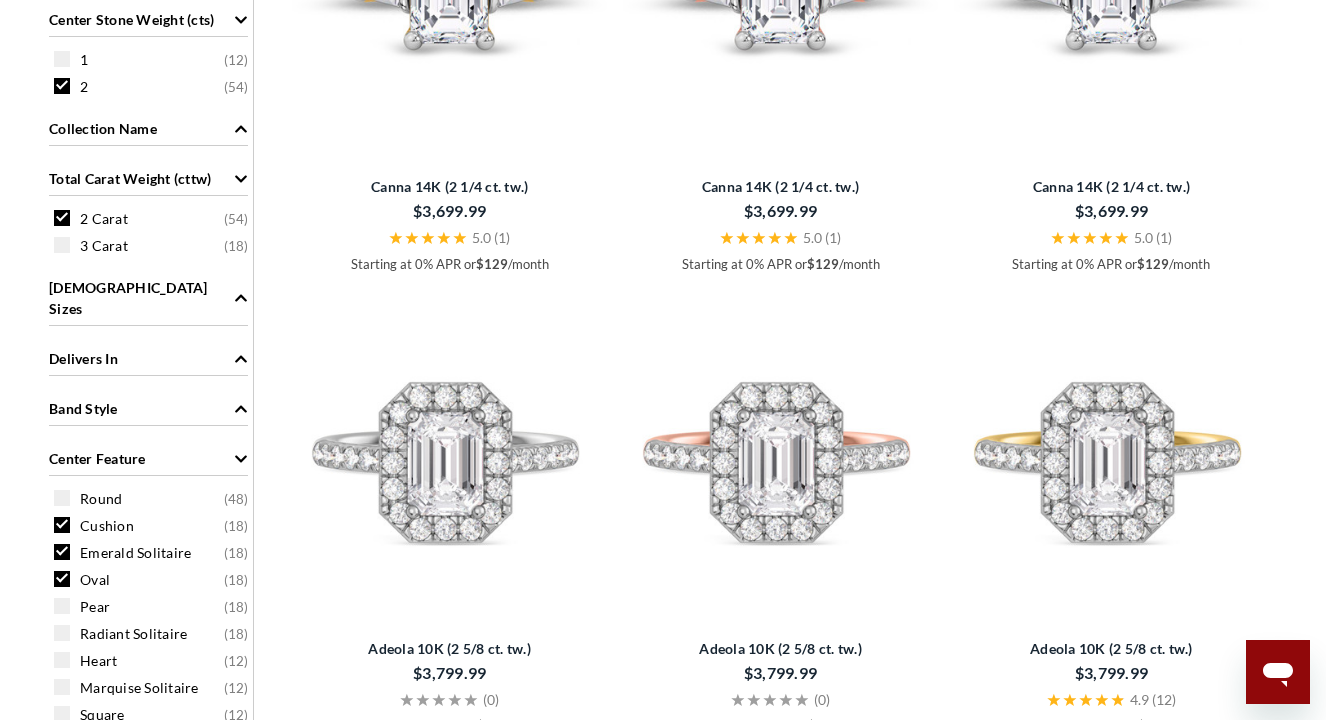 scroll, scrollTop: 0, scrollLeft: 0, axis: both 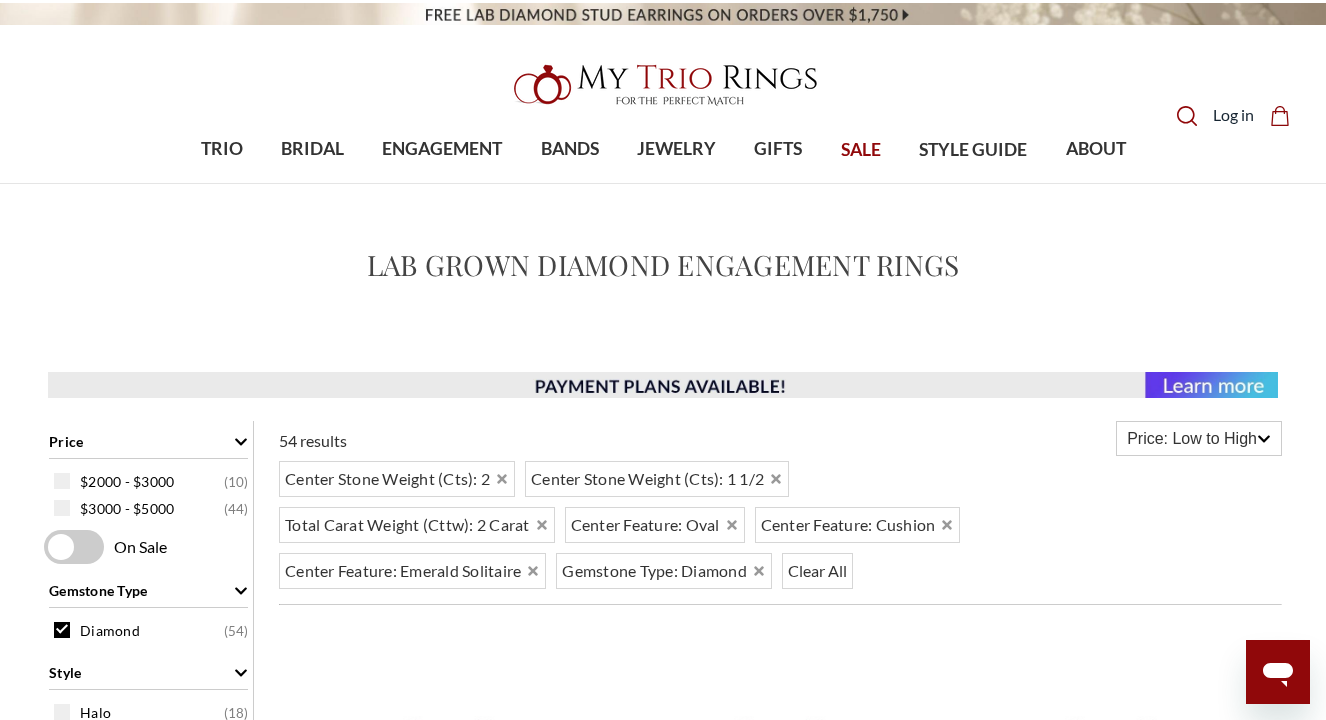 click on "Search
Search" 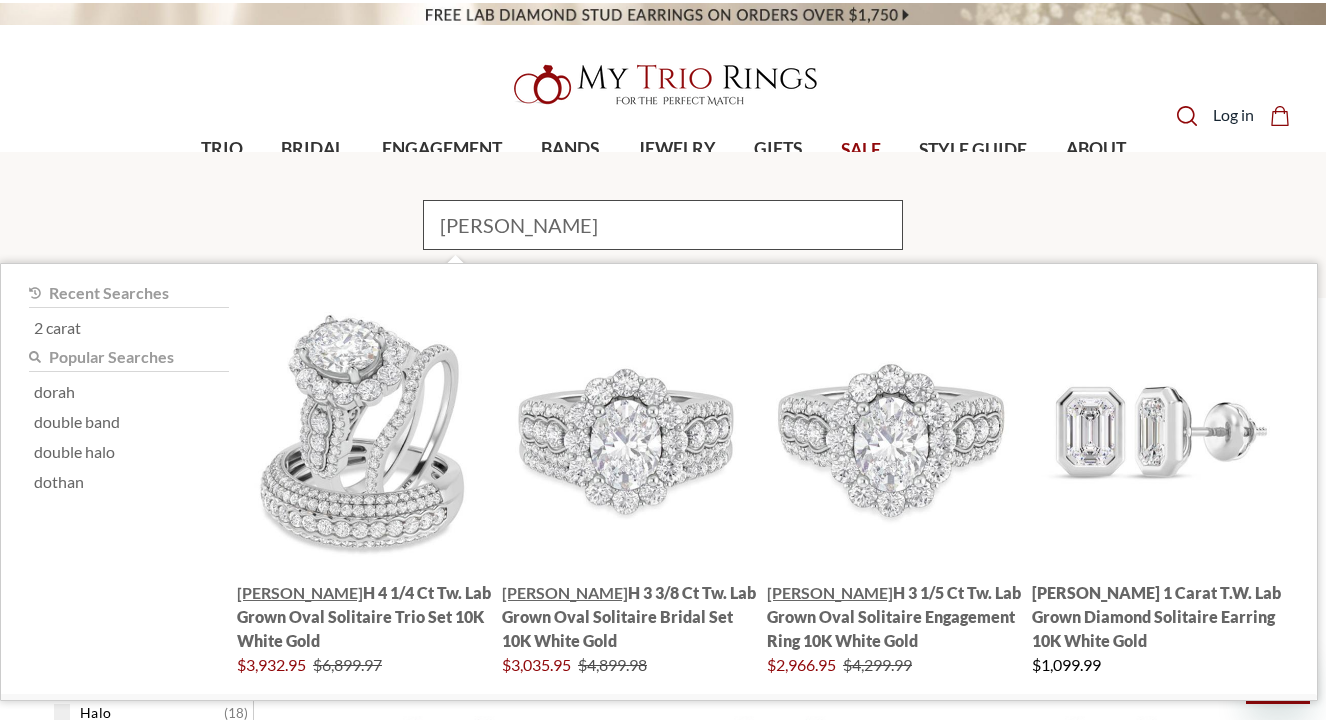 type on "dorah" 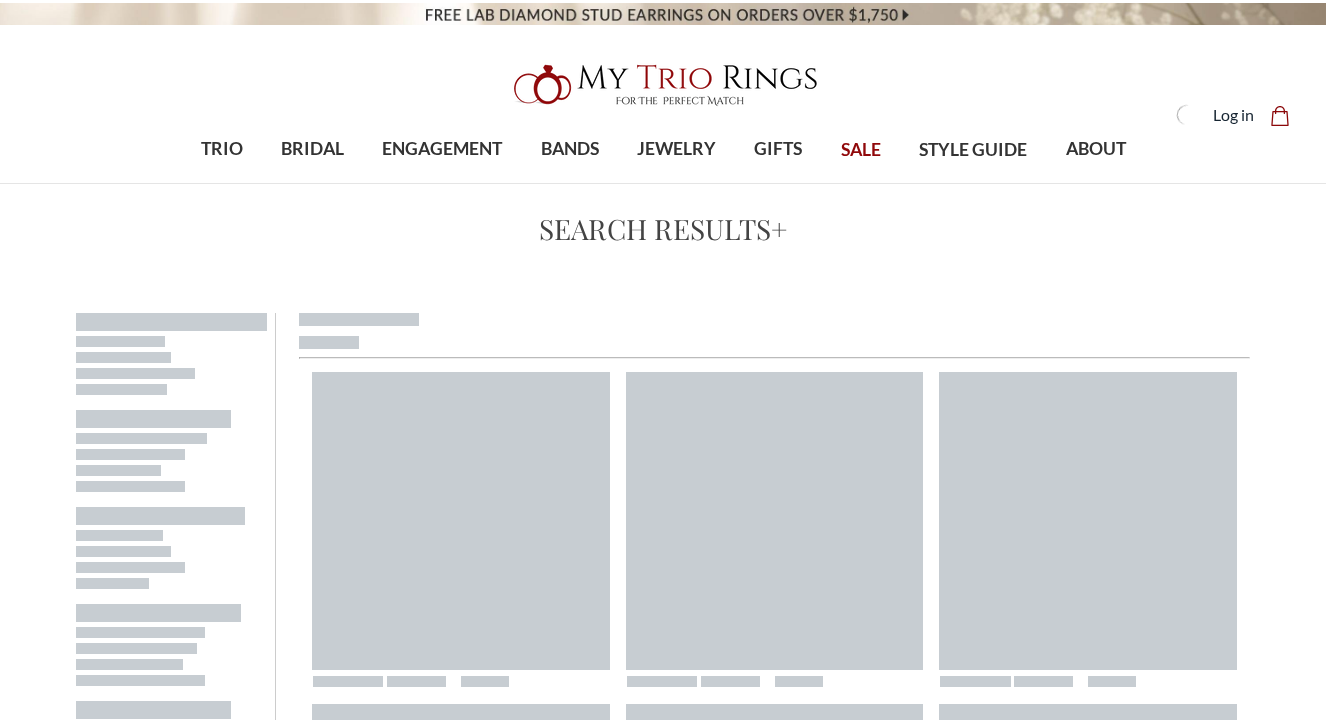 scroll, scrollTop: 0, scrollLeft: 0, axis: both 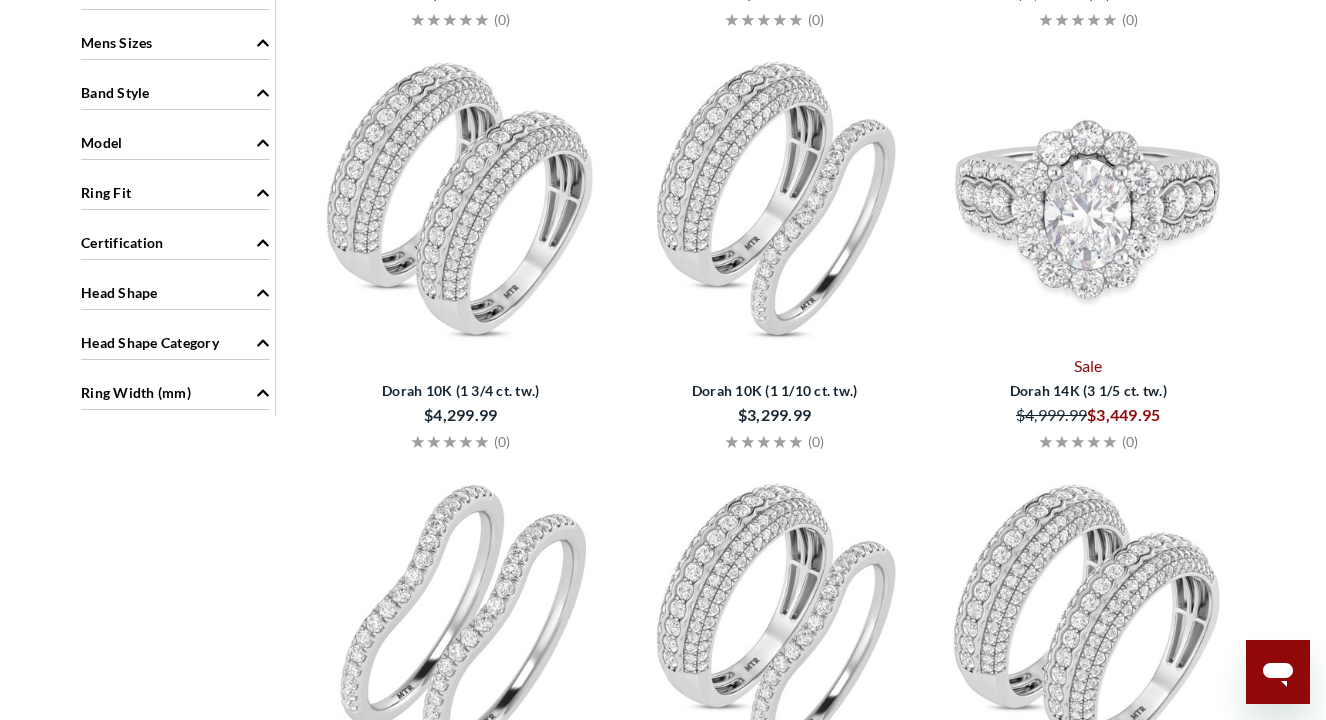 click at bounding box center [1088, 199] 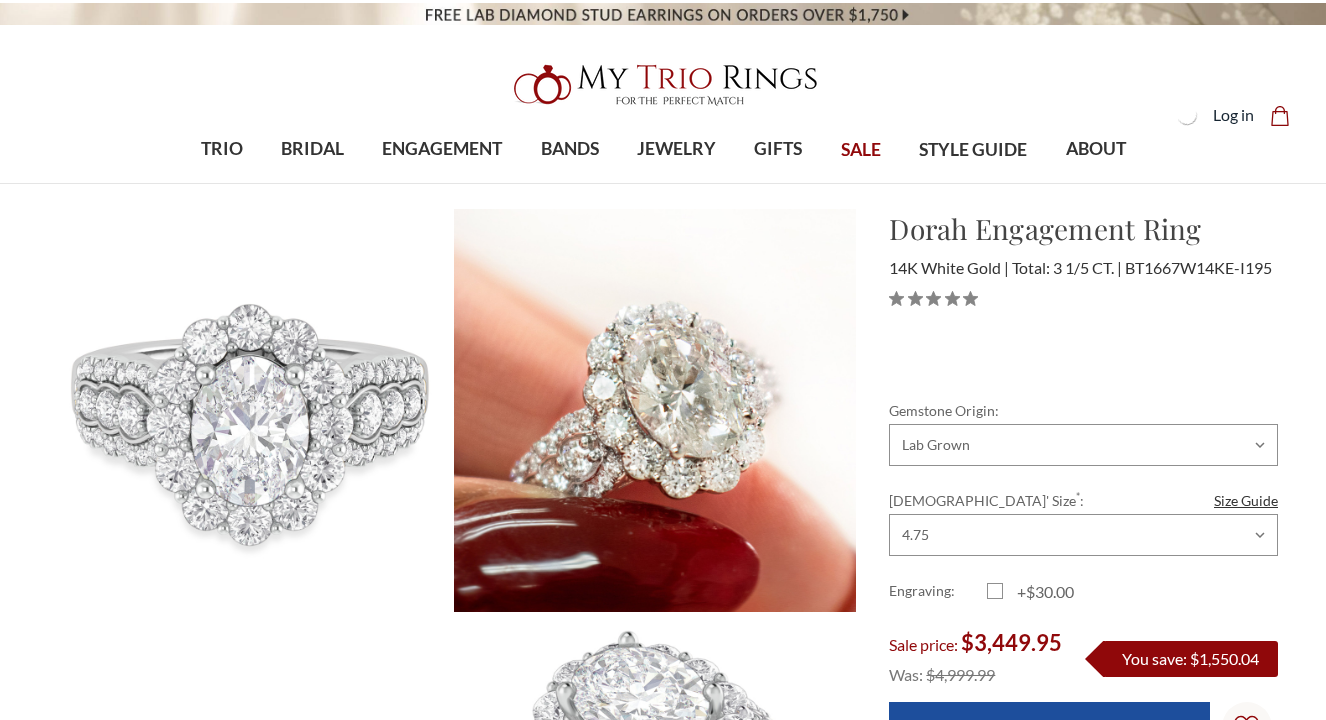 scroll, scrollTop: 0, scrollLeft: 0, axis: both 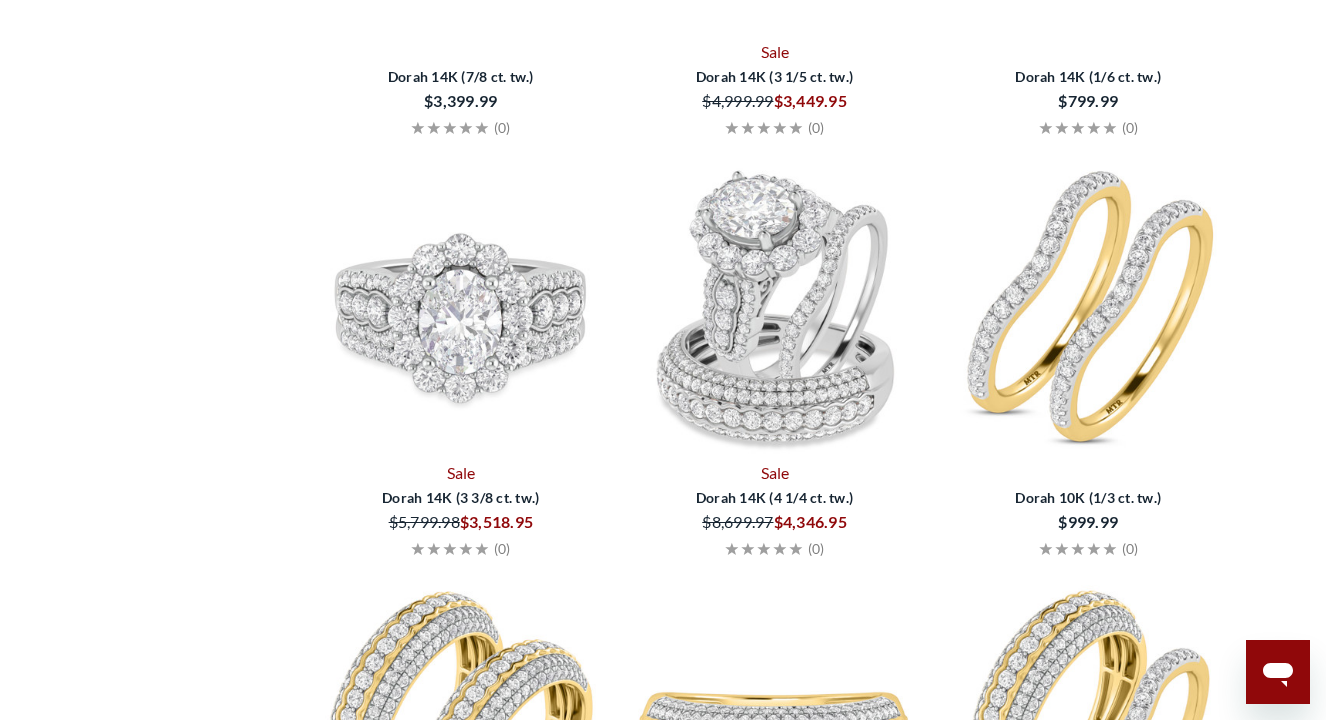 click at bounding box center (461, 307) 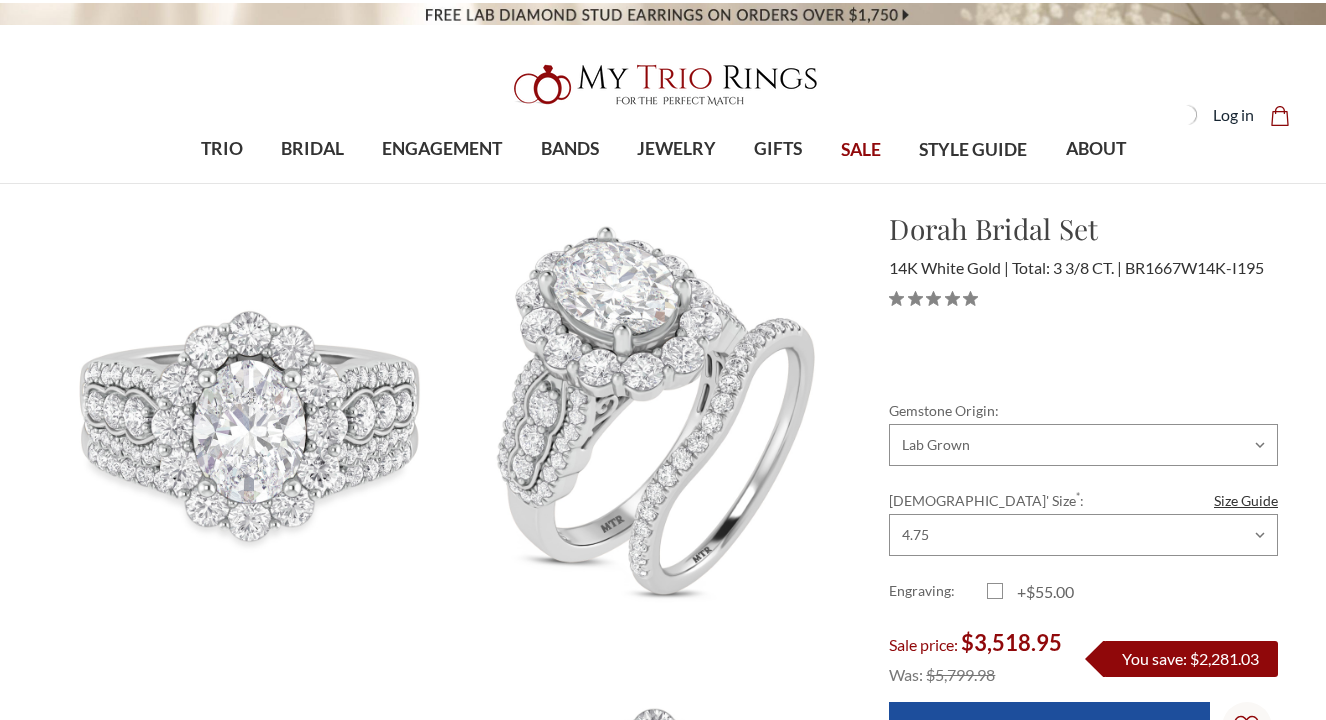 scroll, scrollTop: 0, scrollLeft: 0, axis: both 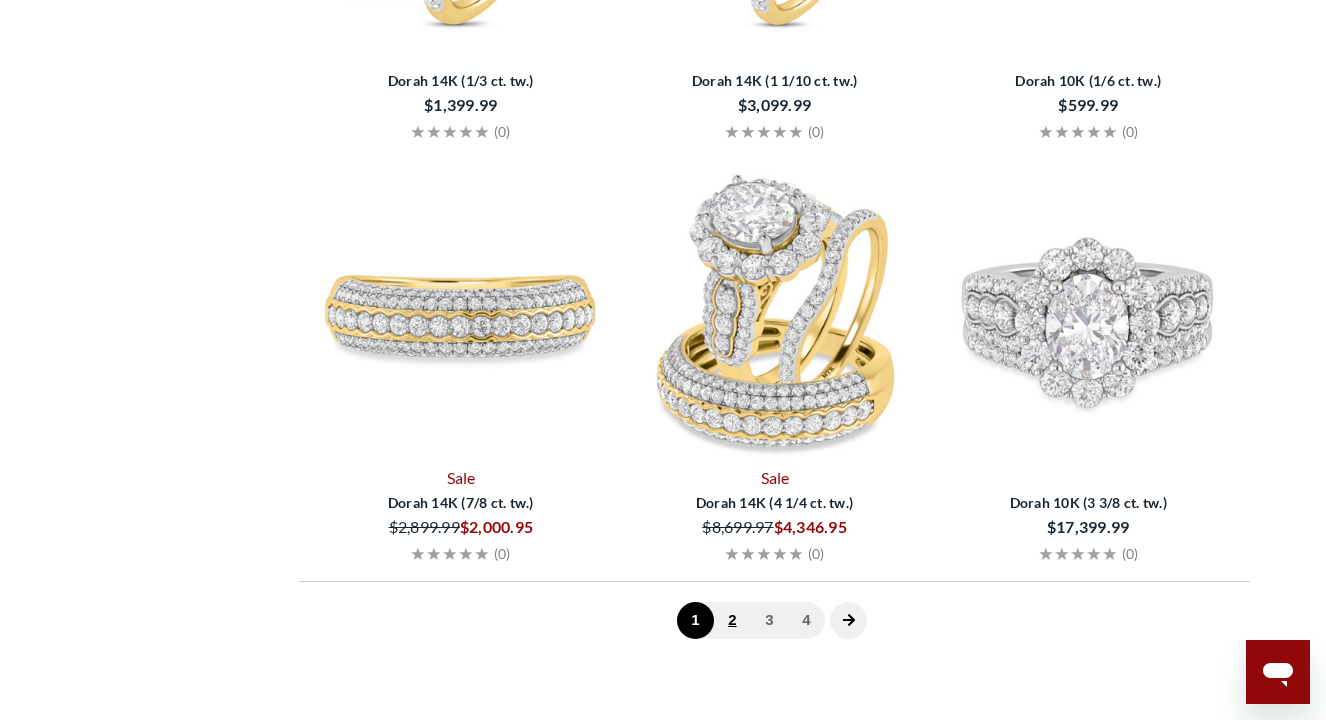 click on "2" 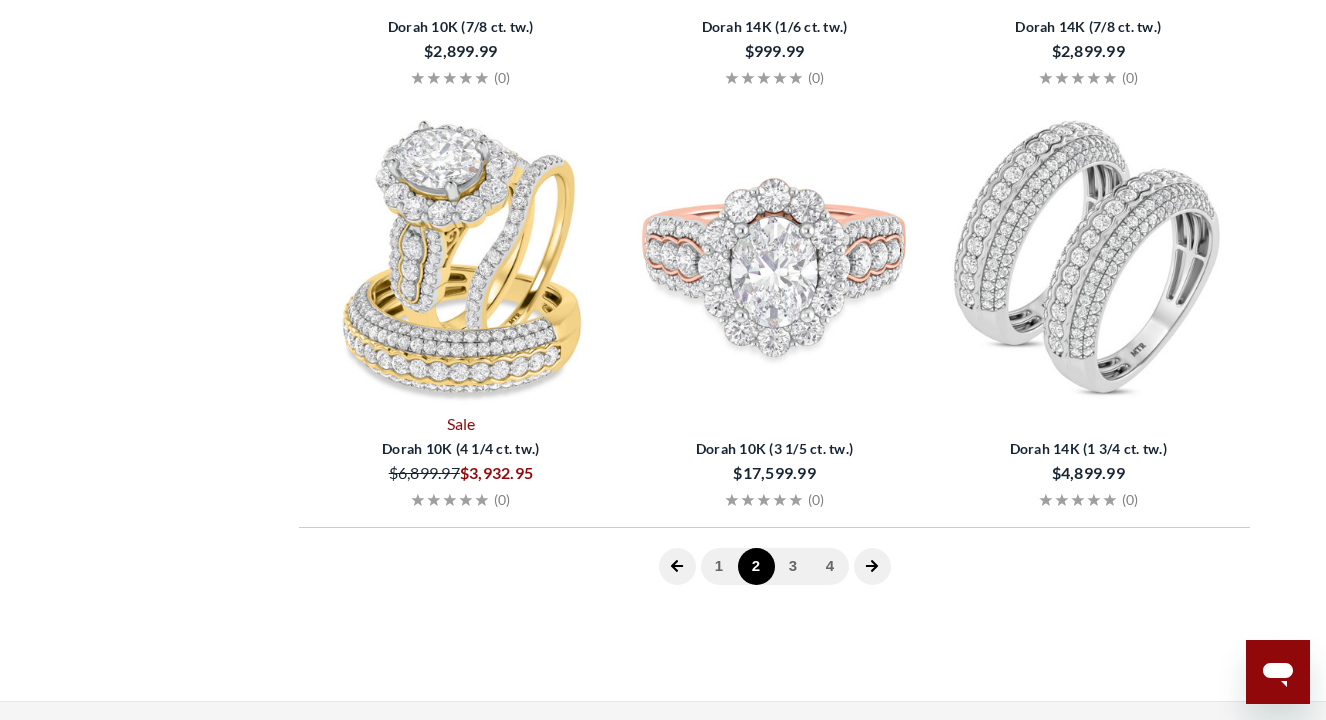 scroll, scrollTop: 4067, scrollLeft: 0, axis: vertical 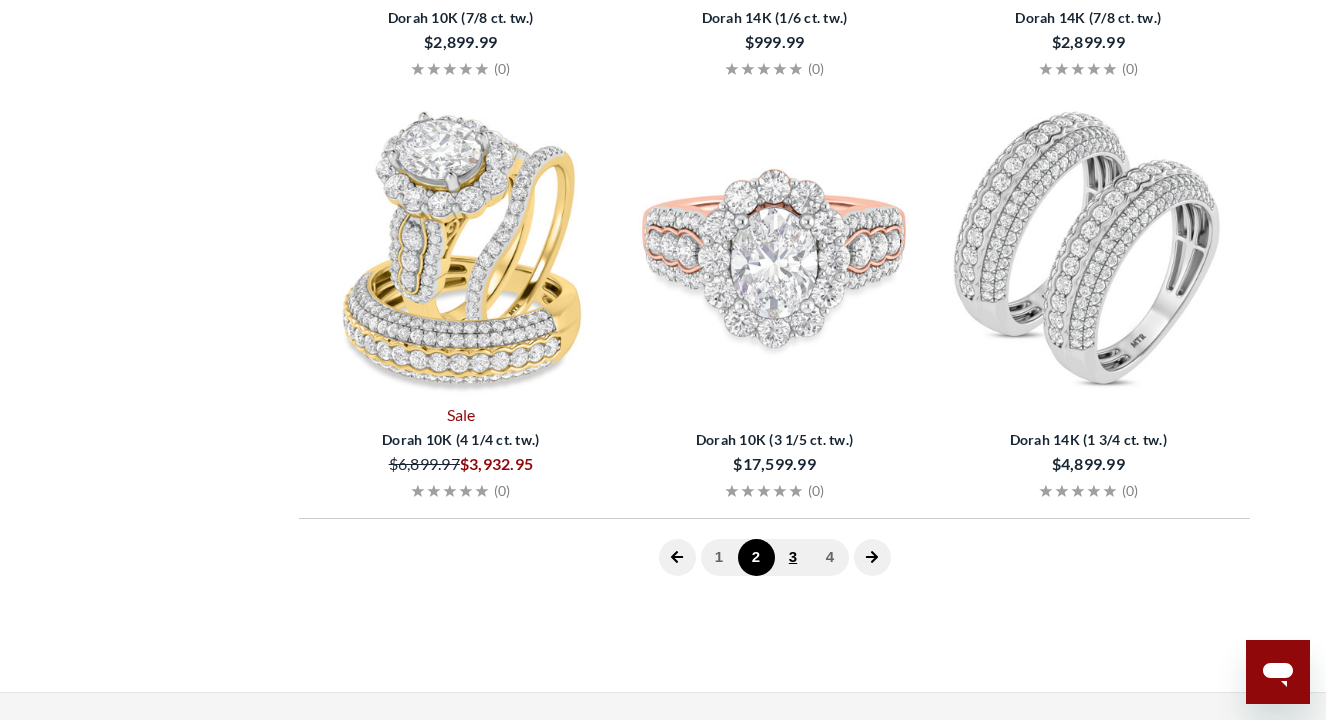 click on "3" 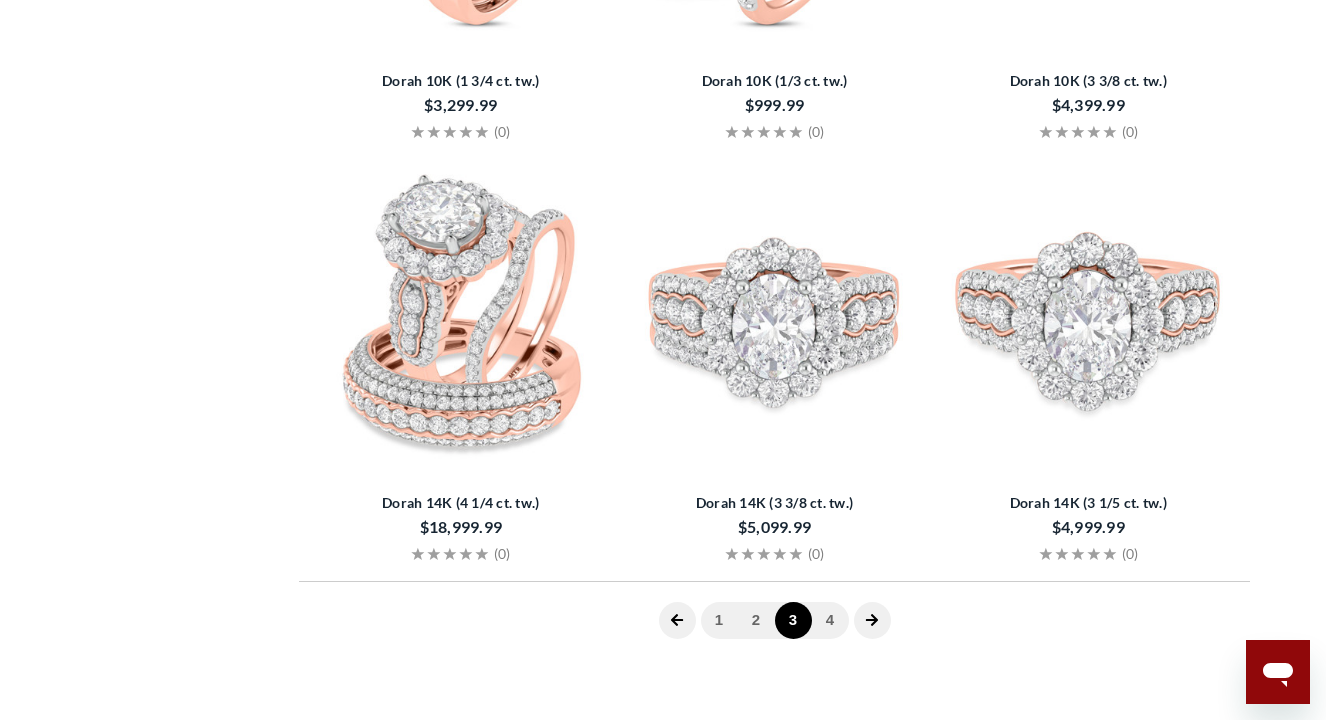 scroll, scrollTop: 4007, scrollLeft: 0, axis: vertical 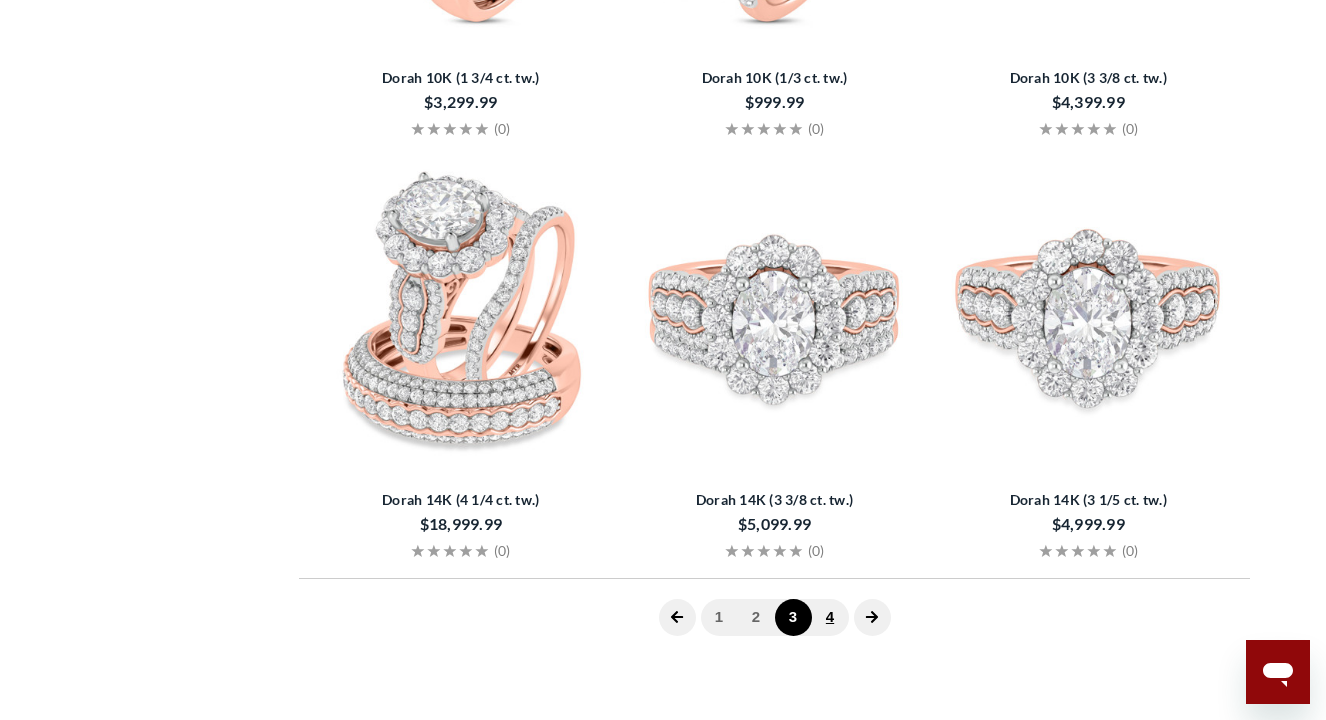 click on "4" 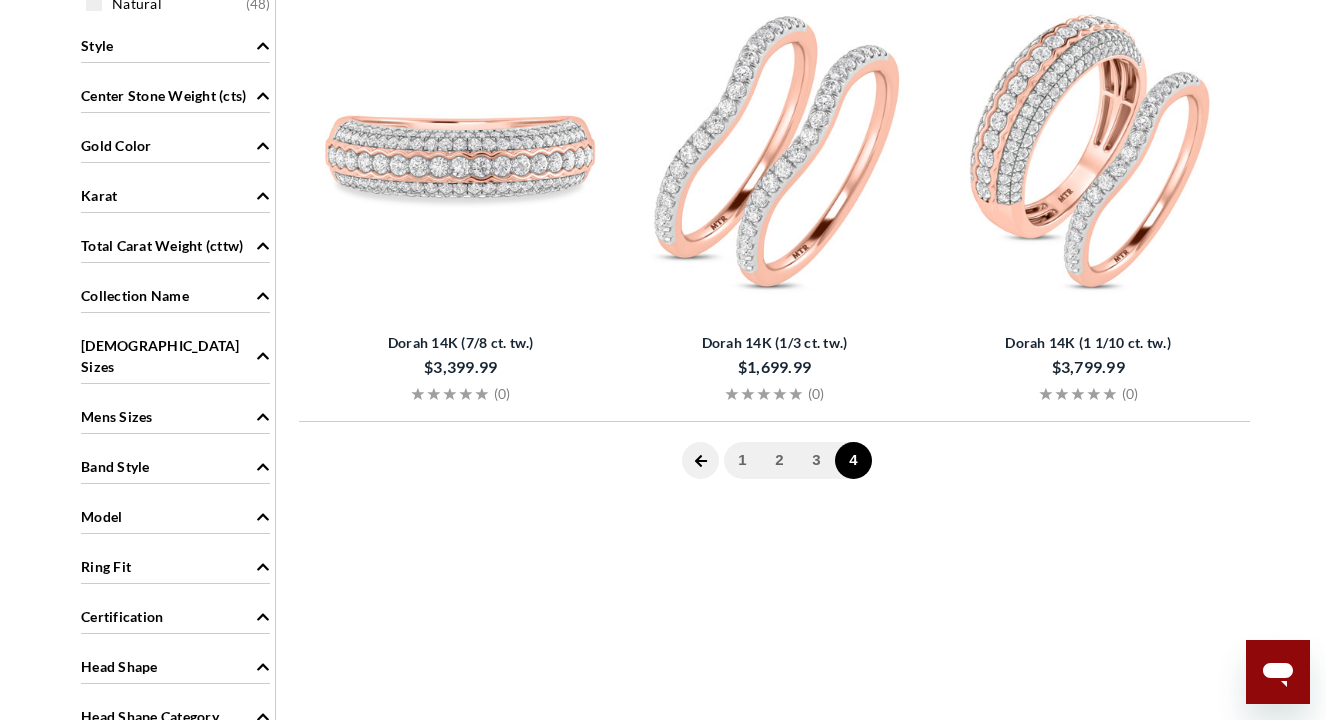 scroll, scrollTop: 793, scrollLeft: 0, axis: vertical 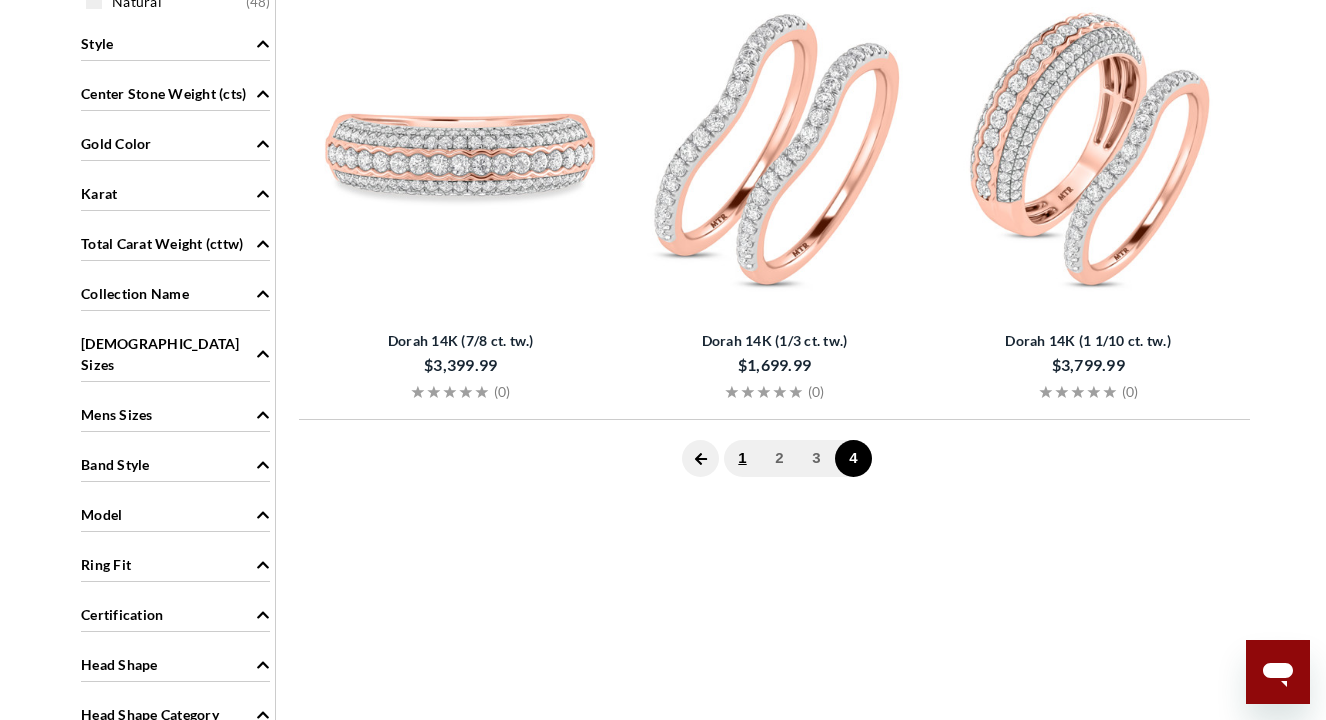 click on "1" at bounding box center (742, 458) 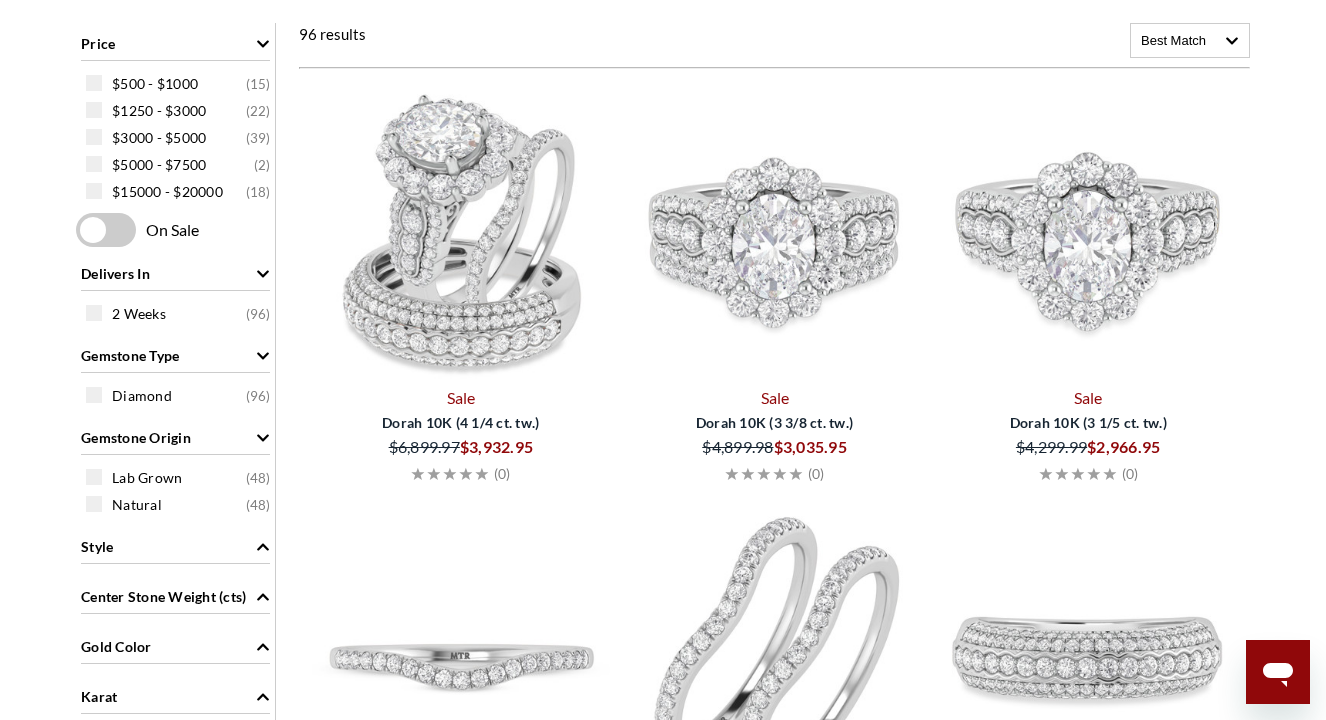 scroll, scrollTop: 0, scrollLeft: 0, axis: both 